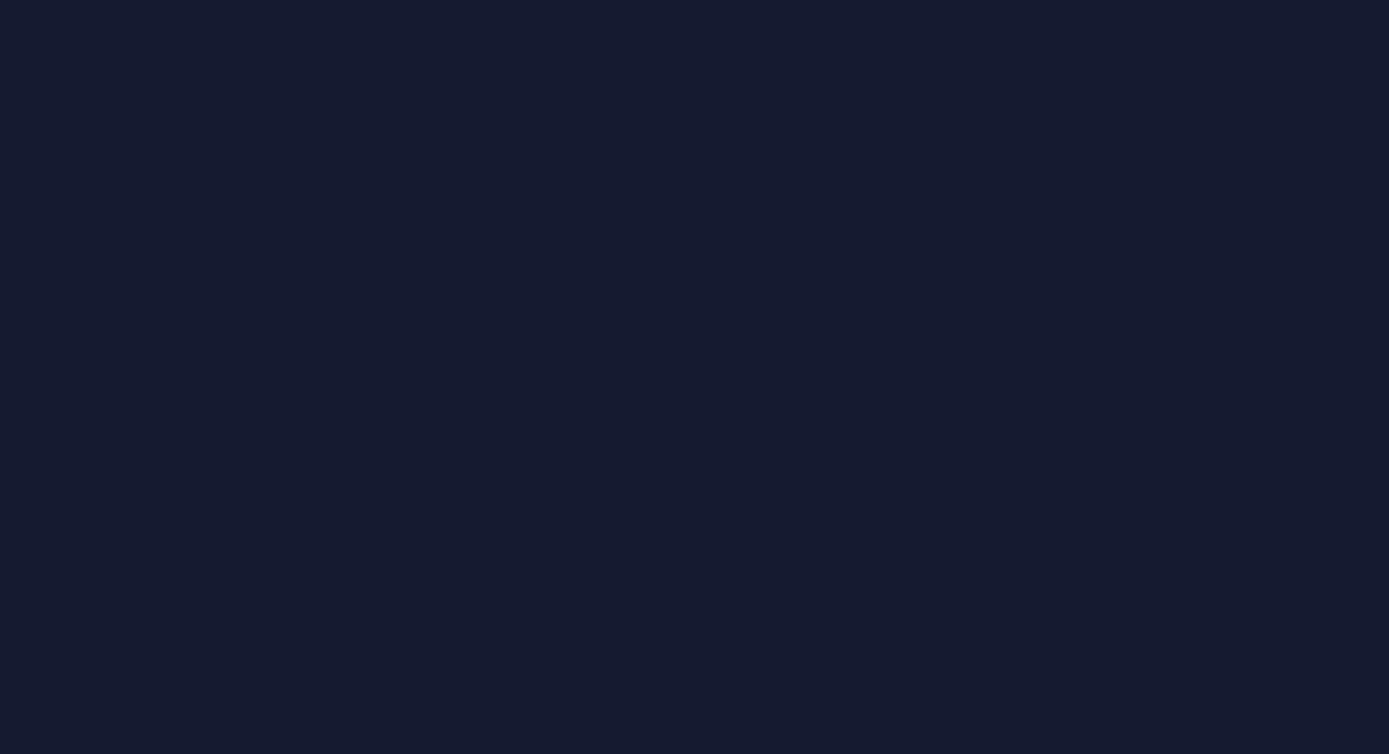 scroll, scrollTop: 0, scrollLeft: 0, axis: both 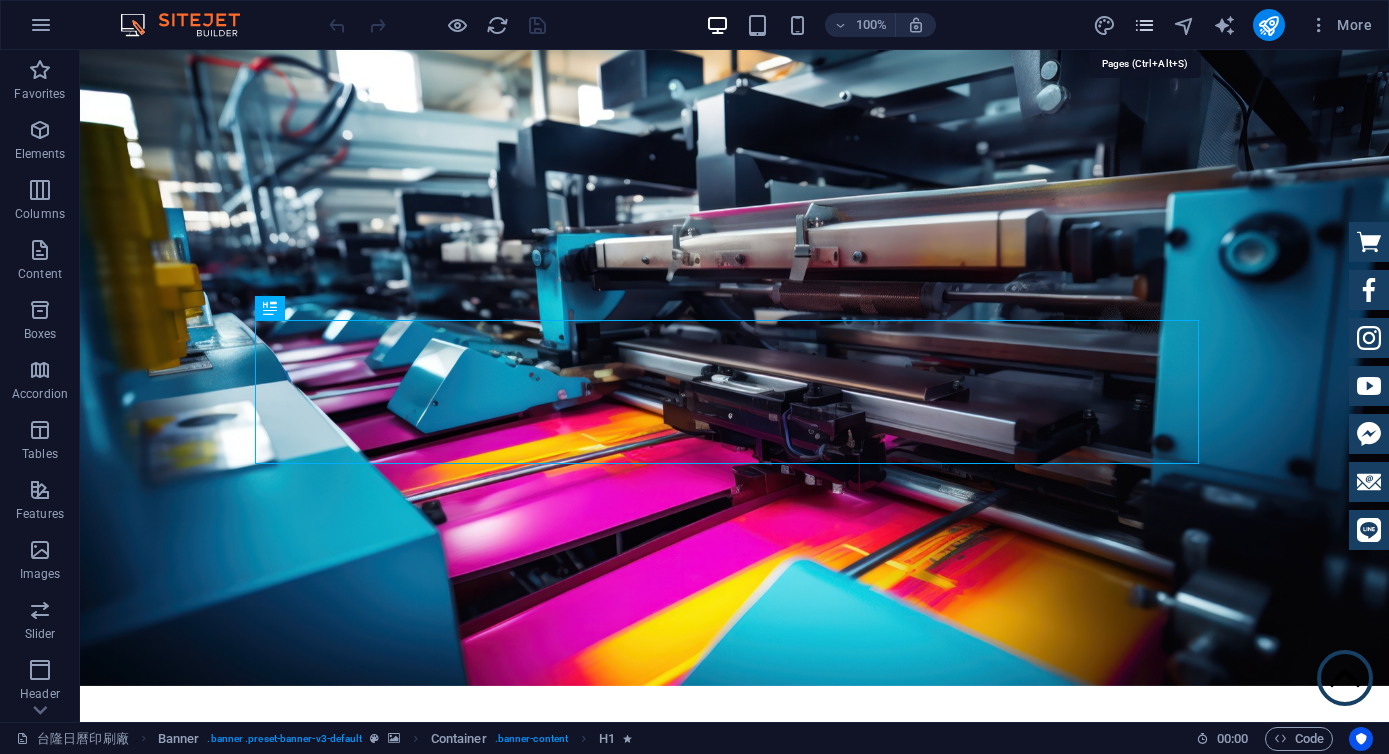 click at bounding box center [1144, 25] 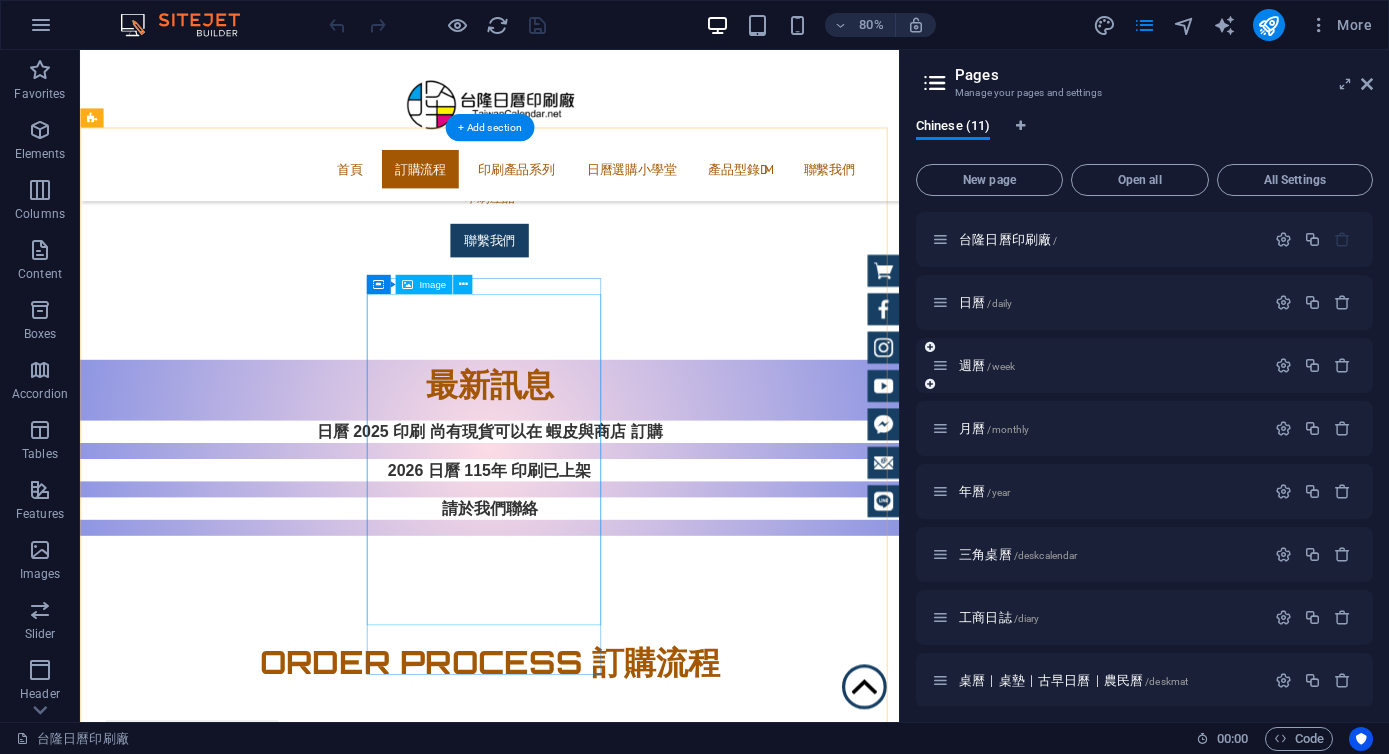 scroll, scrollTop: 701, scrollLeft: 0, axis: vertical 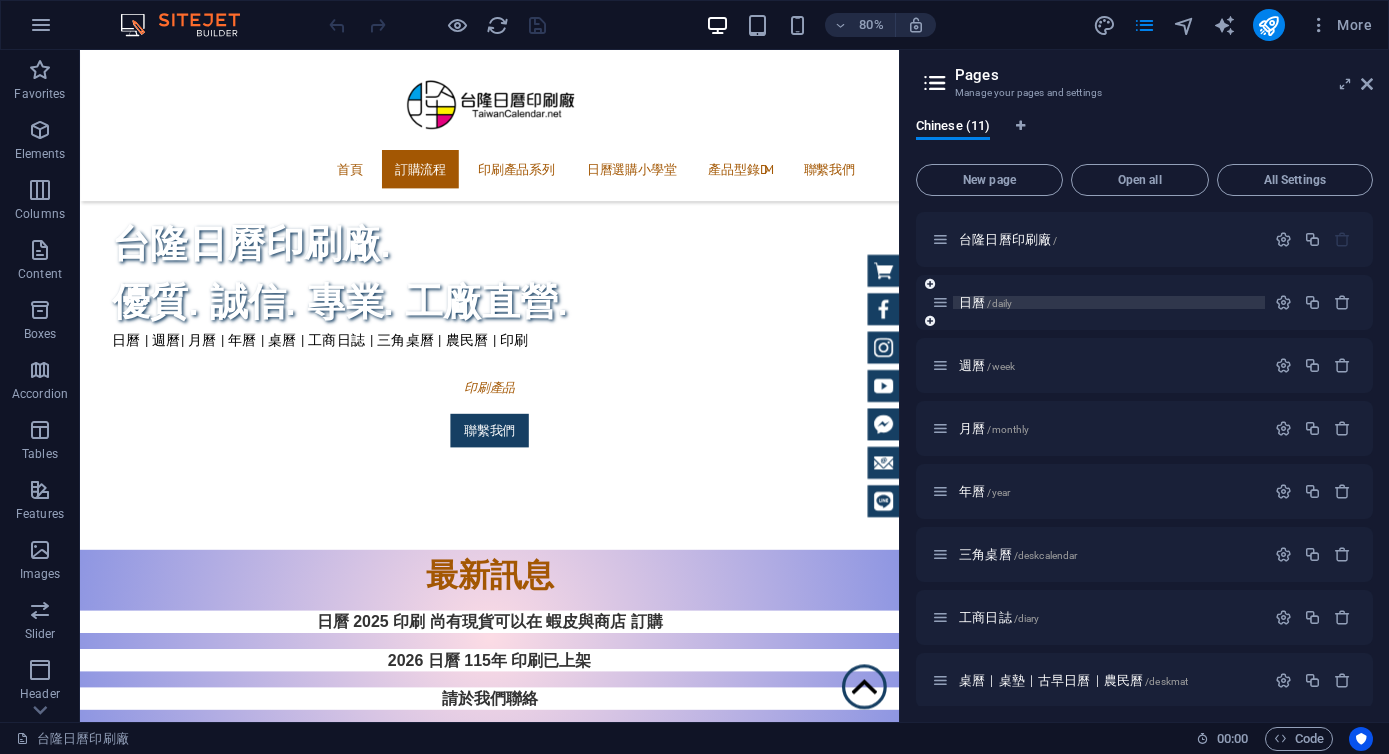 click on "/daily" at bounding box center [999, 303] 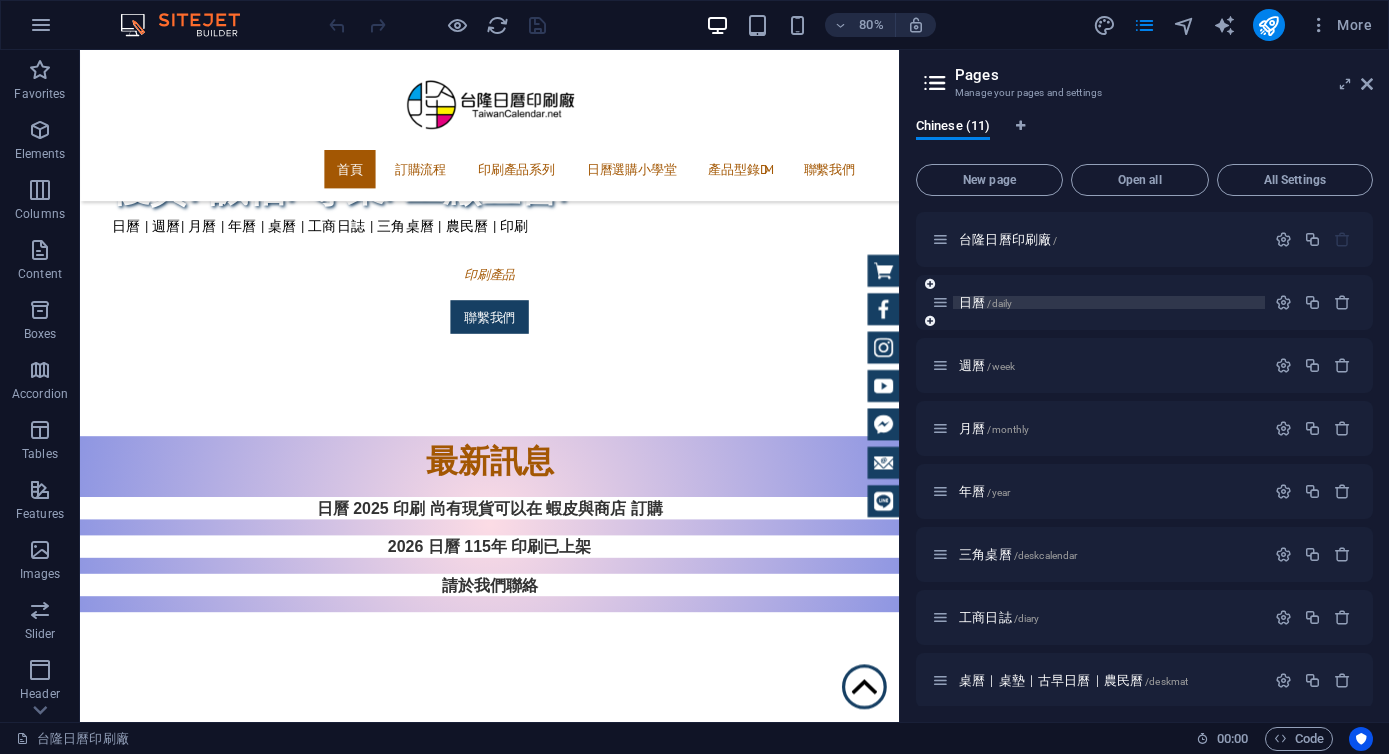 scroll, scrollTop: 0, scrollLeft: 0, axis: both 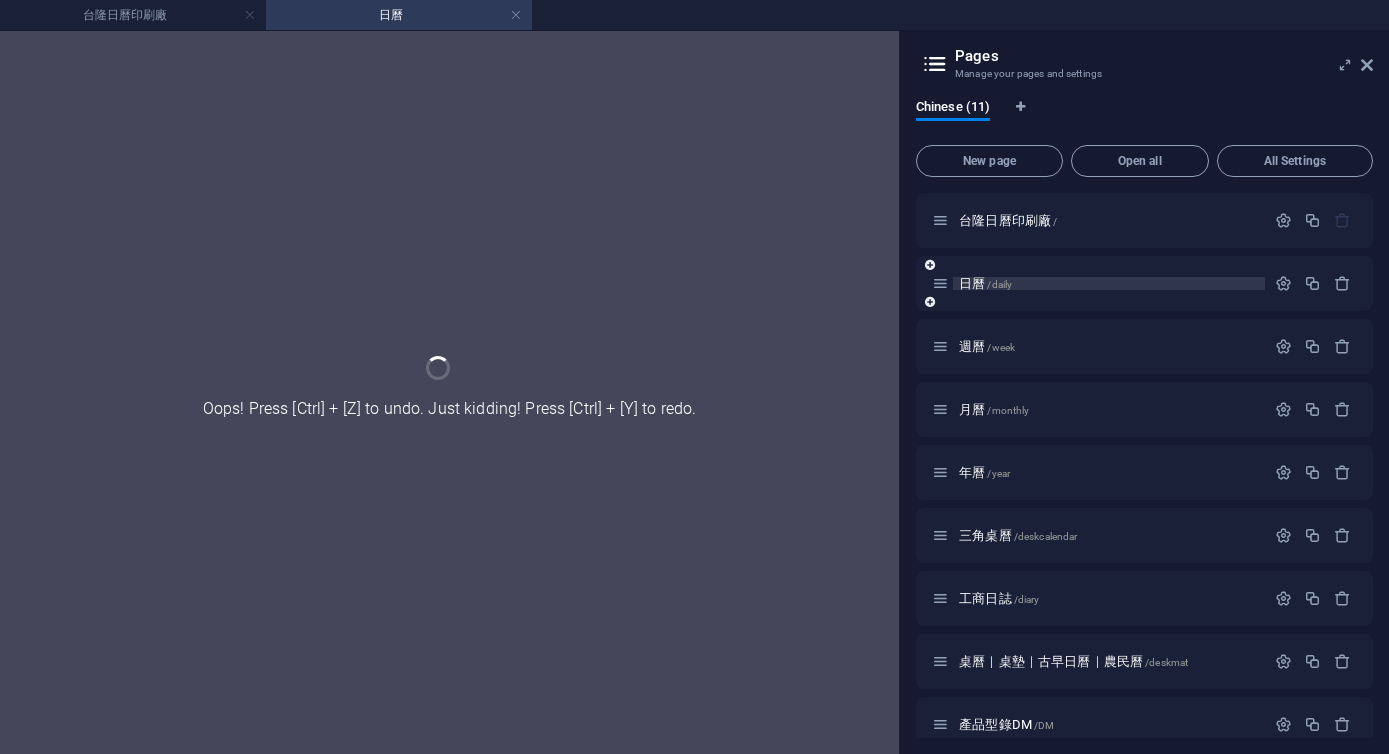 click on "日曆 /daily" at bounding box center (1144, 283) 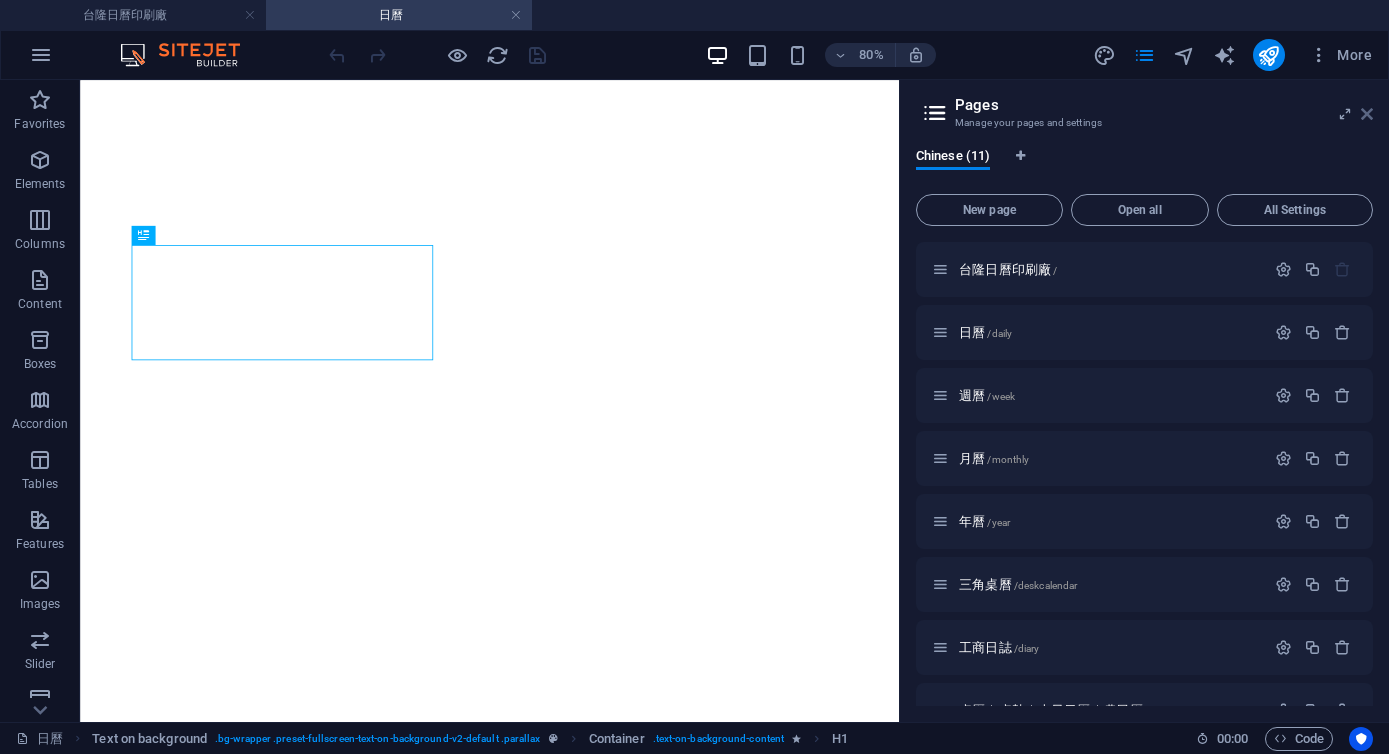click at bounding box center (1367, 114) 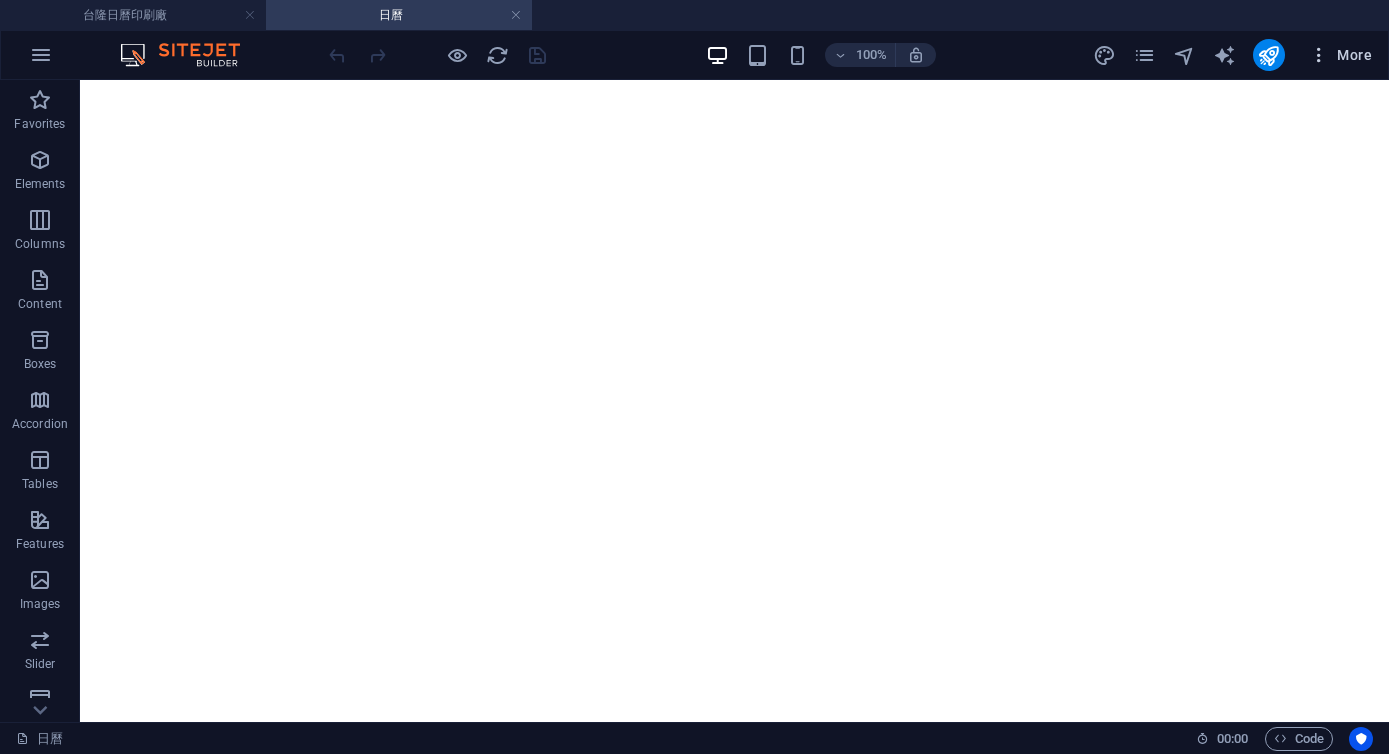 click on "More" at bounding box center (1340, 55) 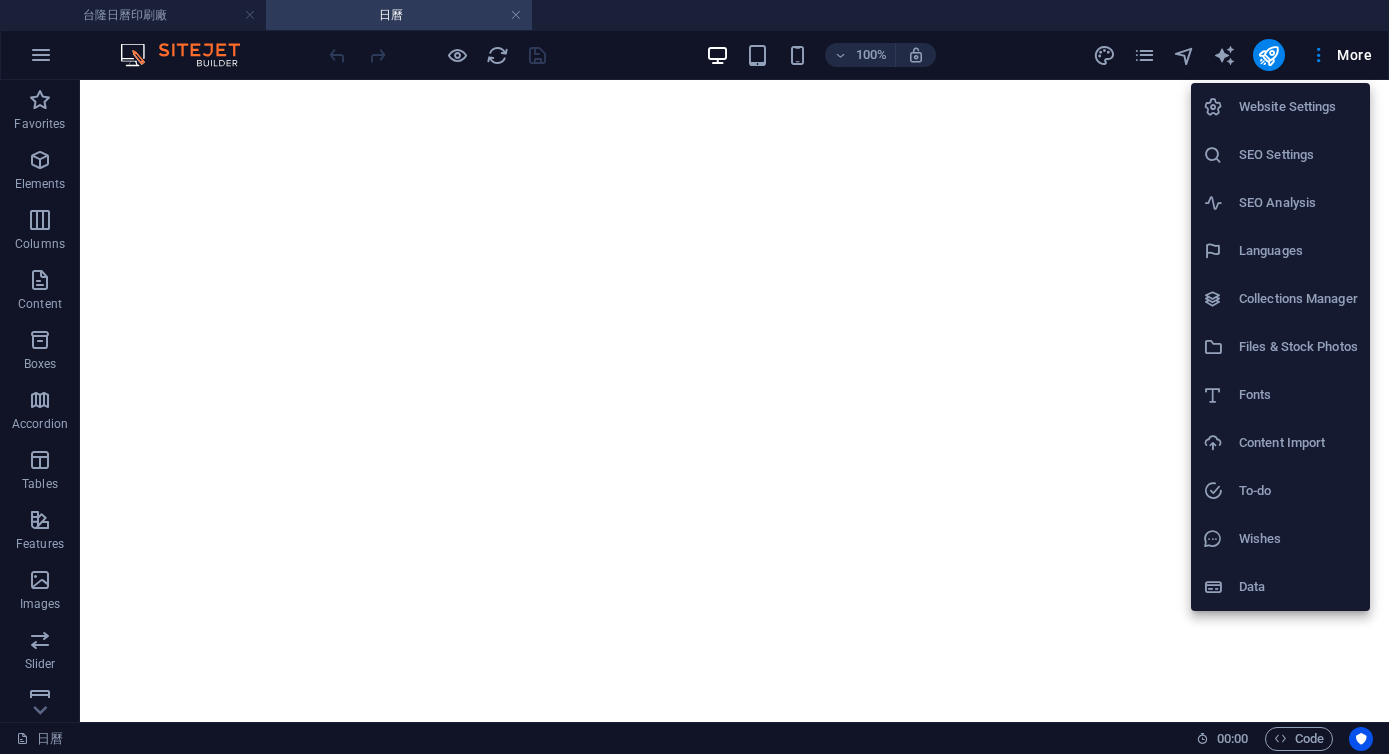 click on "Files & Stock Photos" at bounding box center (1298, 347) 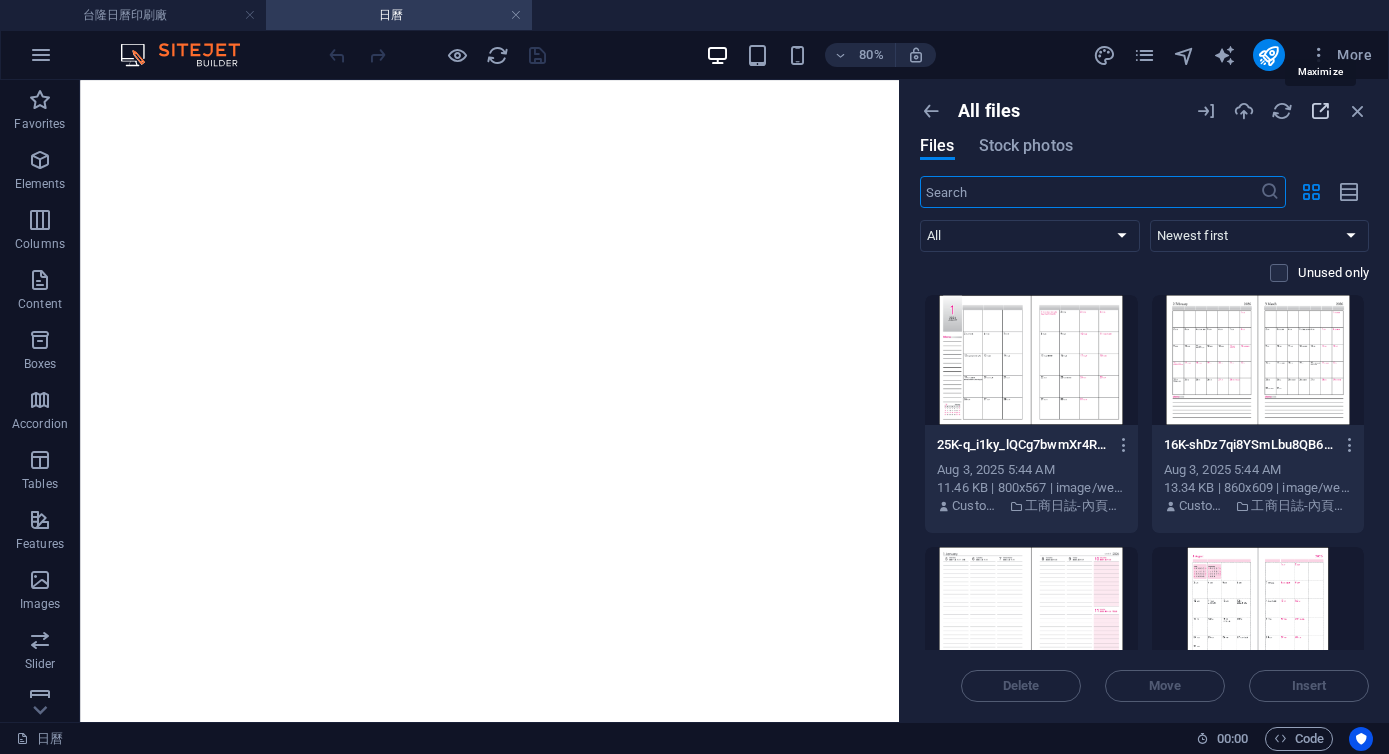 click at bounding box center (1320, 111) 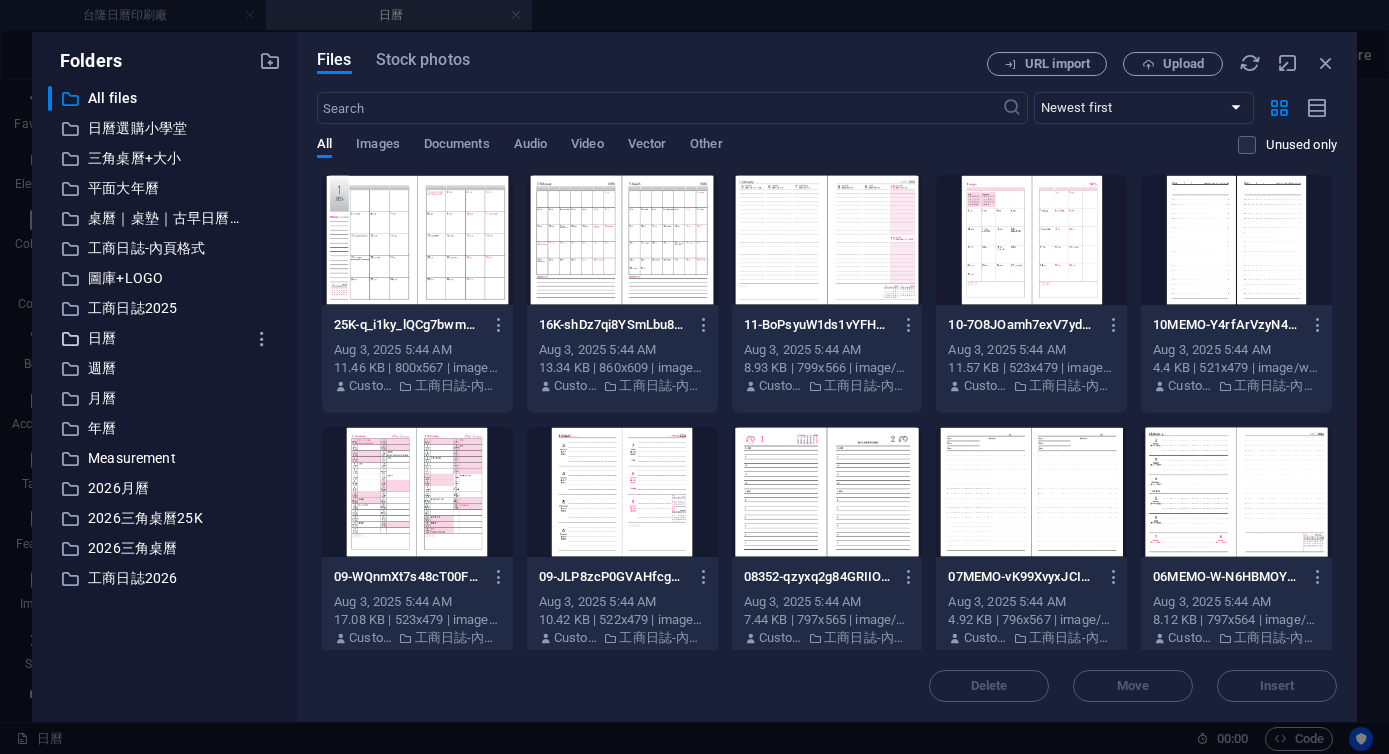 click on "日曆" at bounding box center (166, 338) 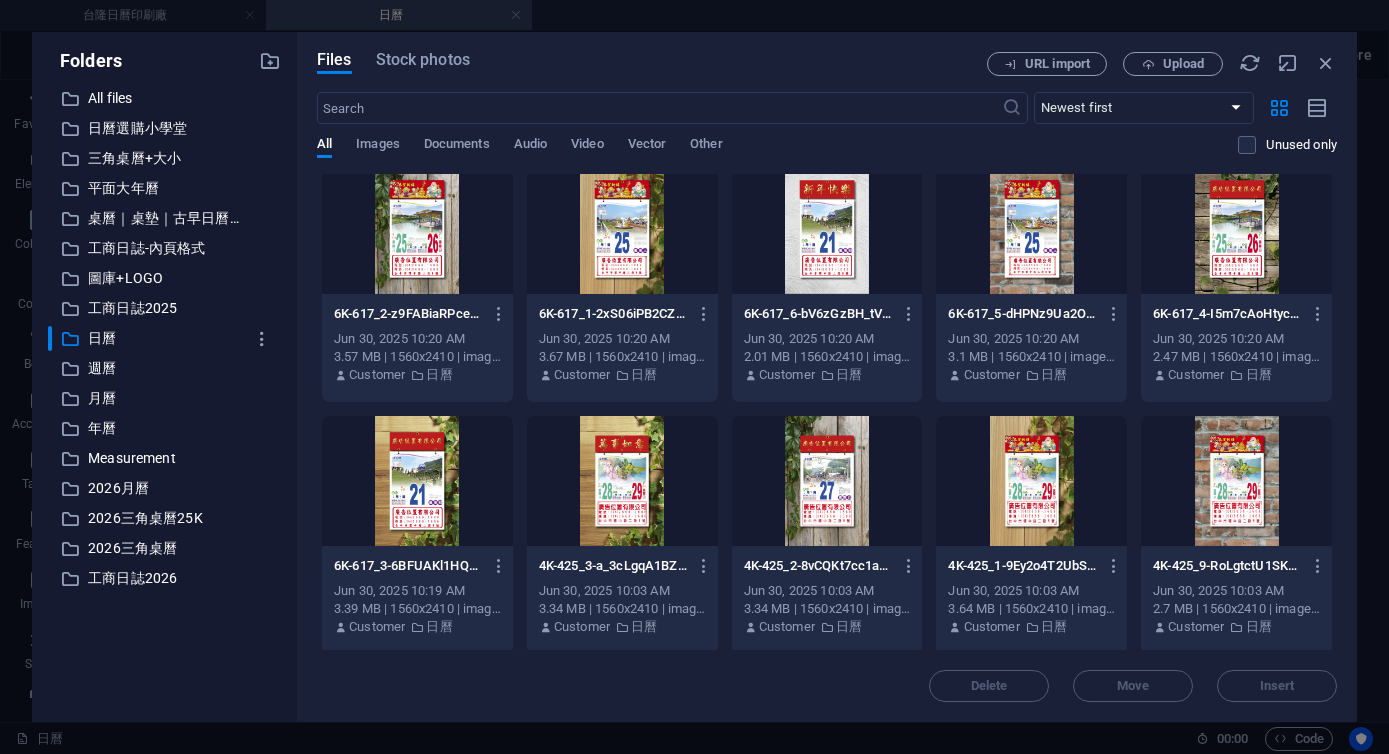 scroll, scrollTop: 0, scrollLeft: 0, axis: both 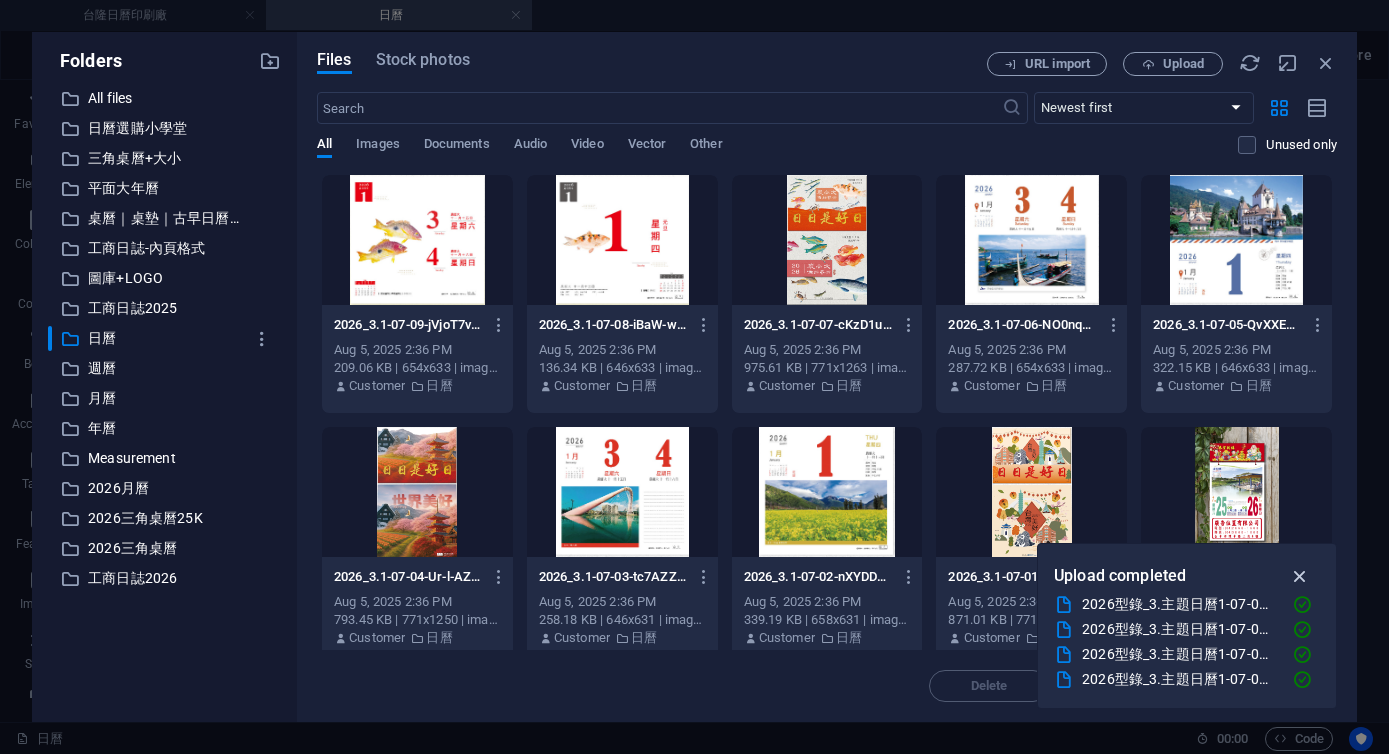 click at bounding box center [1300, 576] 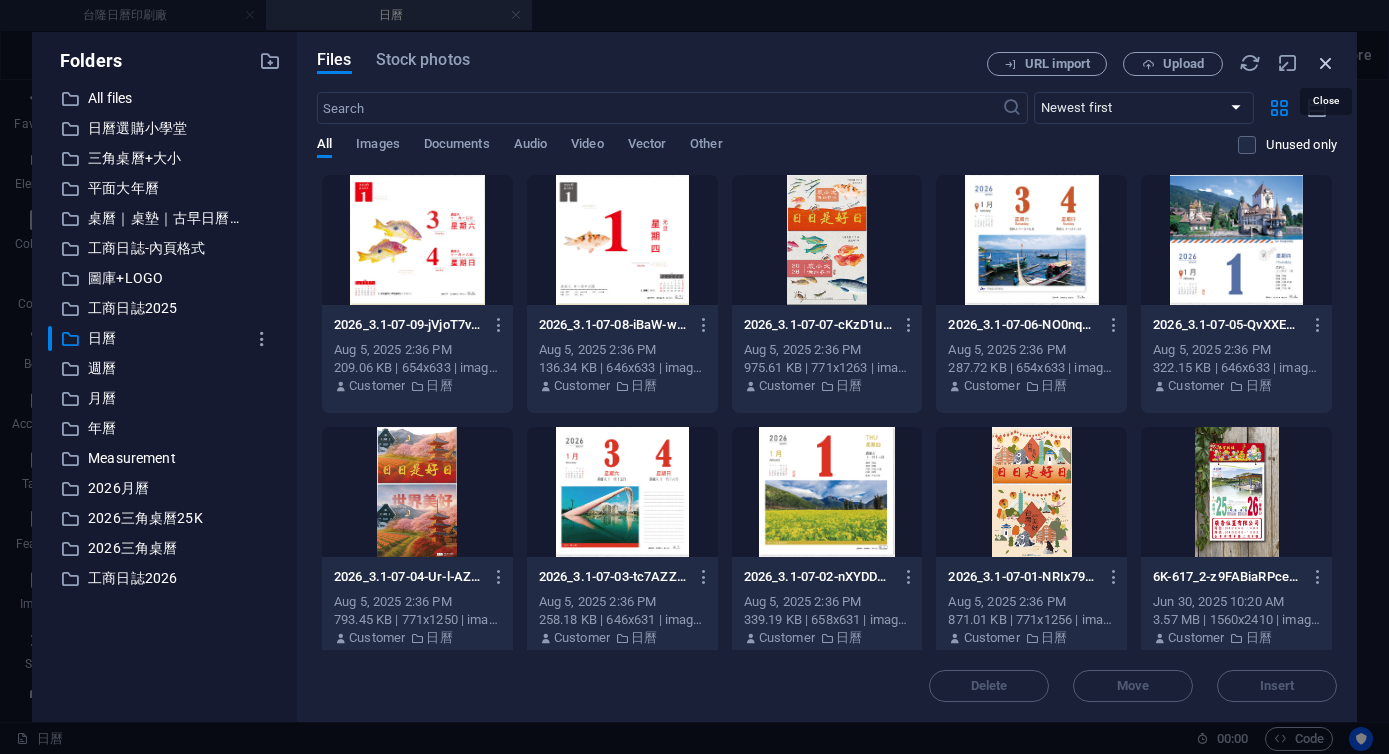 click at bounding box center [1326, 63] 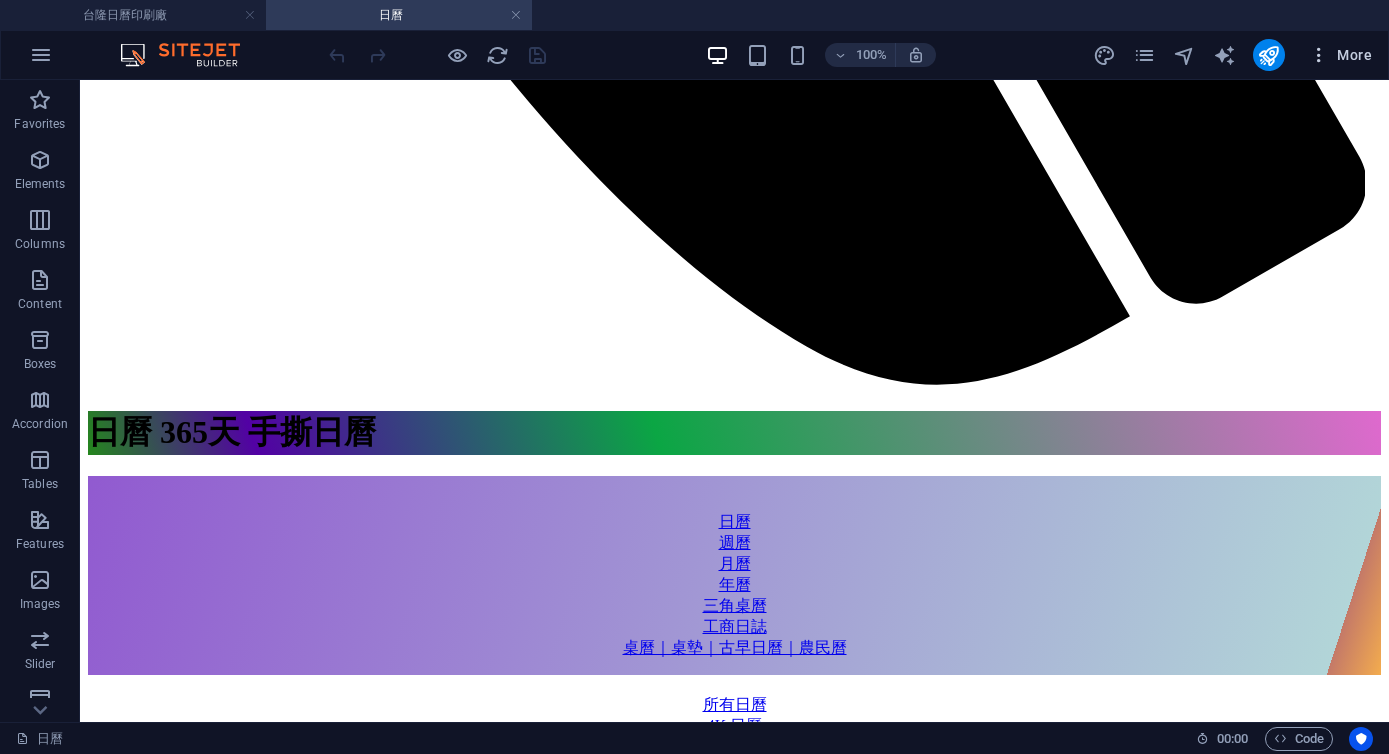 scroll, scrollTop: 1597, scrollLeft: 0, axis: vertical 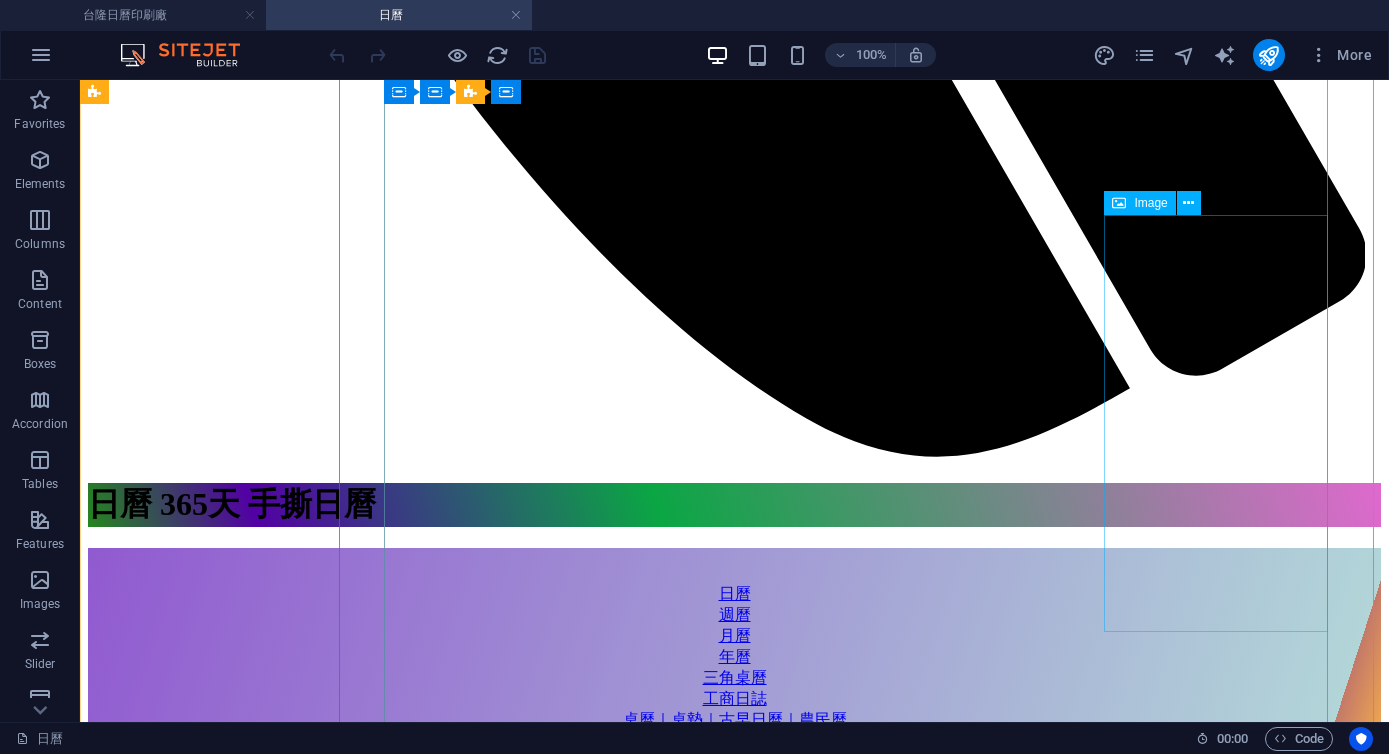click on "主題日曆  G8K-918  魚拓" at bounding box center [734, 32713] 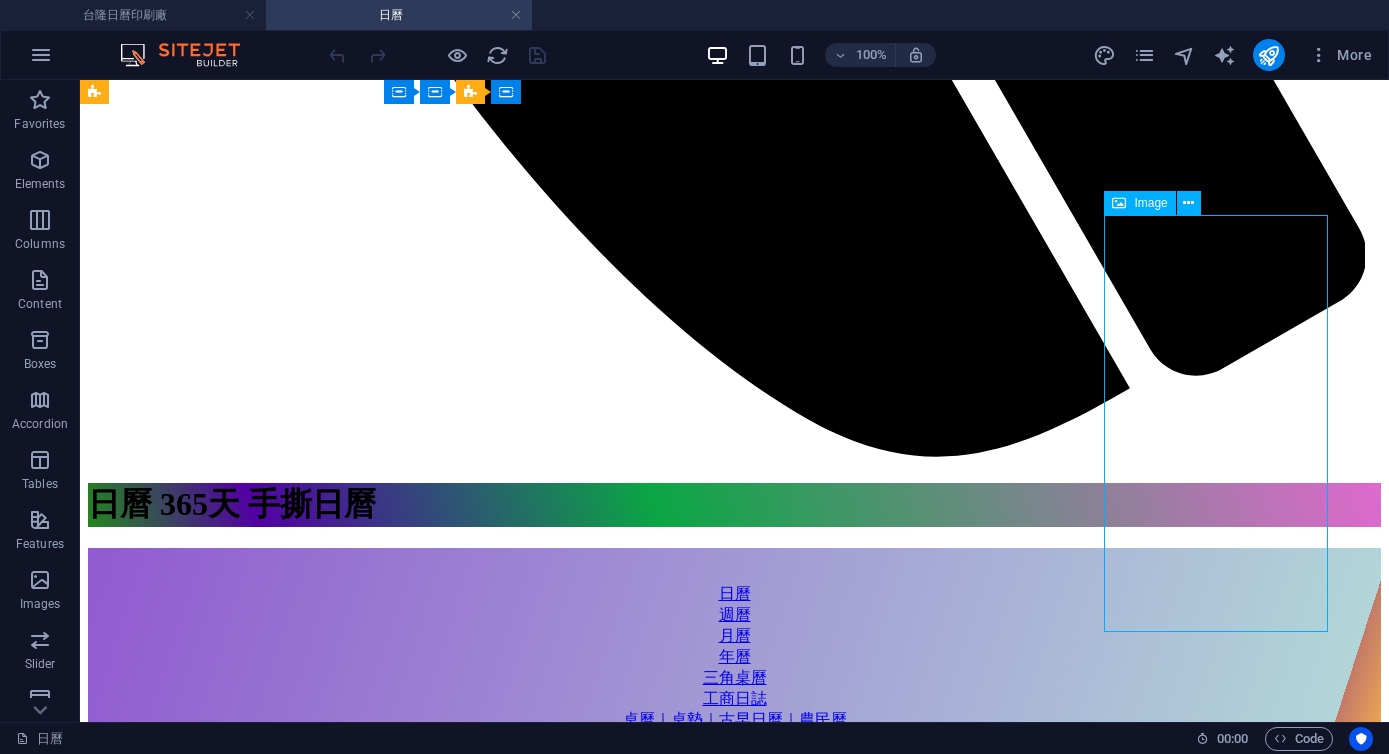 click on "主題日曆  G8K-918  魚拓" at bounding box center [734, 32713] 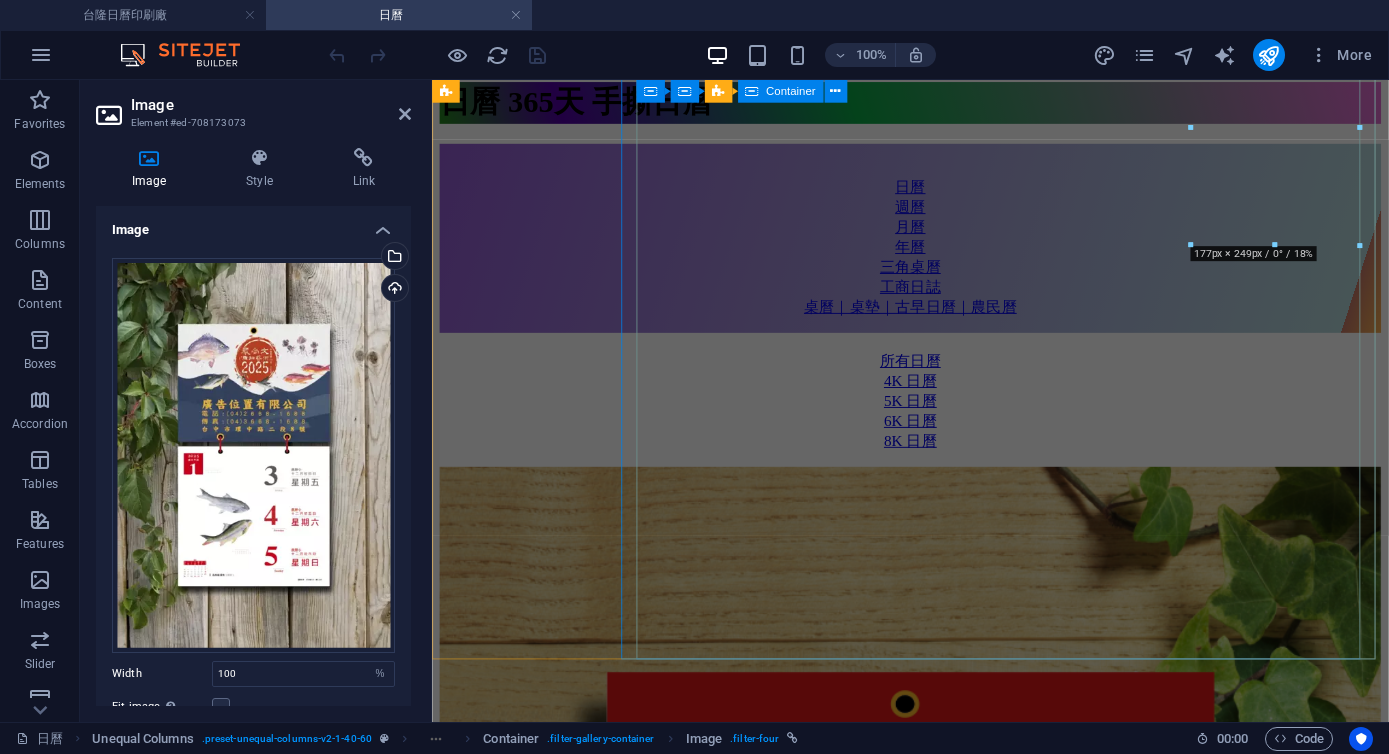scroll, scrollTop: 1669, scrollLeft: 0, axis: vertical 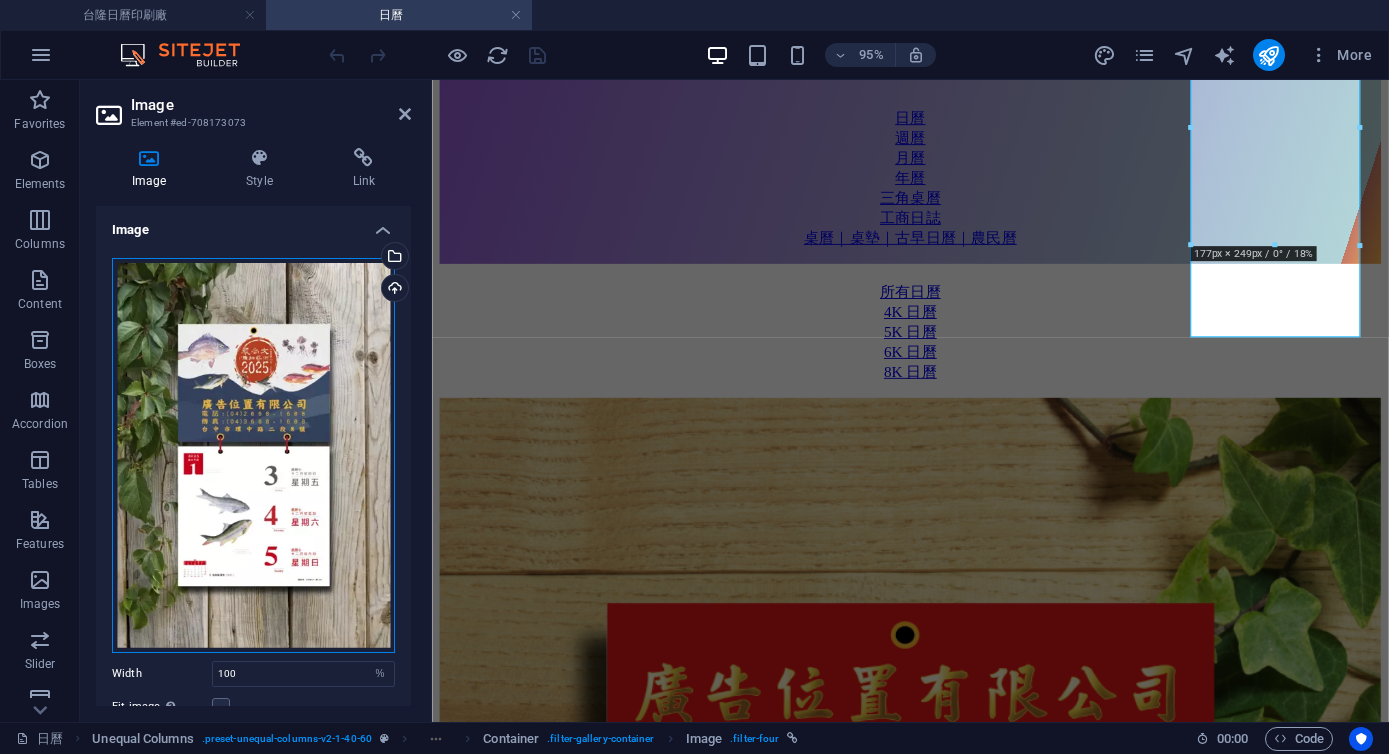 click on "Drag files here, click to choose files or select files from Files or our free stock photos & videos" at bounding box center [253, 455] 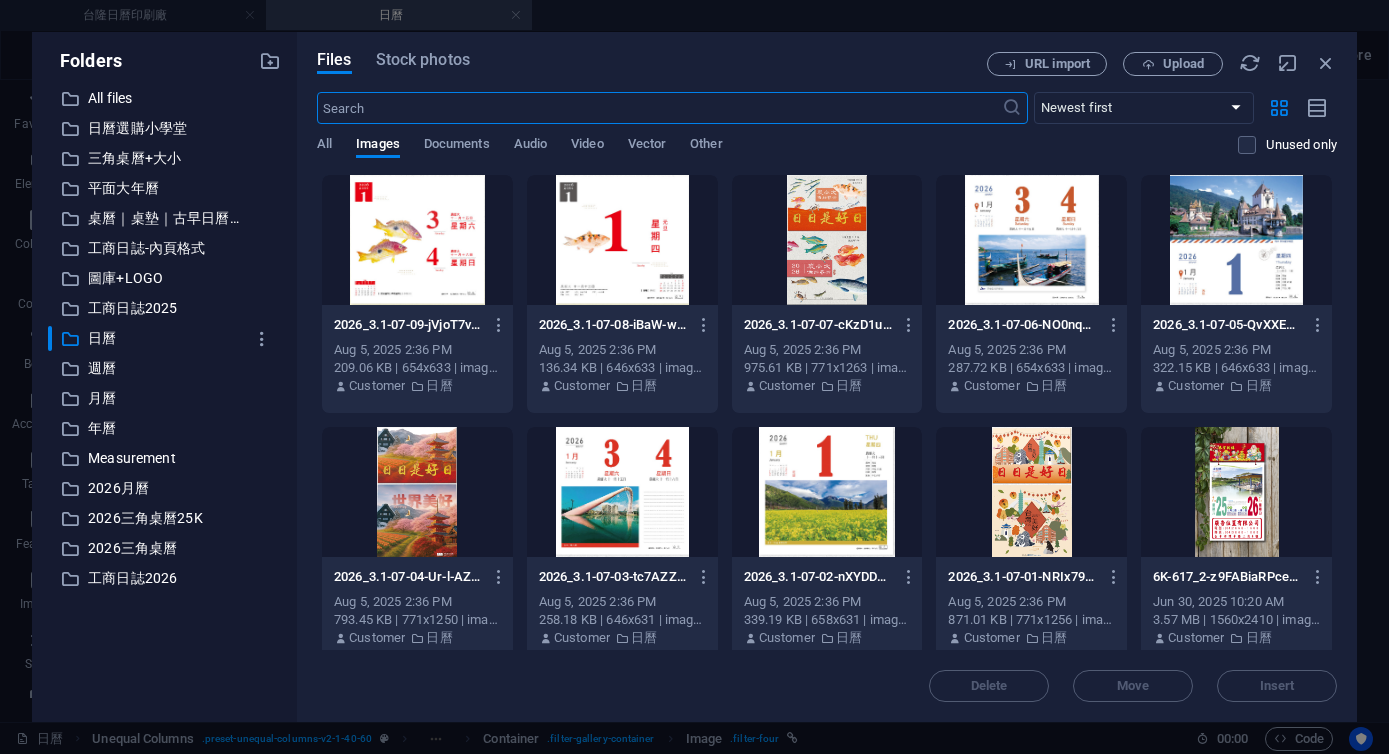 click at bounding box center (827, 240) 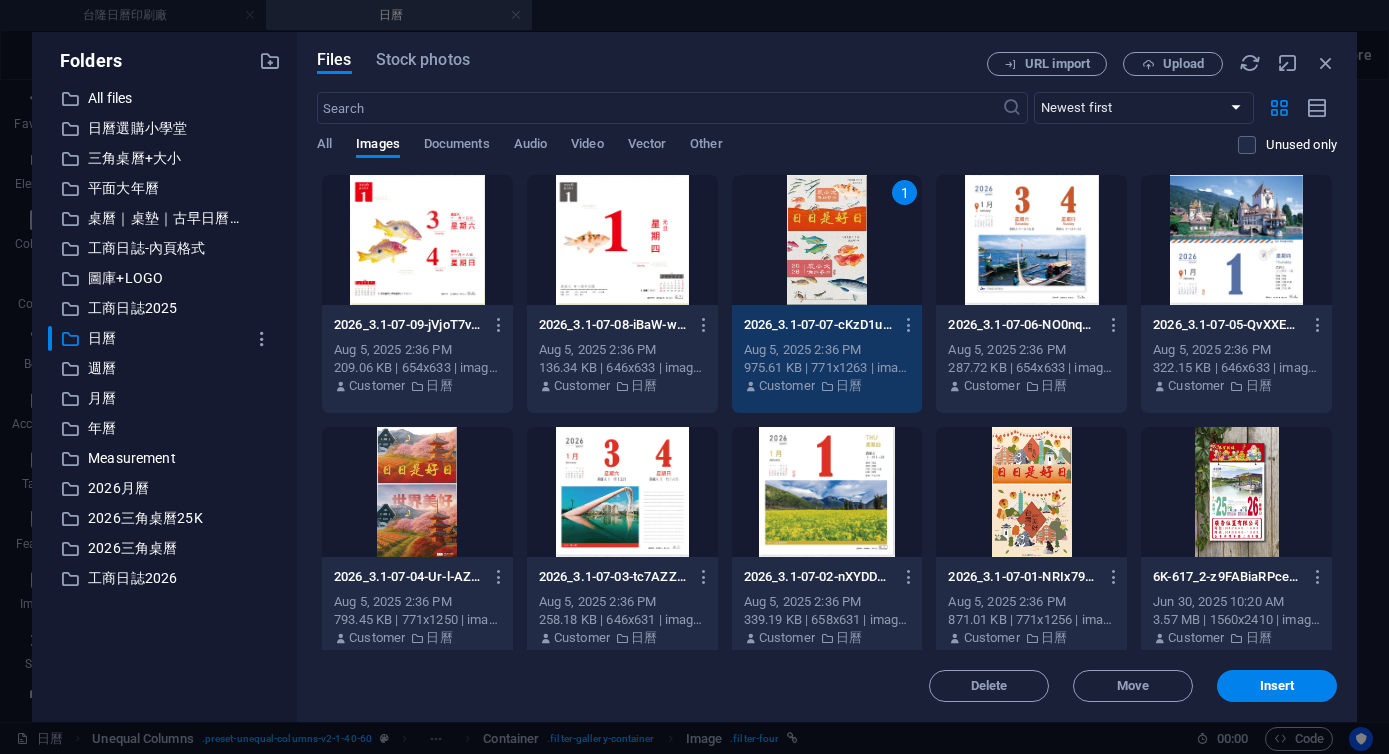 click on "1" at bounding box center [827, 240] 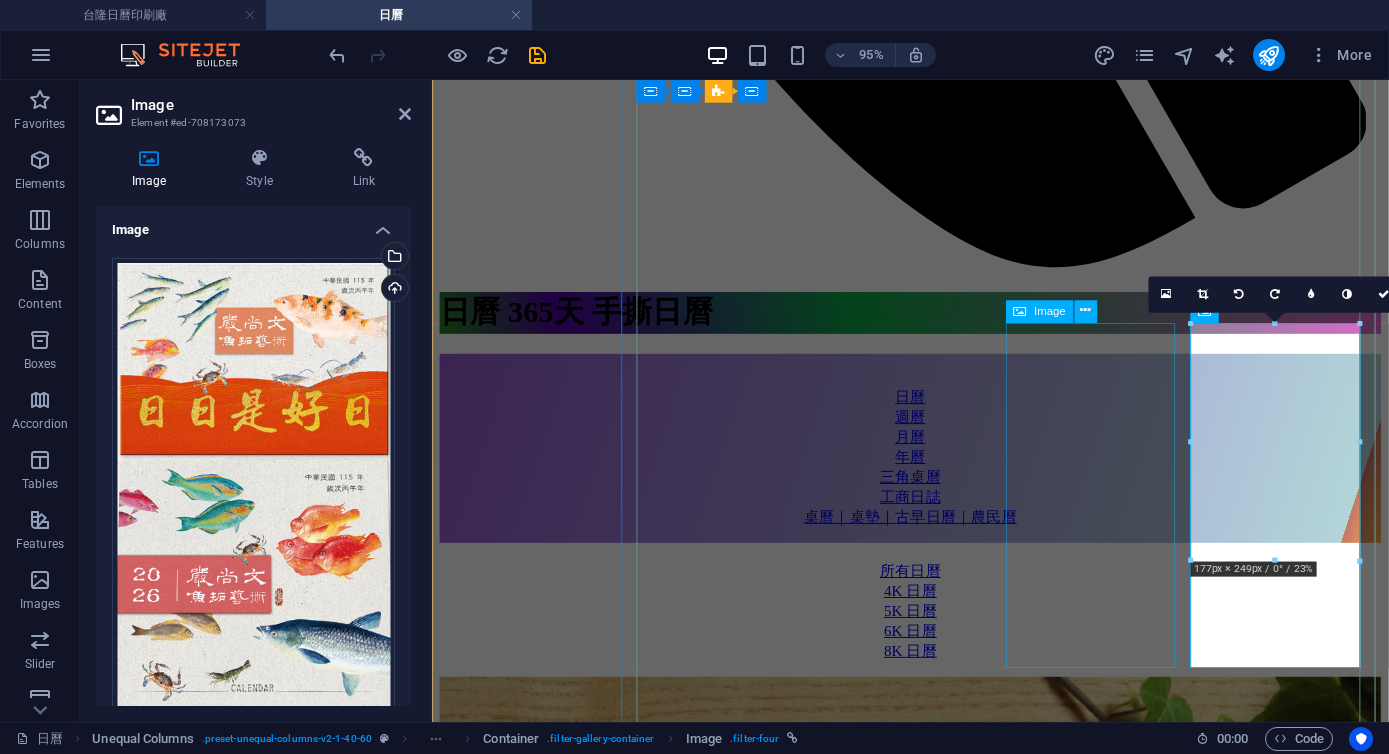 scroll, scrollTop: 1577, scrollLeft: 0, axis: vertical 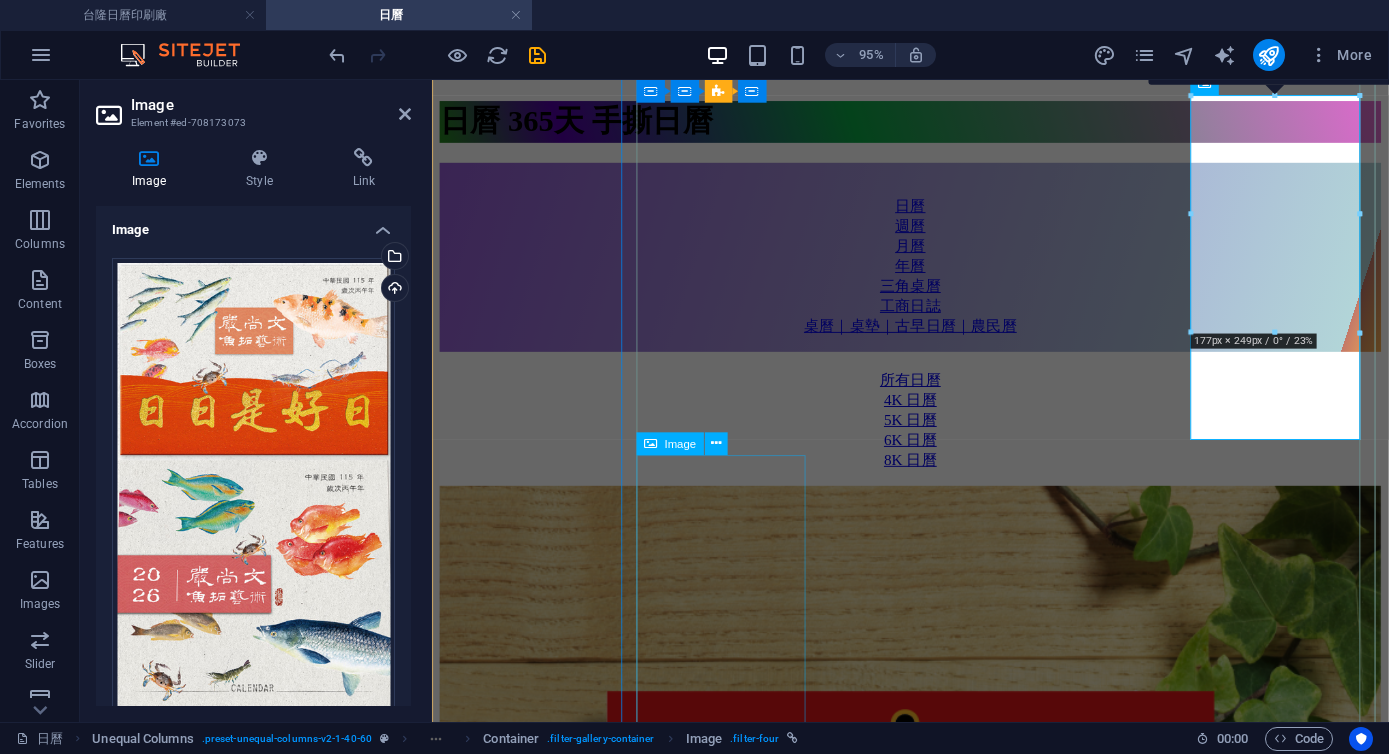 click on "主題日曆 G8K-963 台灣美好" at bounding box center [935, 27033] 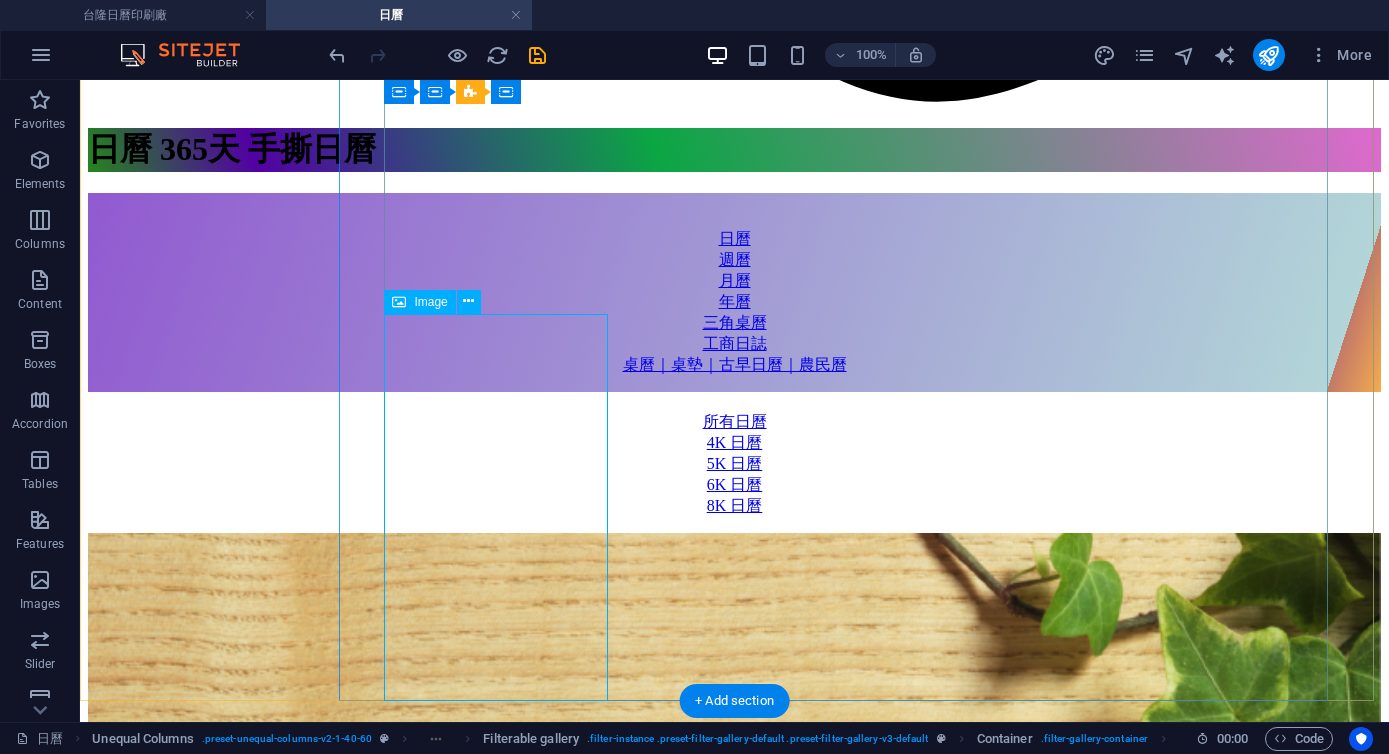 click on "主題日曆 G8K-963 台灣美好" at bounding box center (734, 34604) 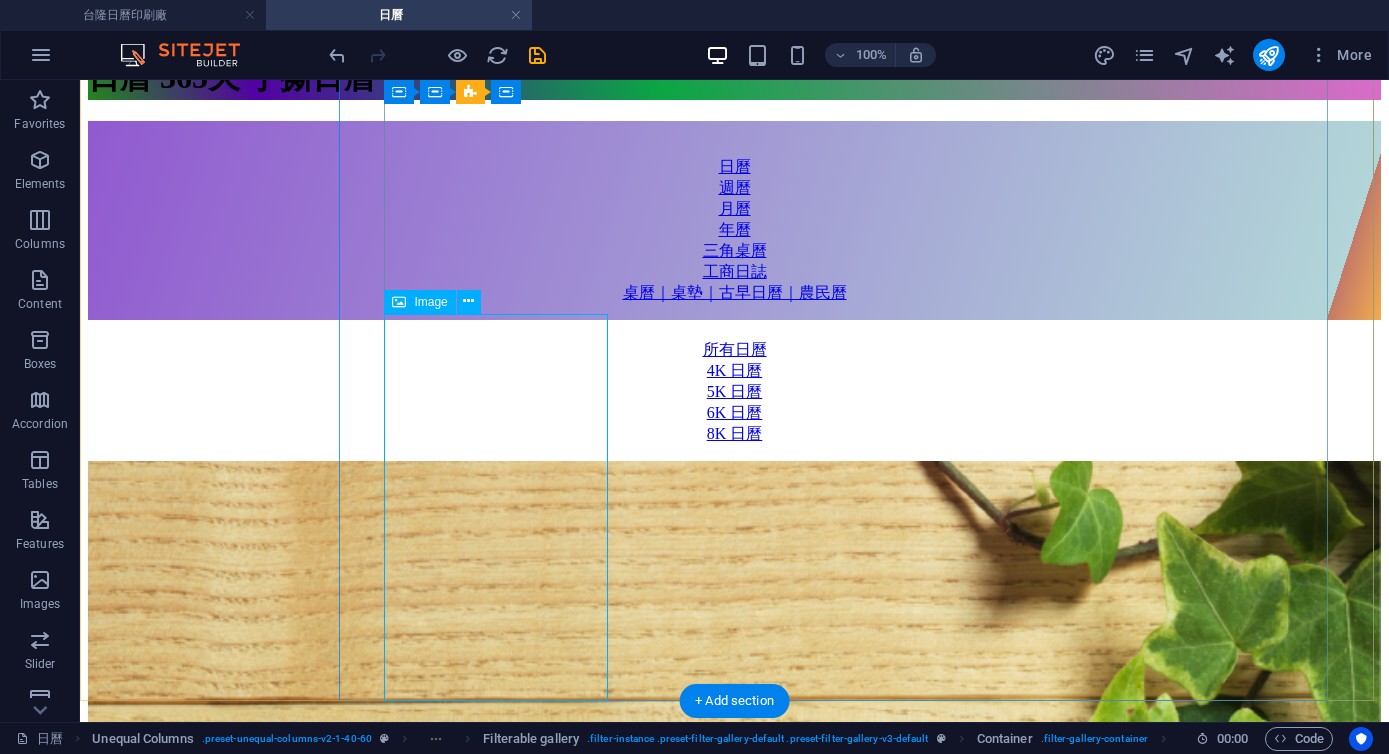 select on "%" 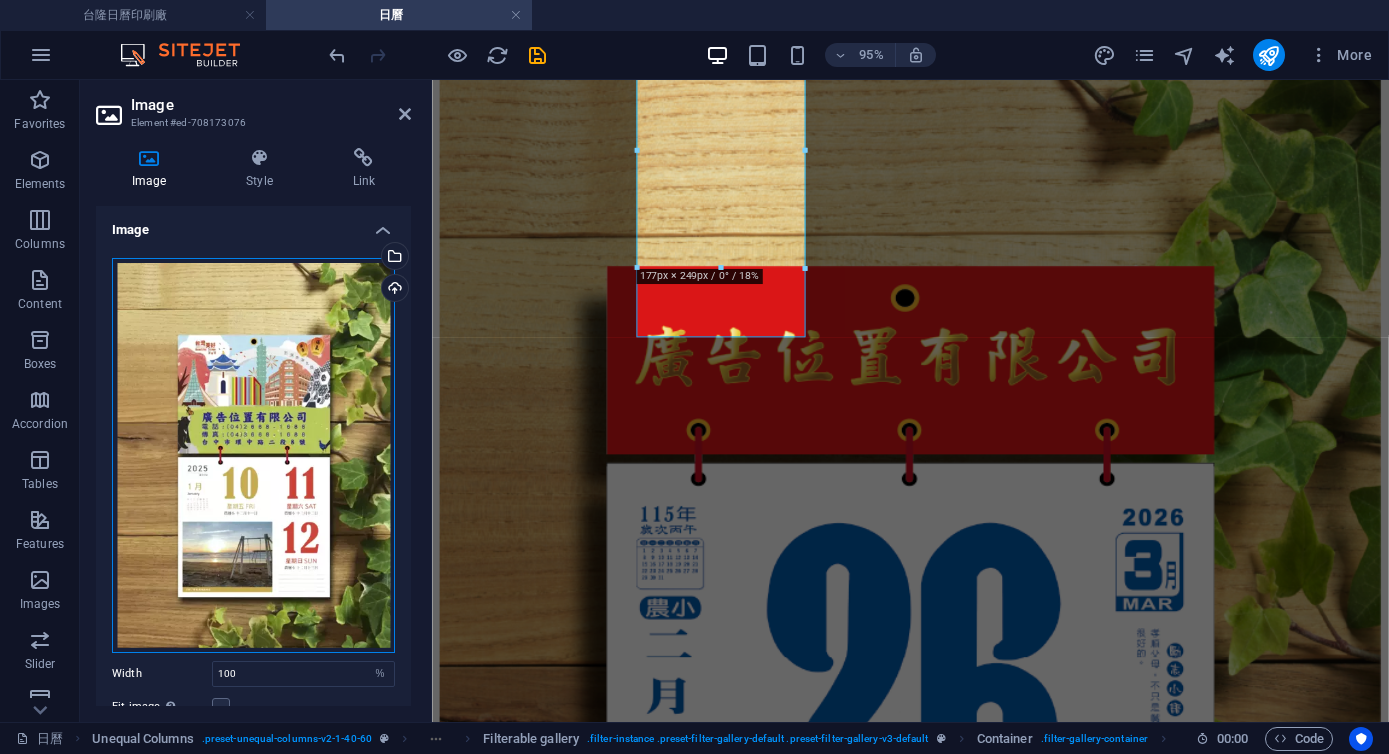click on "Drag files here, click to choose files or select files from Files or our free stock photos & videos" at bounding box center (253, 455) 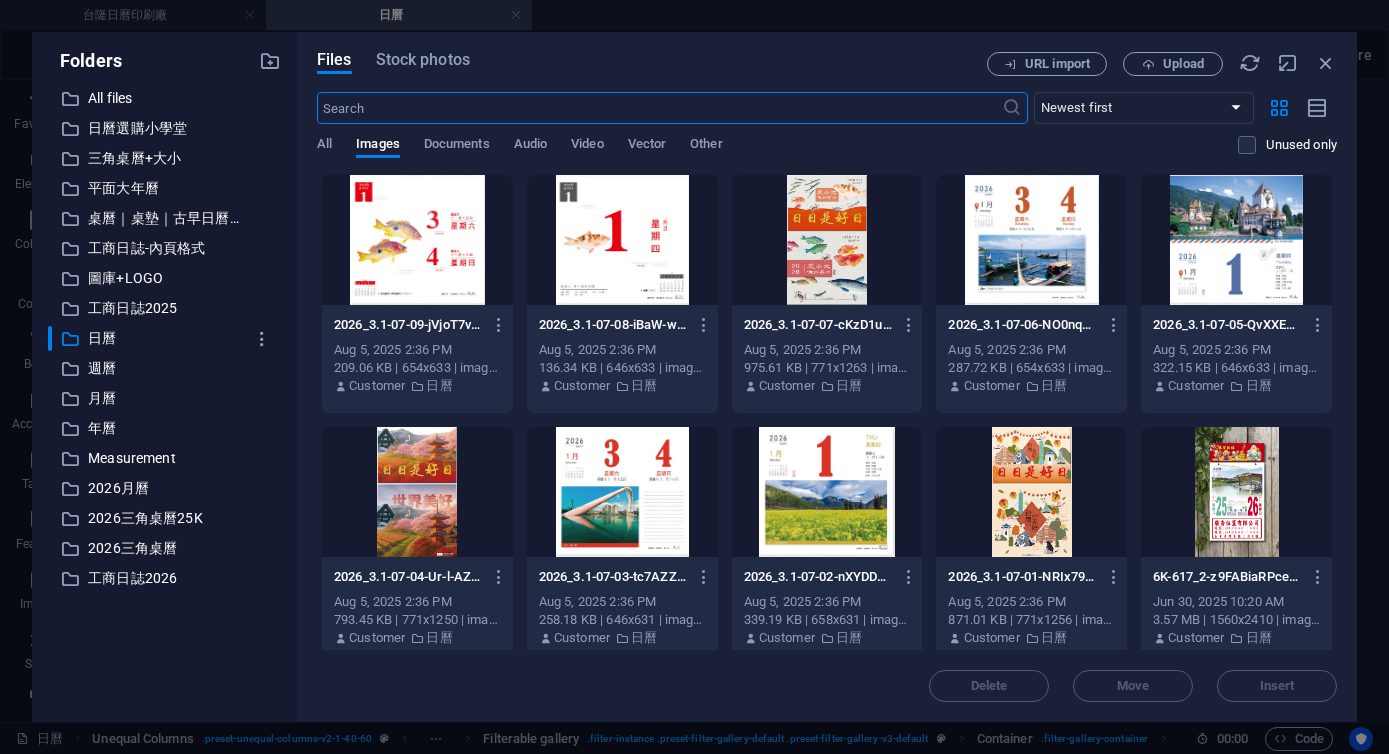 click at bounding box center (417, 492) 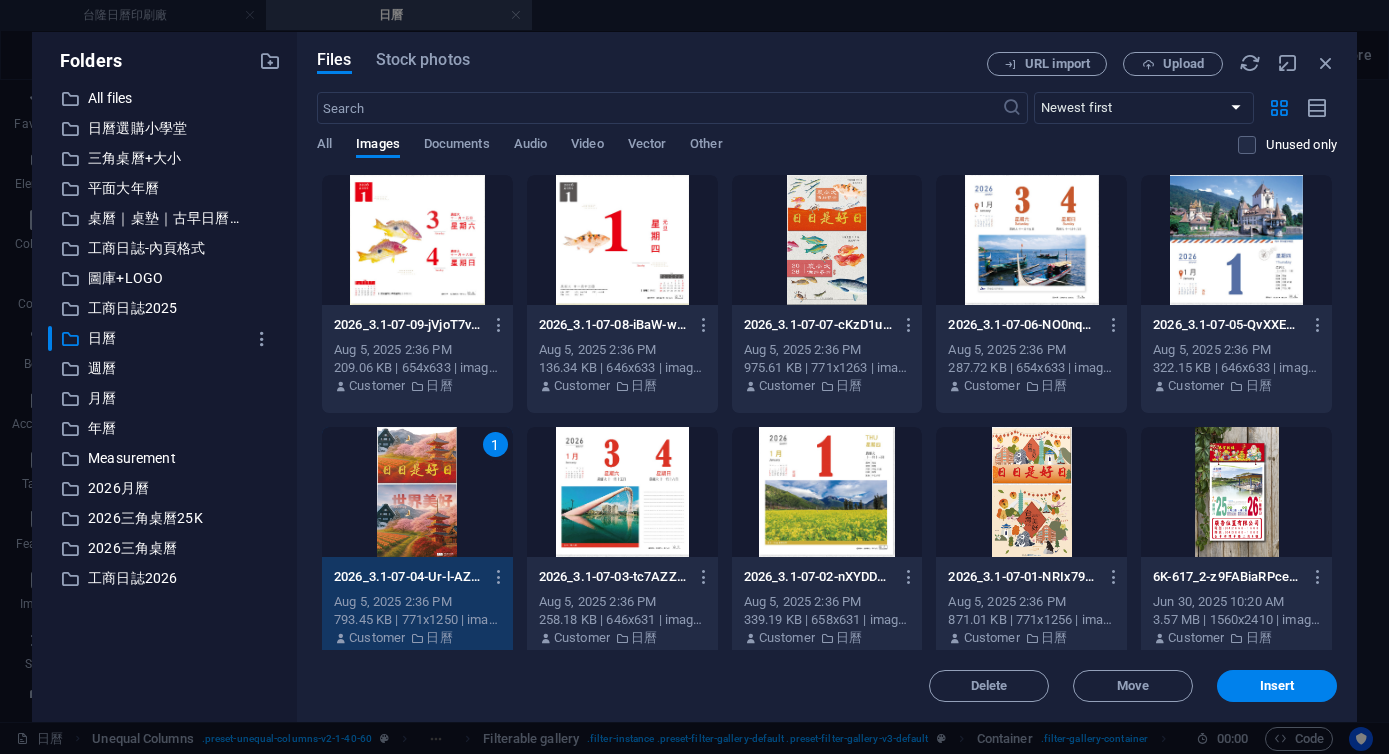 click on "1" at bounding box center (417, 492) 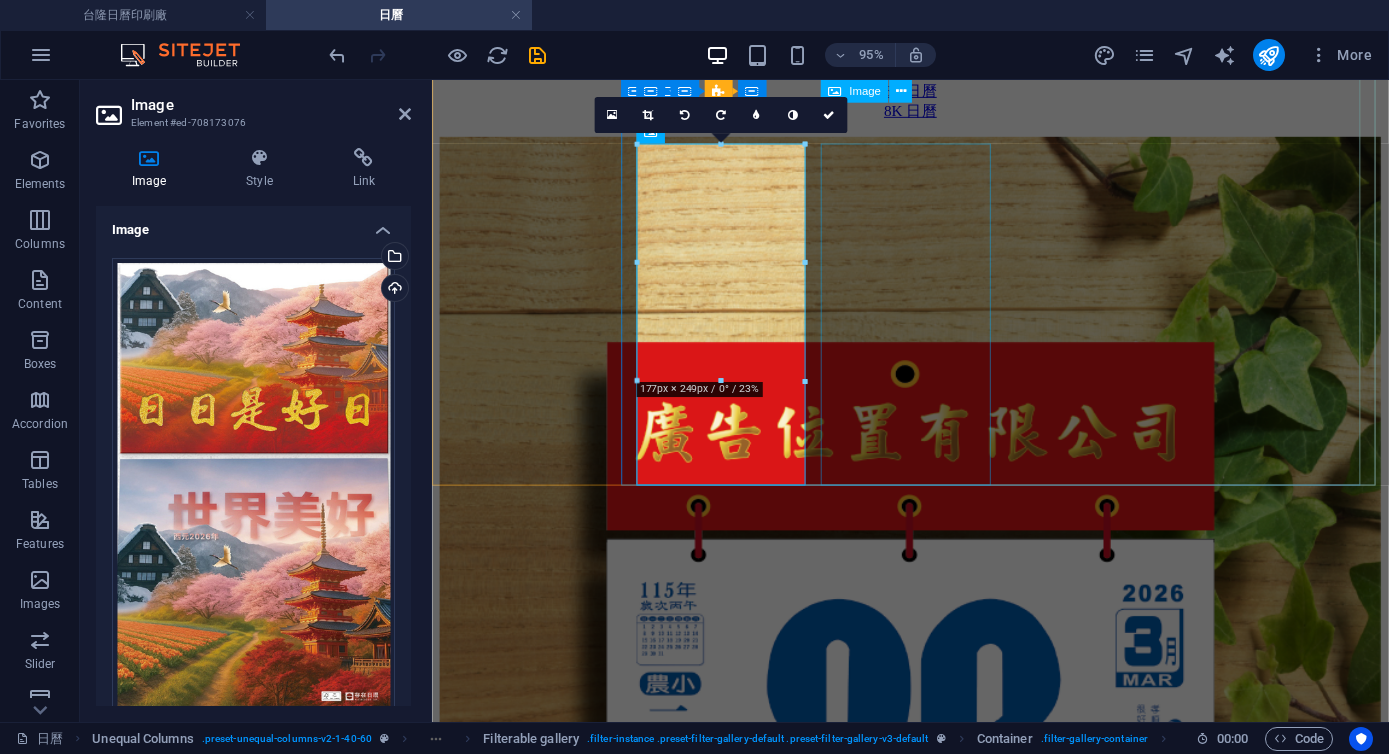 scroll, scrollTop: 1896, scrollLeft: 0, axis: vertical 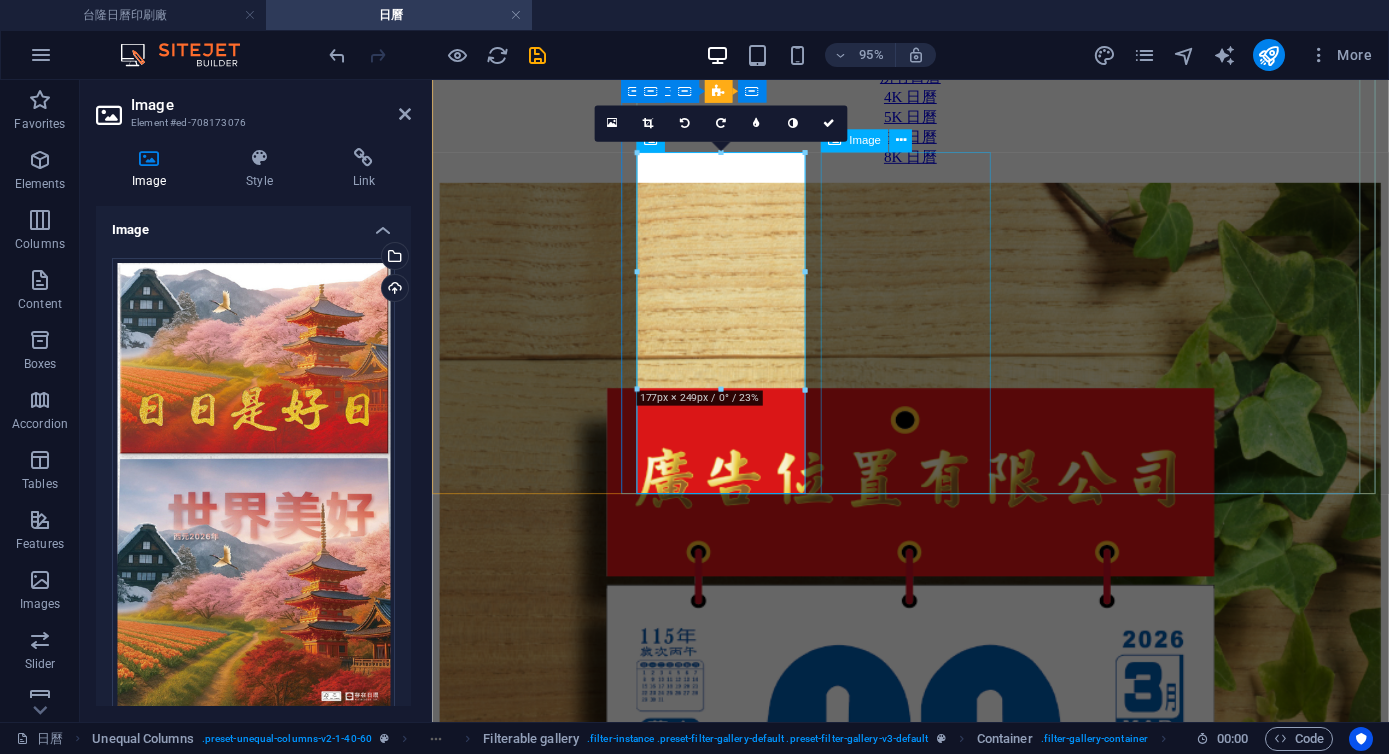 click on "主題日曆 G8K-967 寶島上菜" at bounding box center [935, 28449] 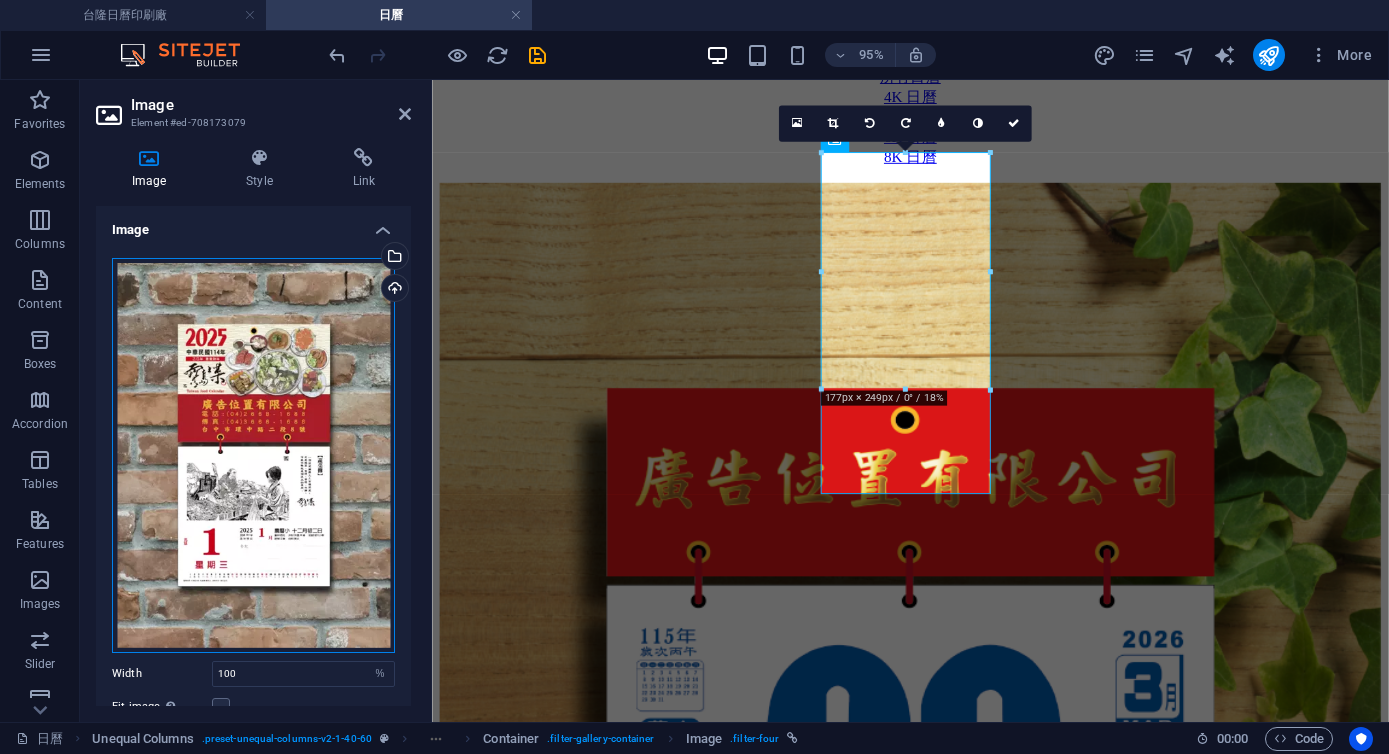click on "Drag files here, click to choose files or select files from Files or our free stock photos & videos" at bounding box center [253, 455] 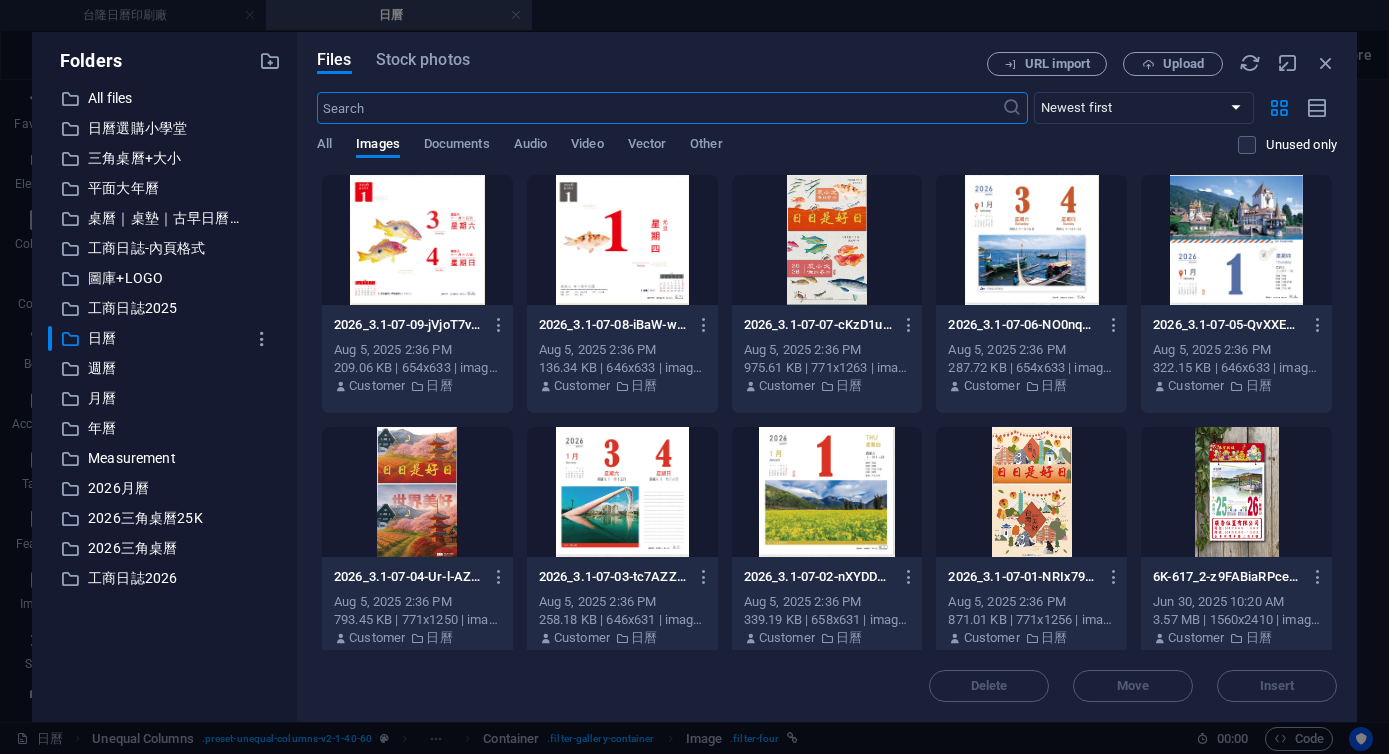 click at bounding box center [1031, 492] 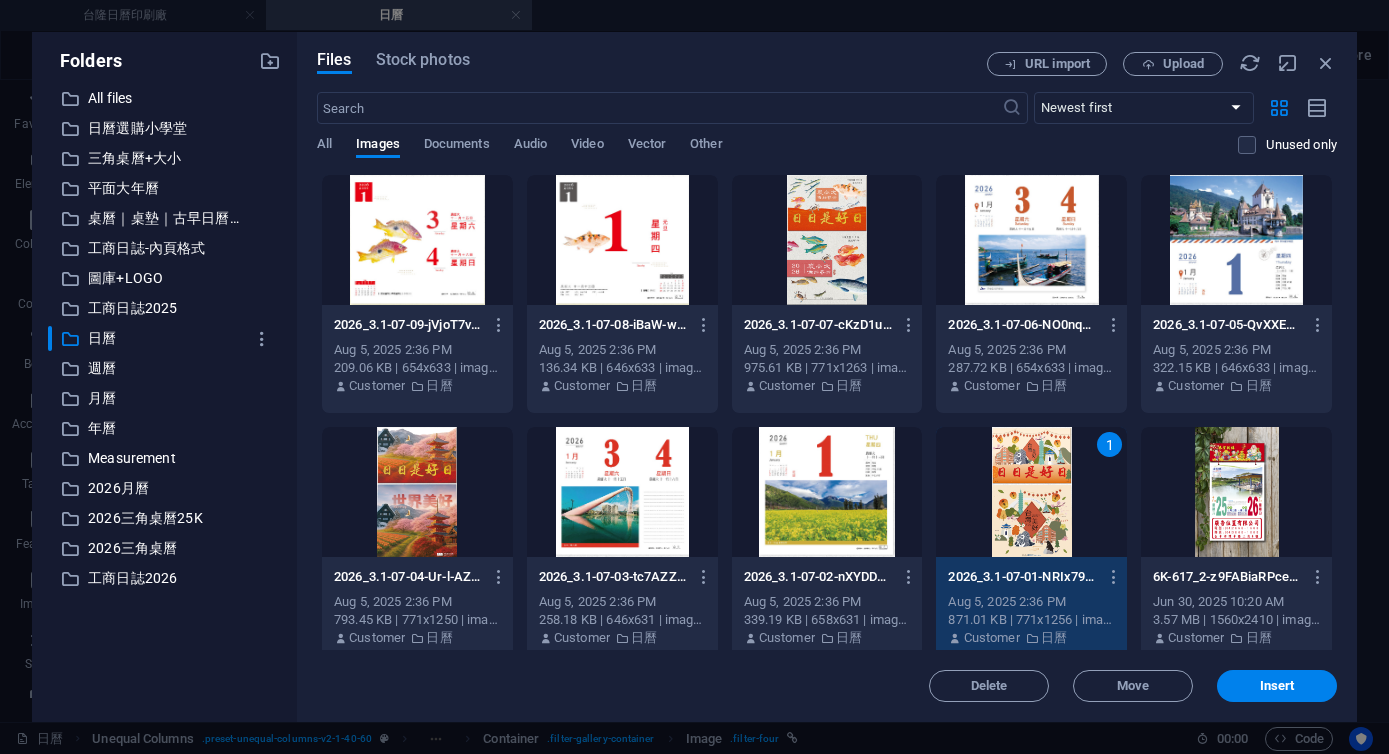 click on "1" at bounding box center [1031, 492] 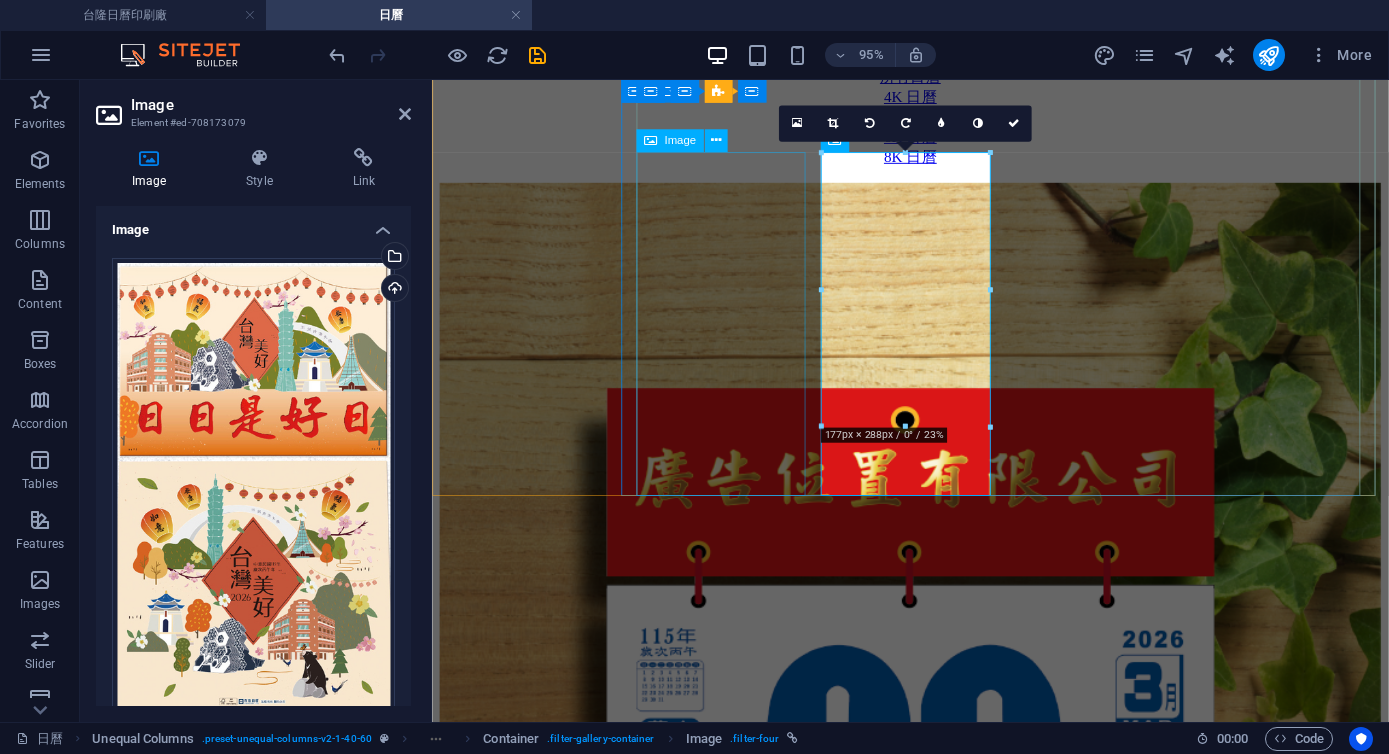 click on "主題日曆 G8K-963 台灣美好" at bounding box center [935, 26819] 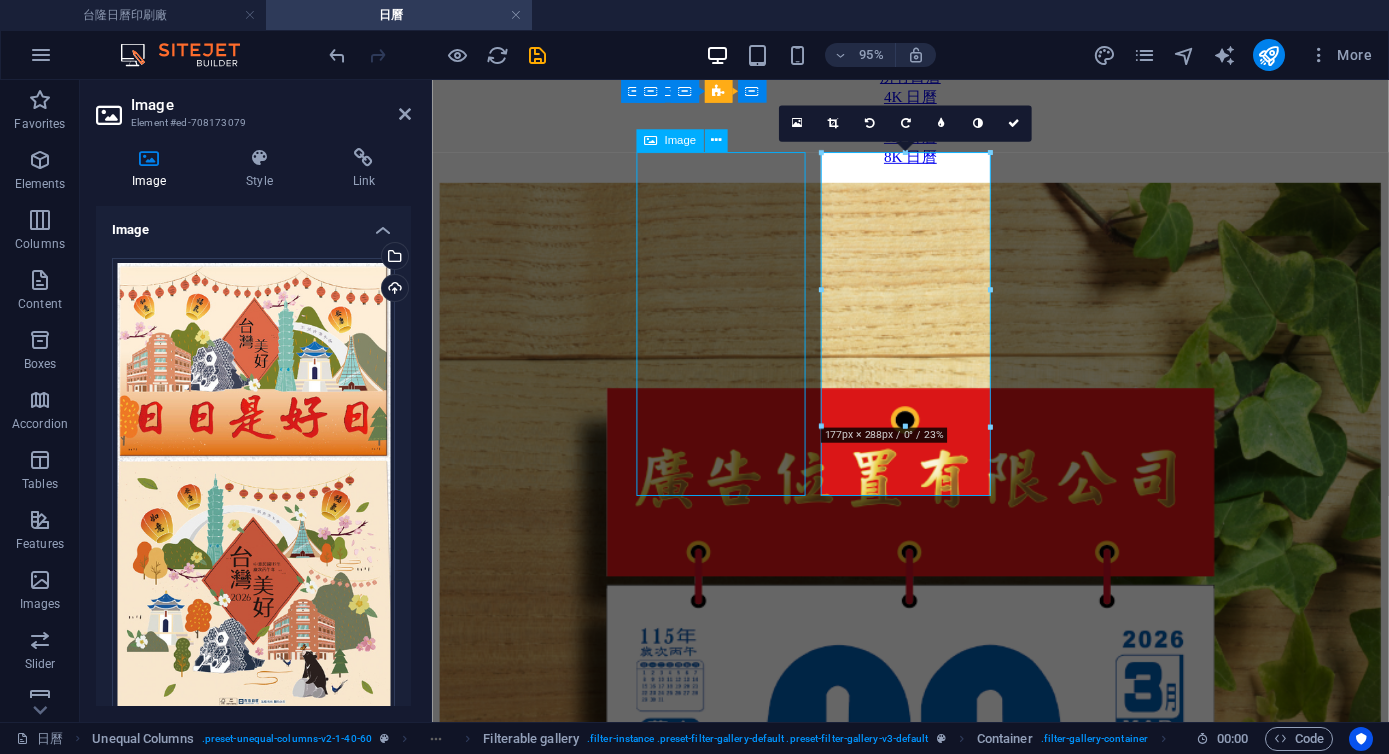click on "主題日曆 G8K-963 台灣美好" at bounding box center [935, 26819] 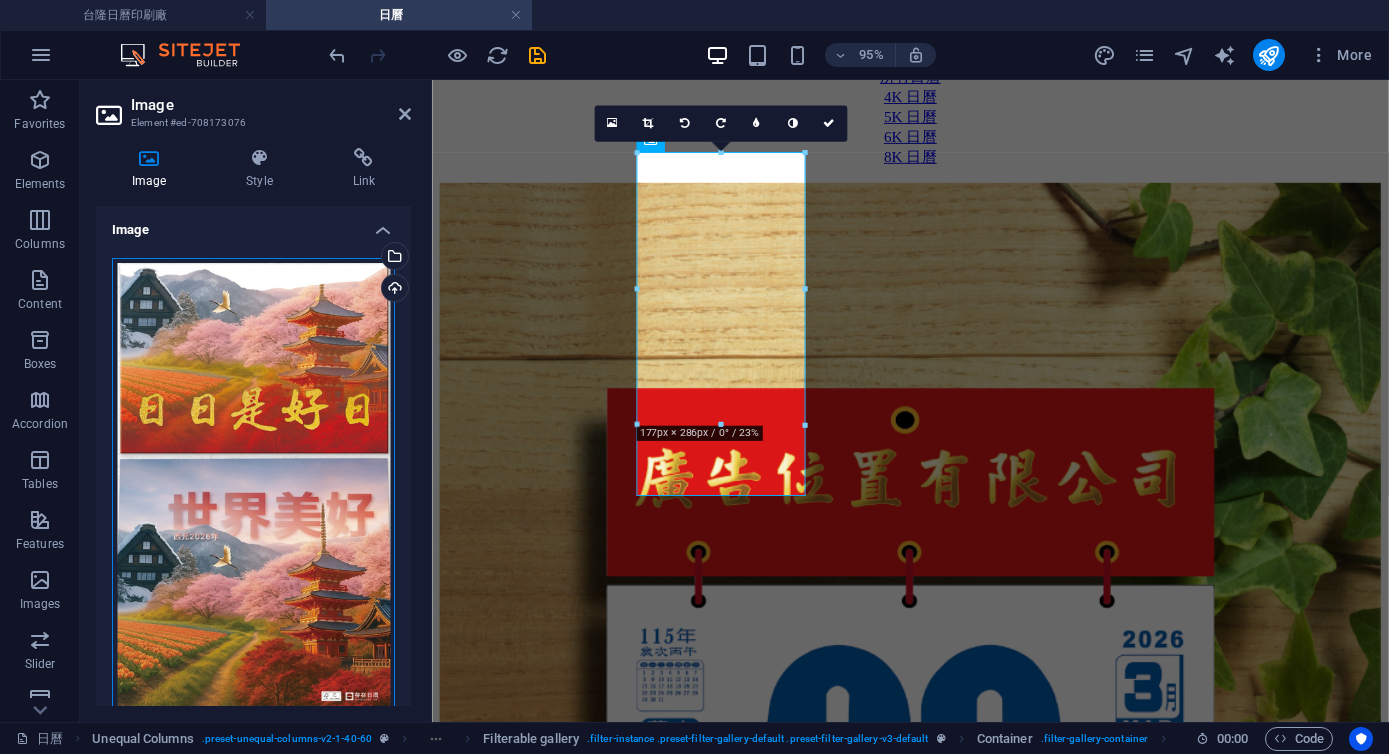 click on "Drag files here, click to choose files or select files from Files or our free stock photos & videos" at bounding box center [253, 484] 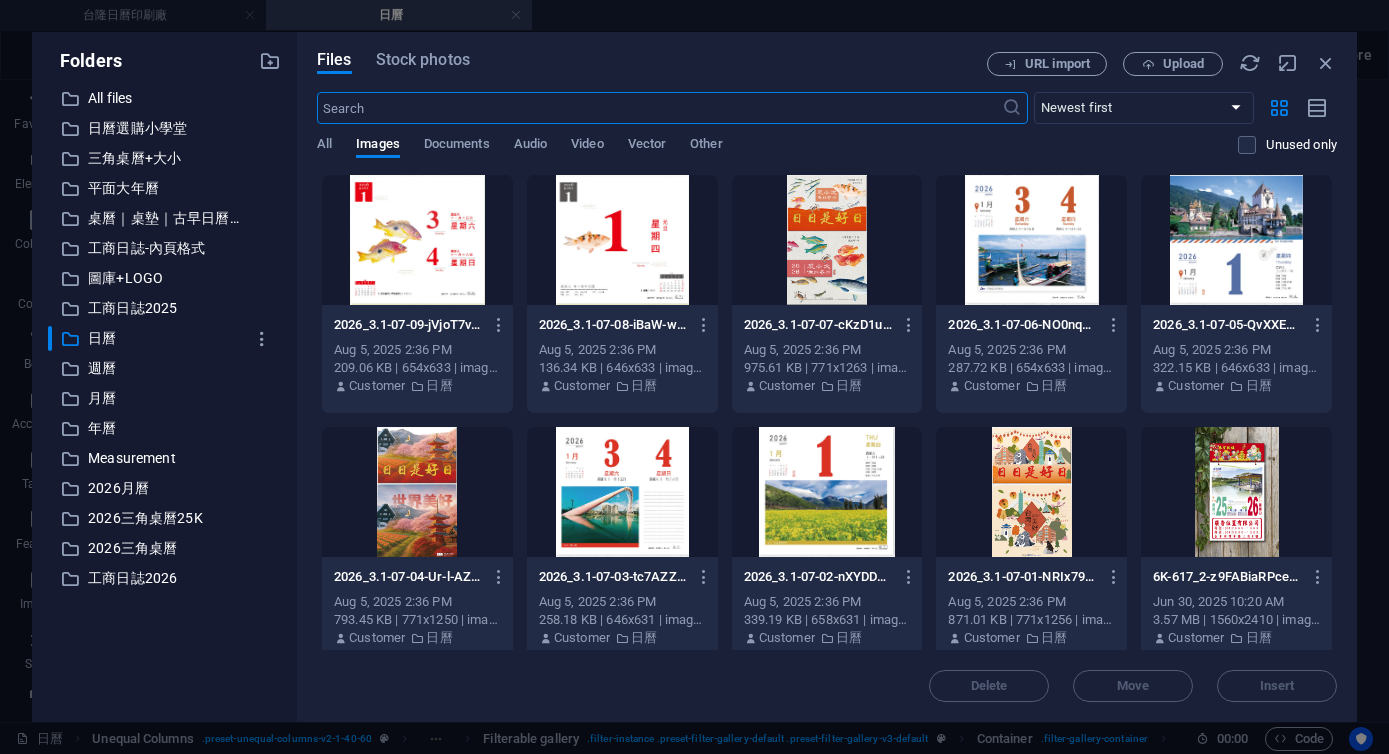click at bounding box center (1031, 492) 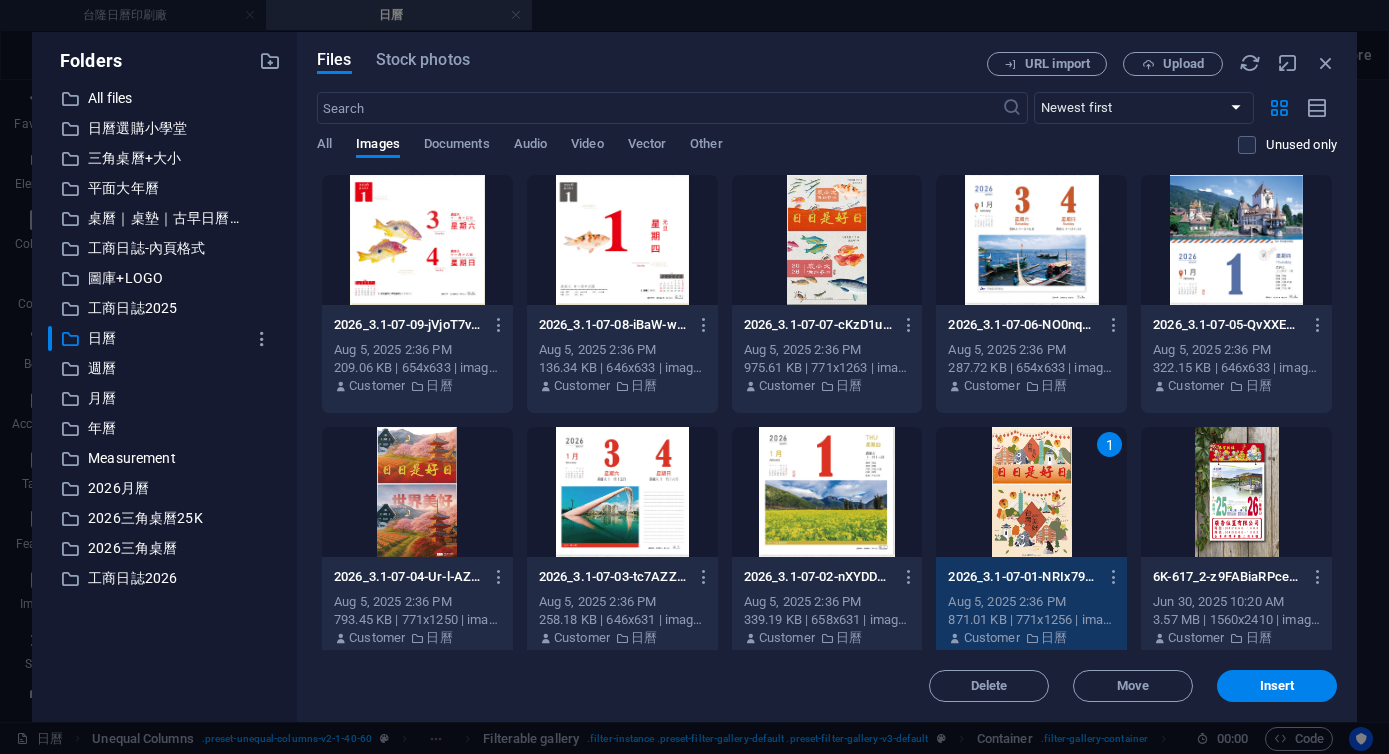 click on "1" at bounding box center (1031, 492) 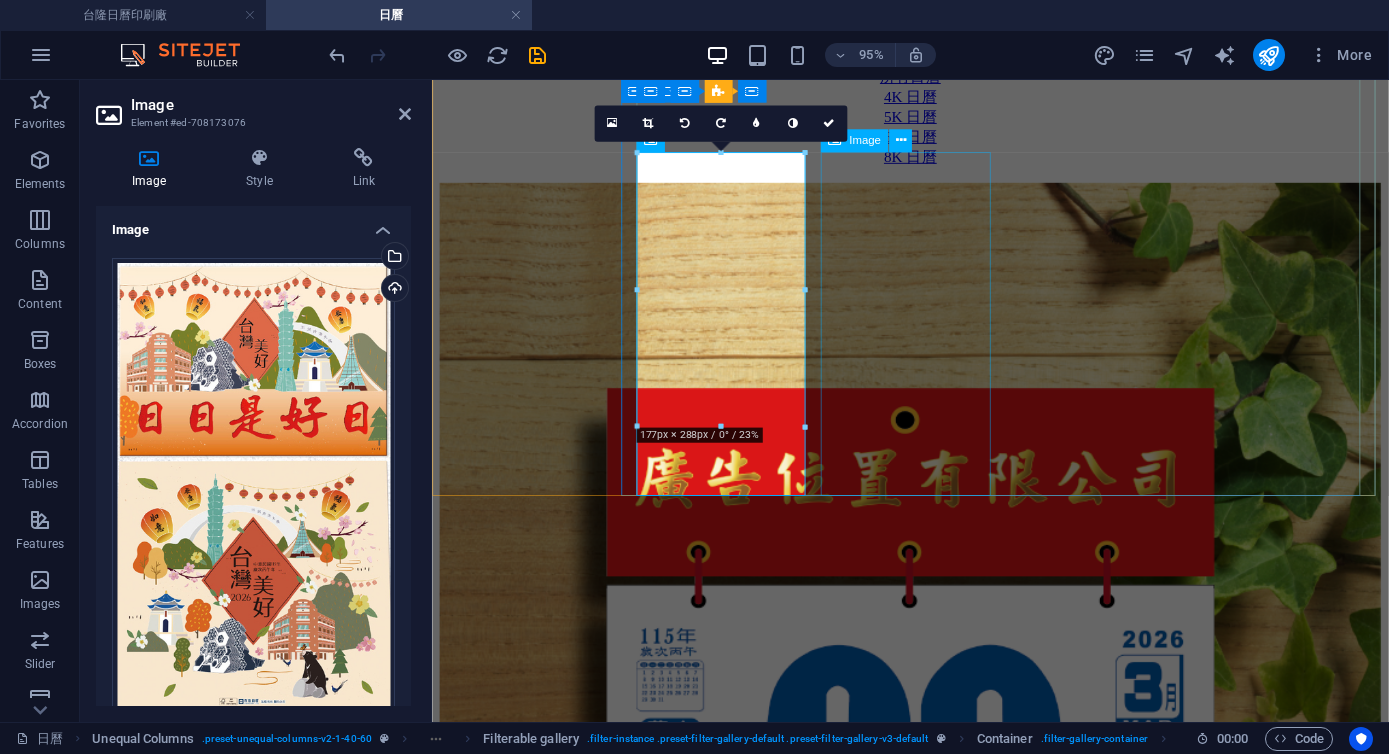 click on "主題日曆 G8K-967 寶島上菜" at bounding box center [935, 28566] 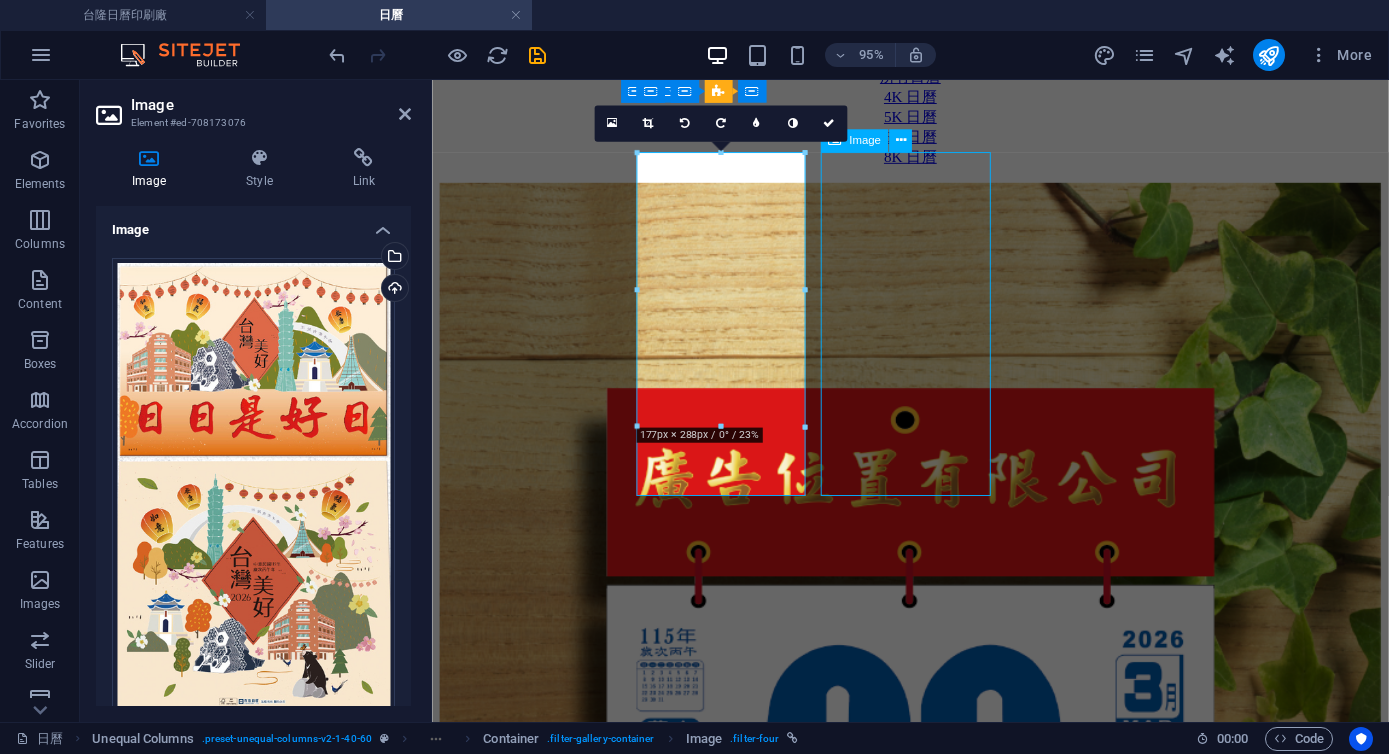 click on "主題日曆 G8K-967 寶島上菜" at bounding box center (935, 28566) 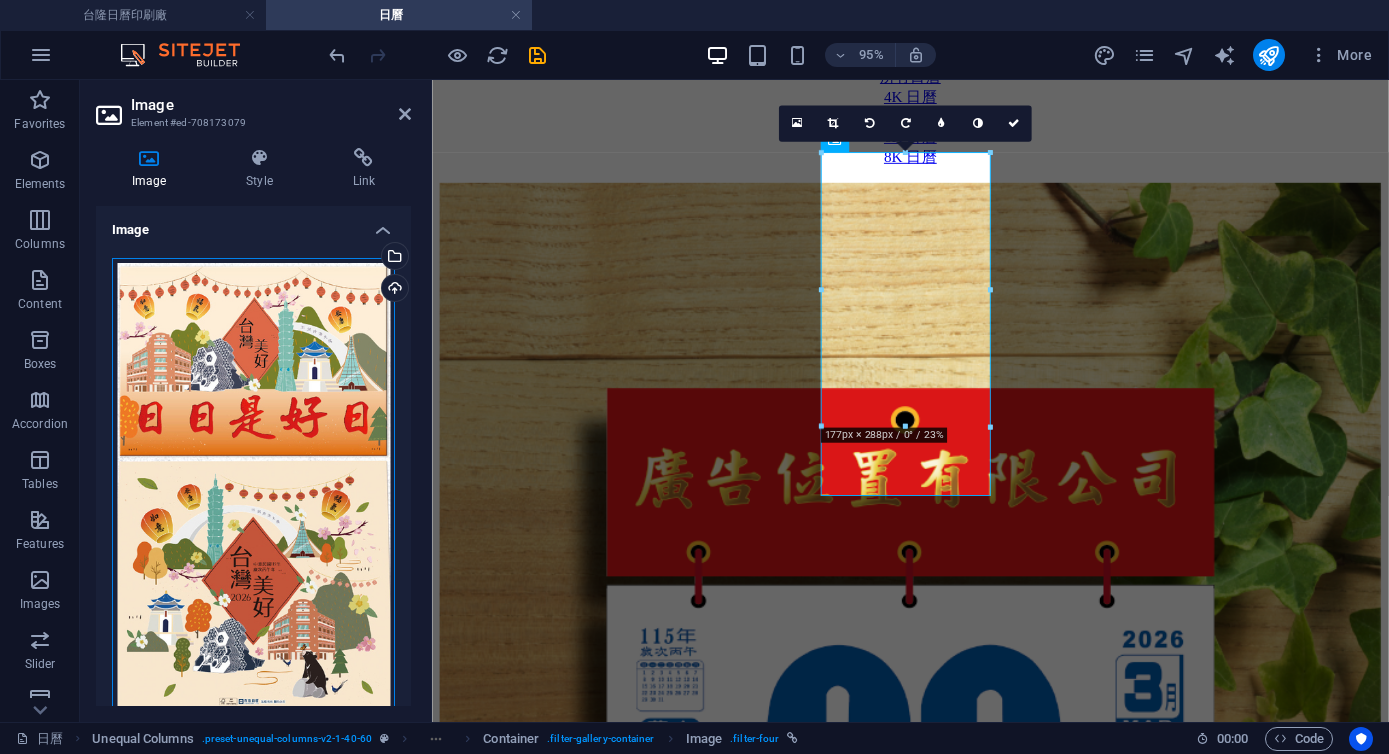 click on "Drag files here, click to choose files or select files from Files or our free stock photos & videos" at bounding box center (253, 485) 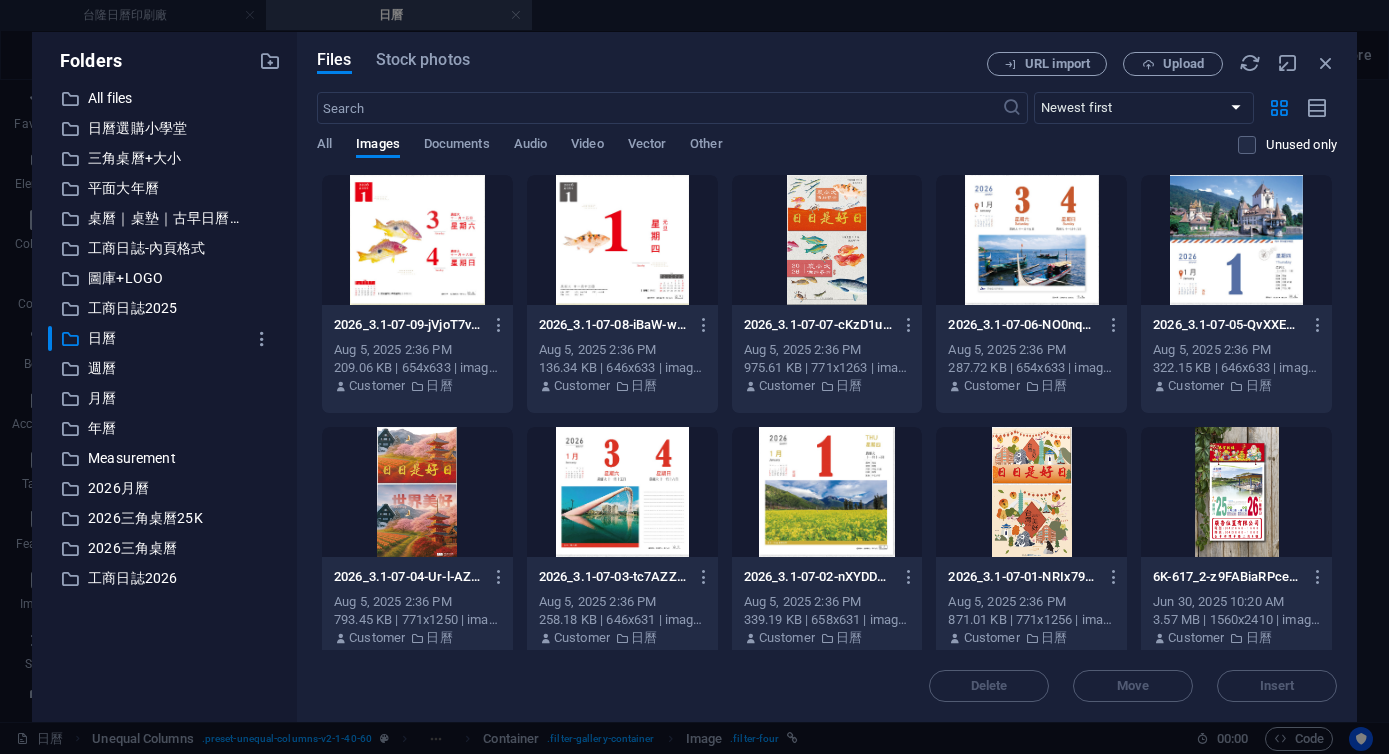 click at bounding box center (417, 492) 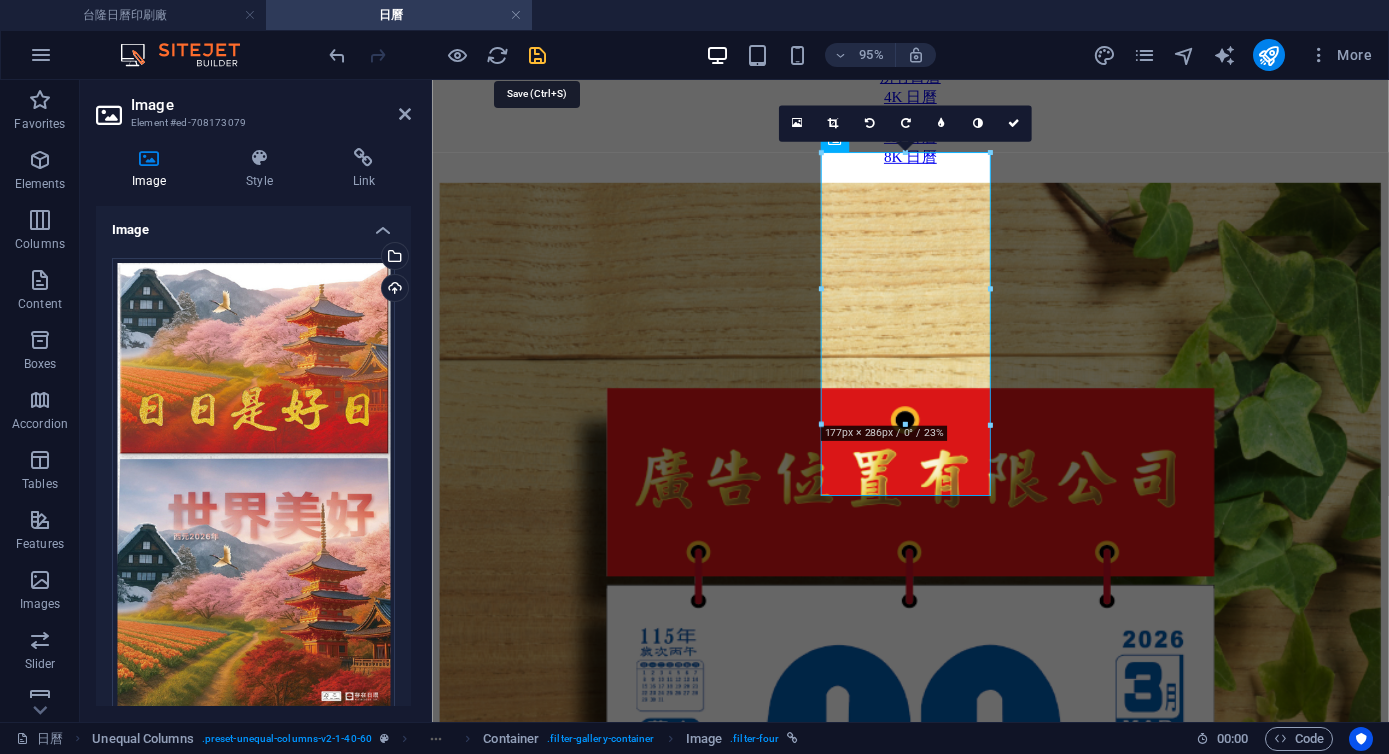 click at bounding box center (537, 55) 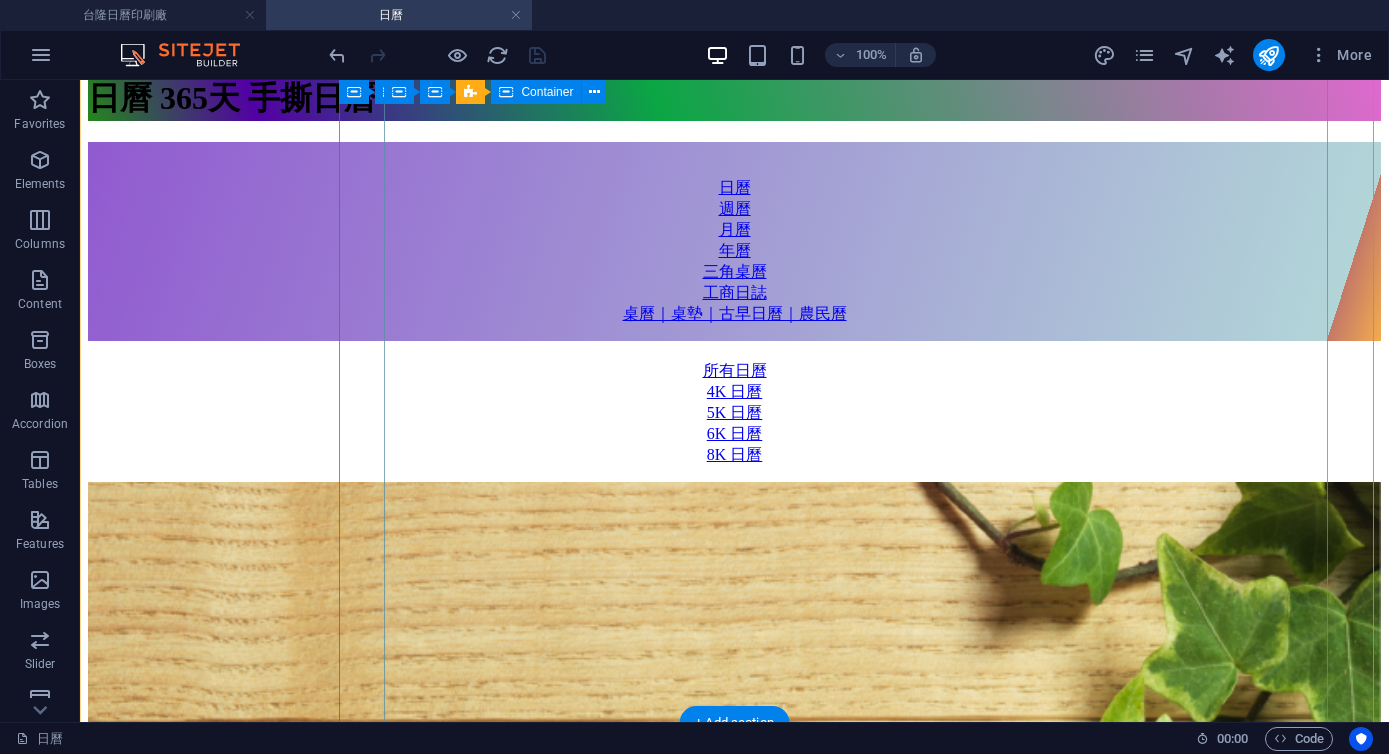 scroll, scrollTop: 2185, scrollLeft: 0, axis: vertical 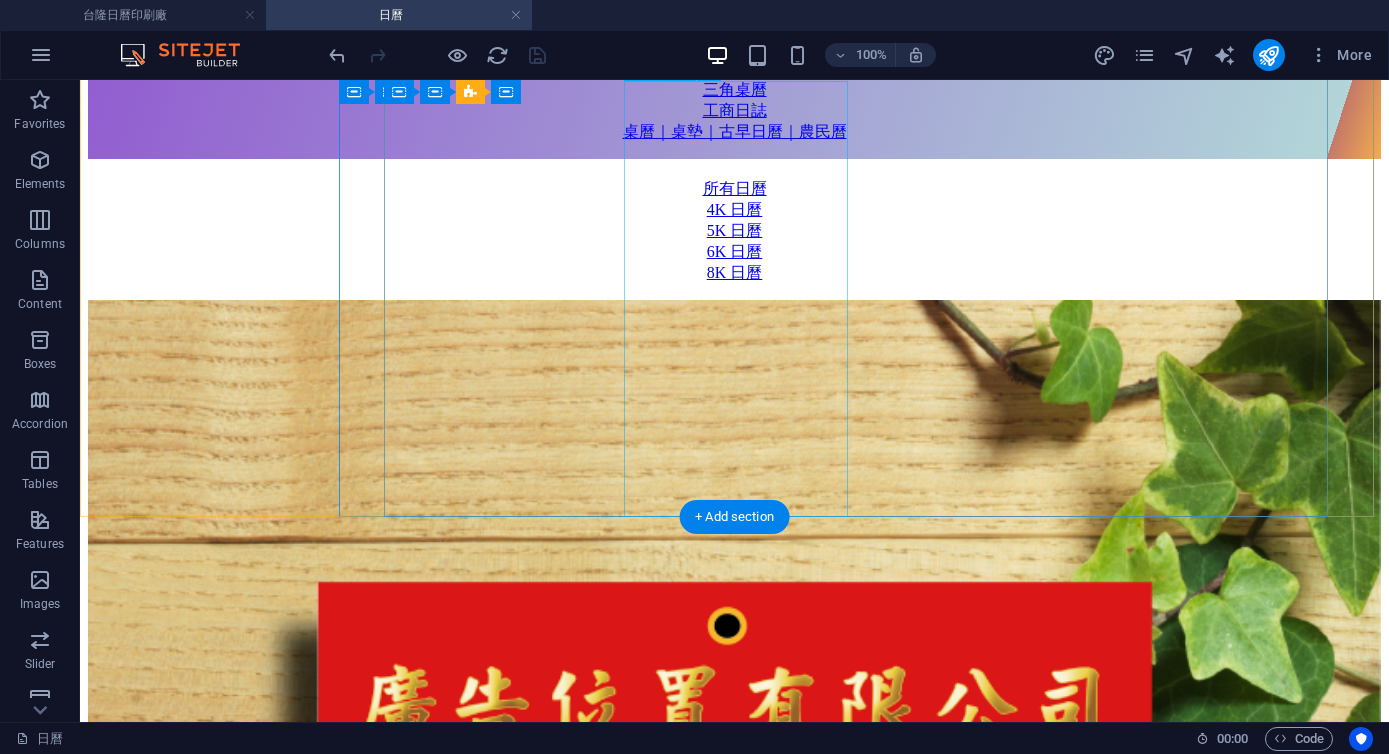 click on "主題日曆 G8K-967 寶島上菜" at bounding box center (734, 36742) 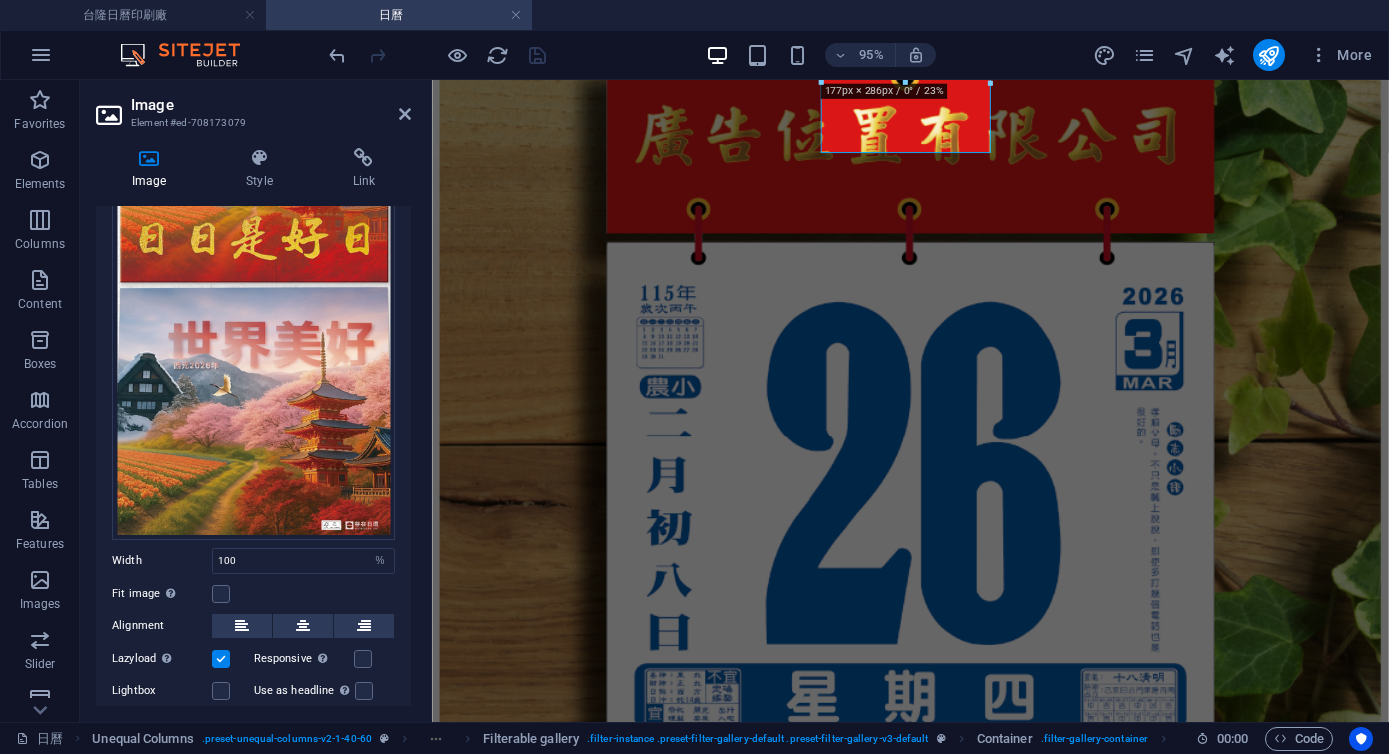 scroll, scrollTop: 257, scrollLeft: 0, axis: vertical 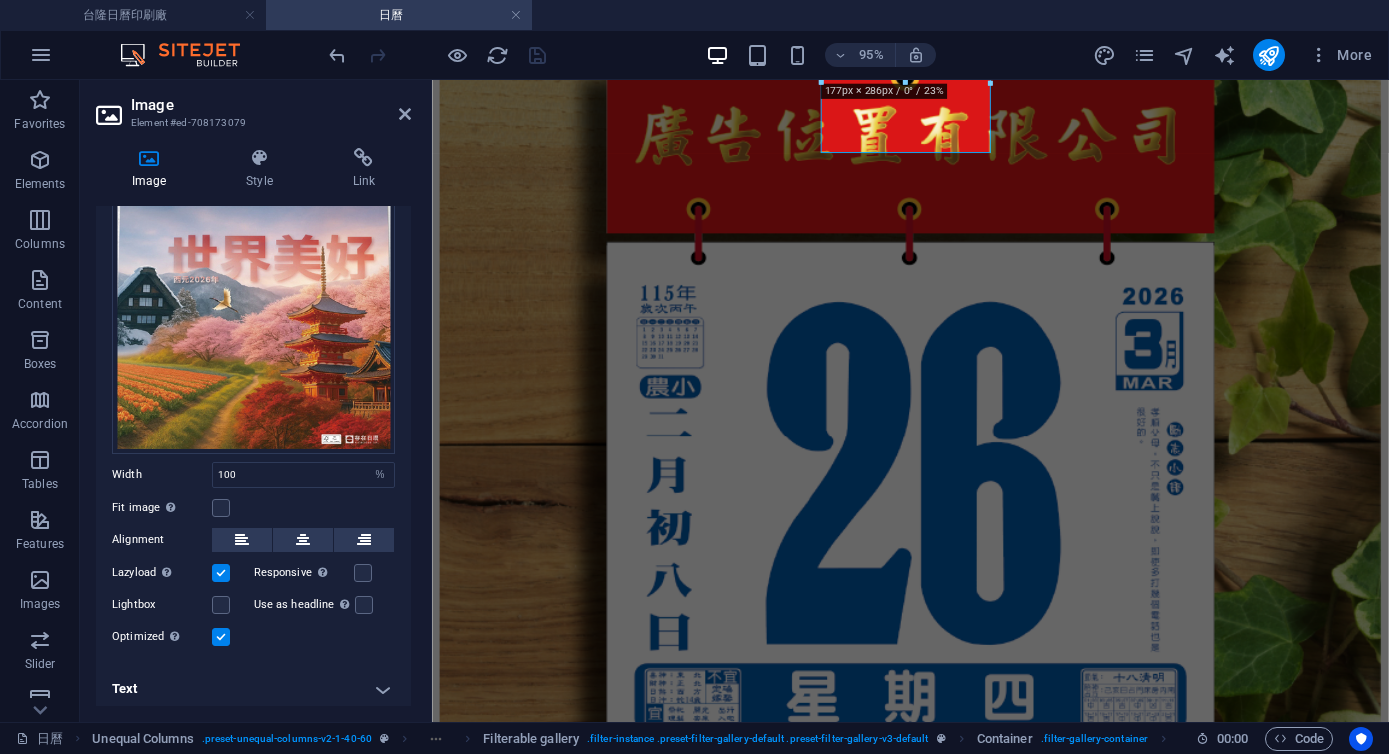 click on "Text" at bounding box center (253, 689) 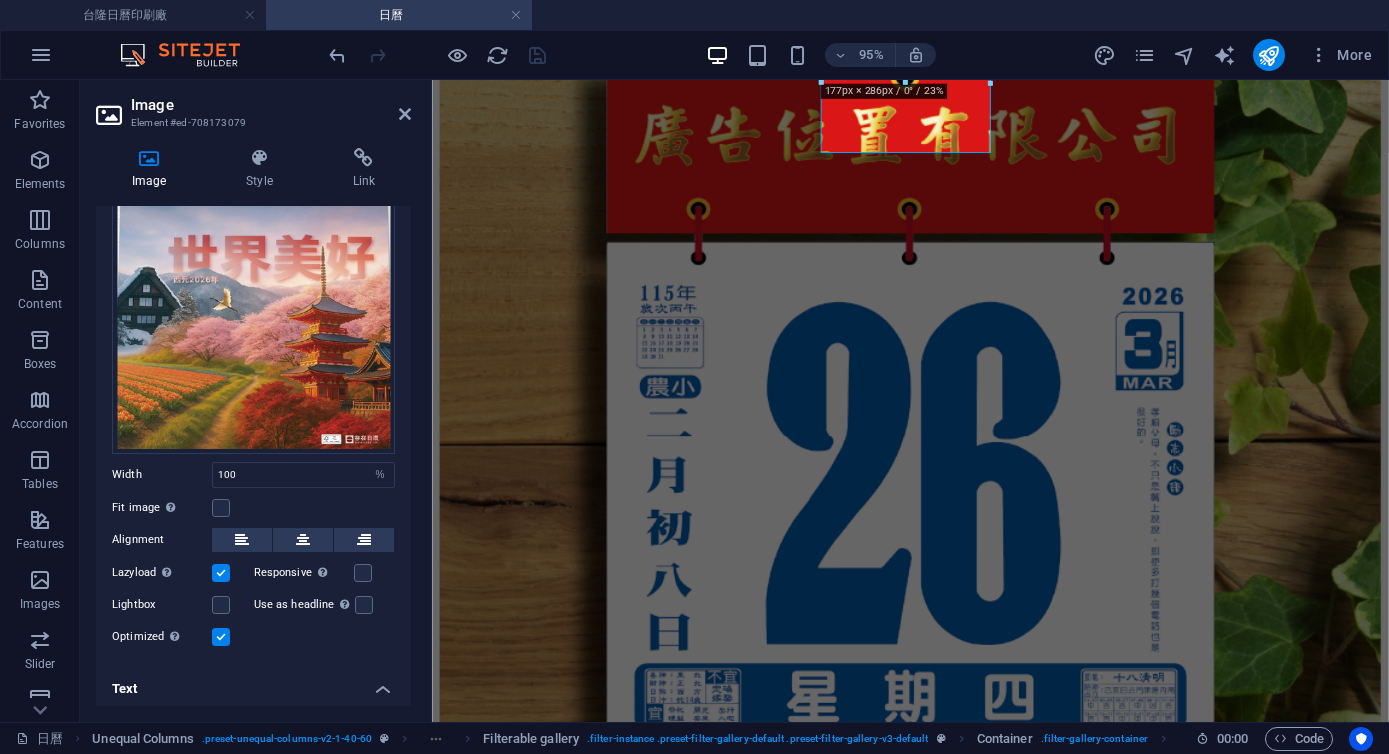 scroll, scrollTop: 459, scrollLeft: 0, axis: vertical 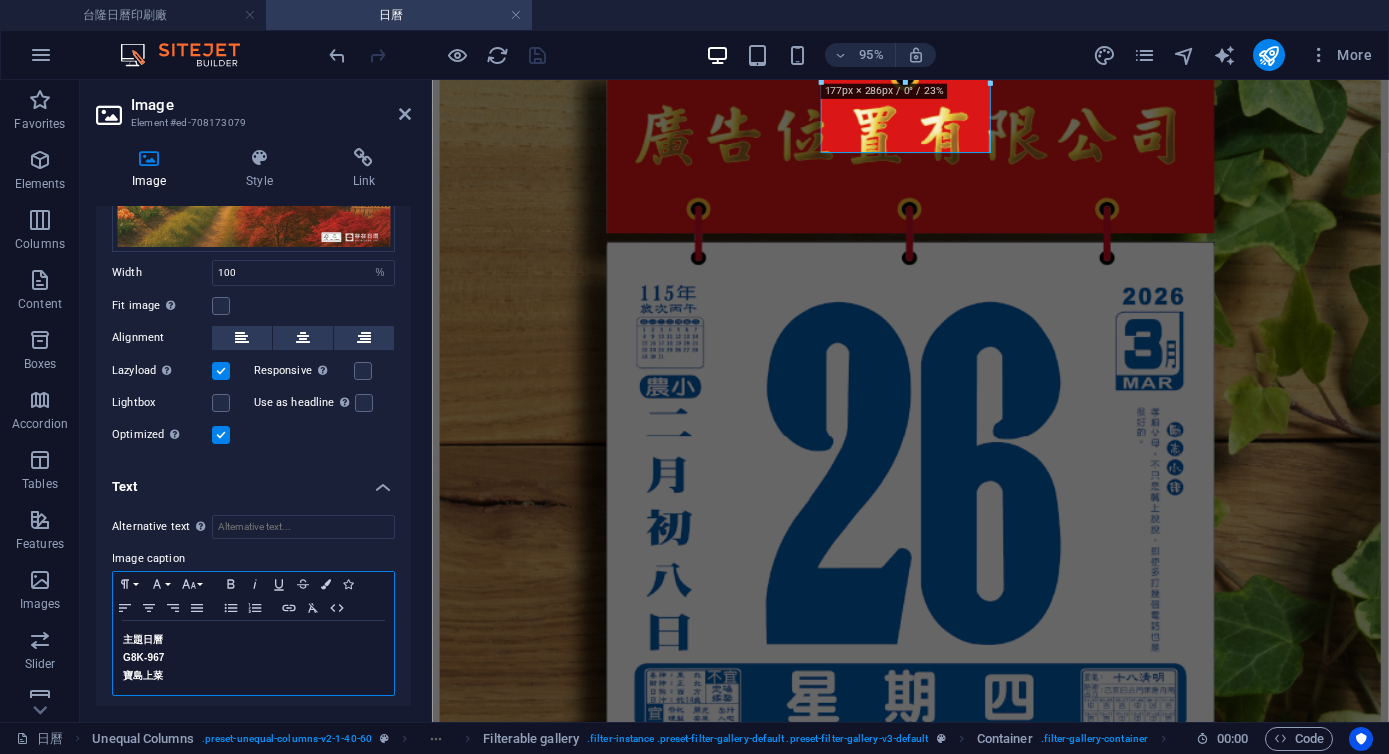 click on "寶島上菜" at bounding box center [253, 676] 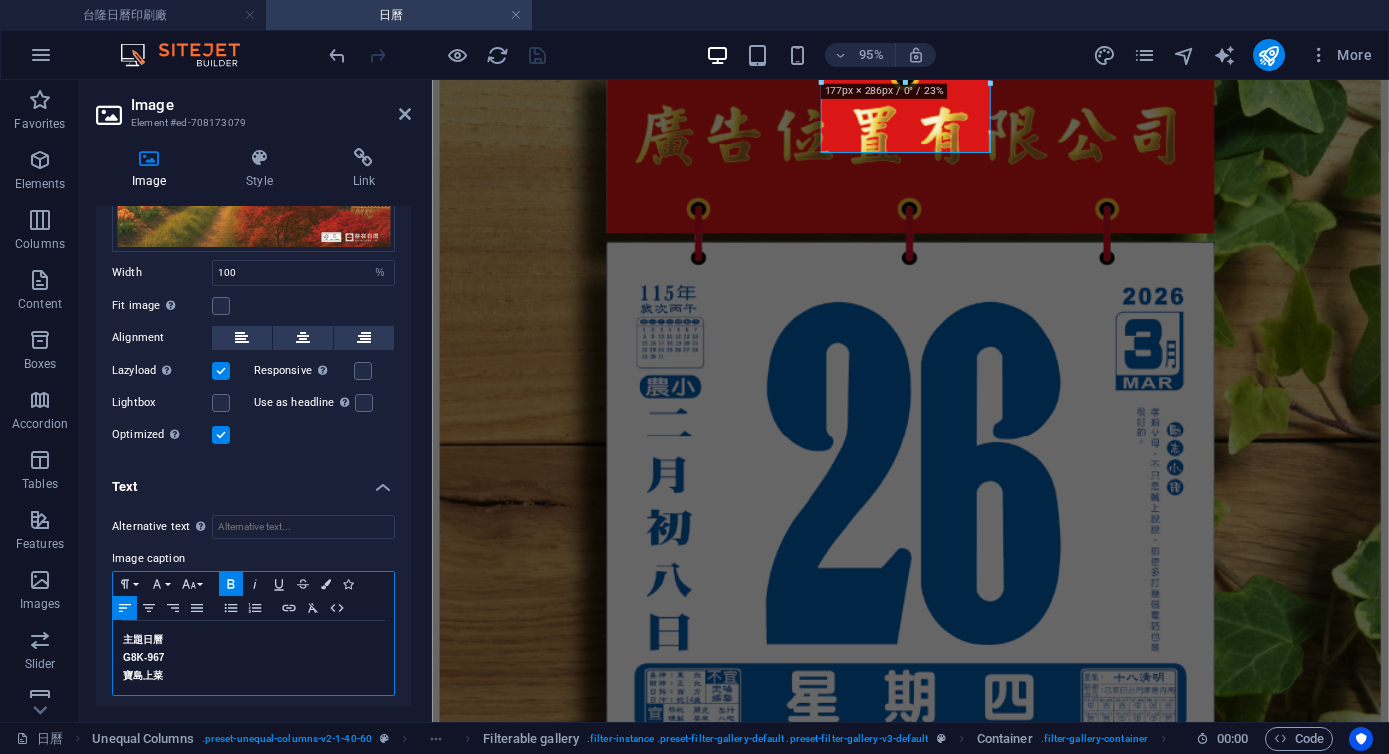 click on "寶島上菜" at bounding box center (253, 676) 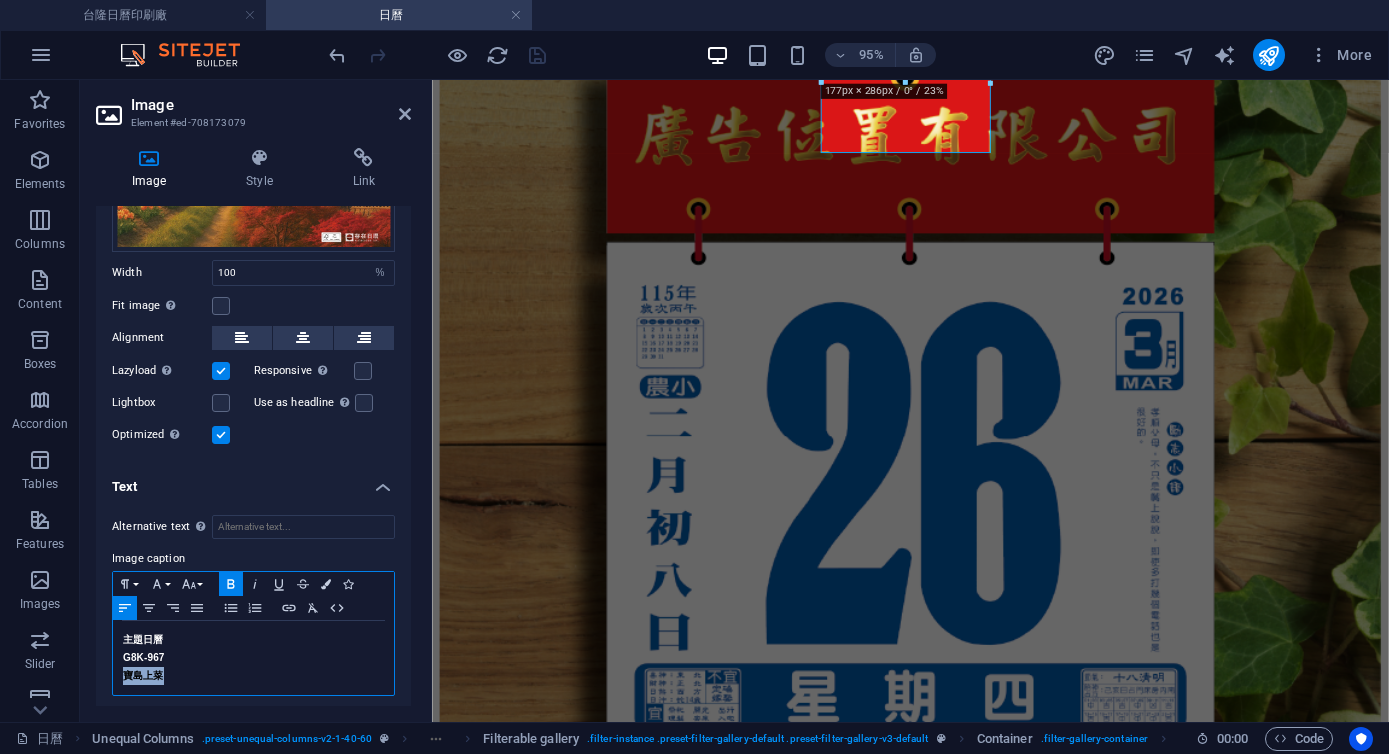 click on "寶島上菜" at bounding box center [253, 676] 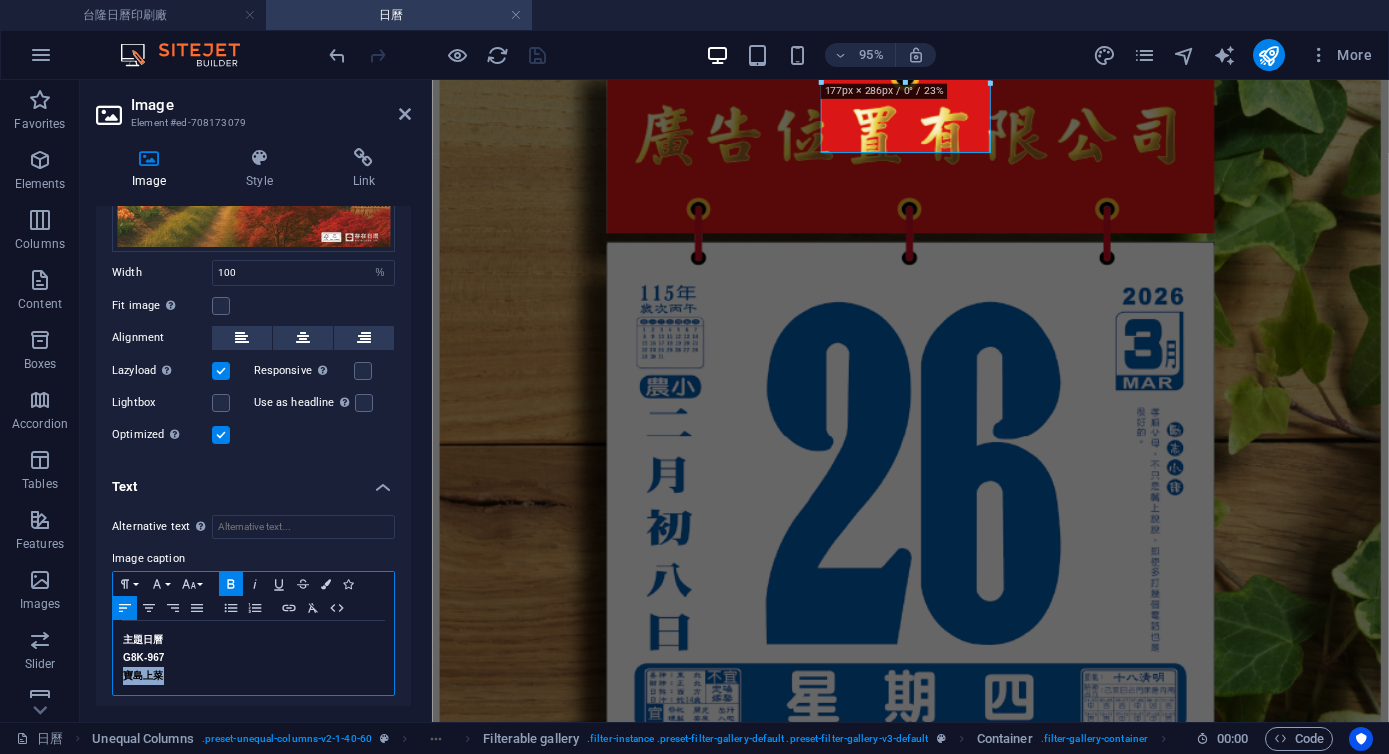 type 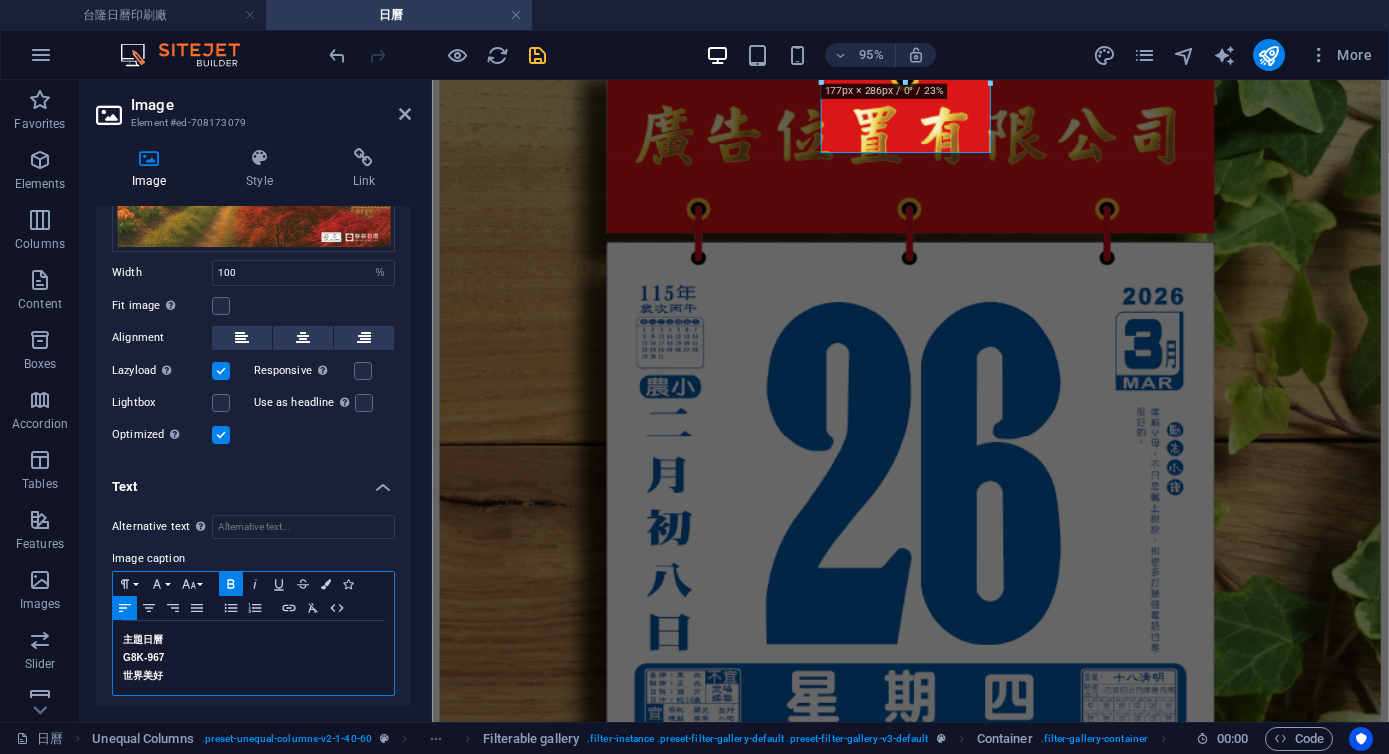 click on "世界美好" at bounding box center [253, 676] 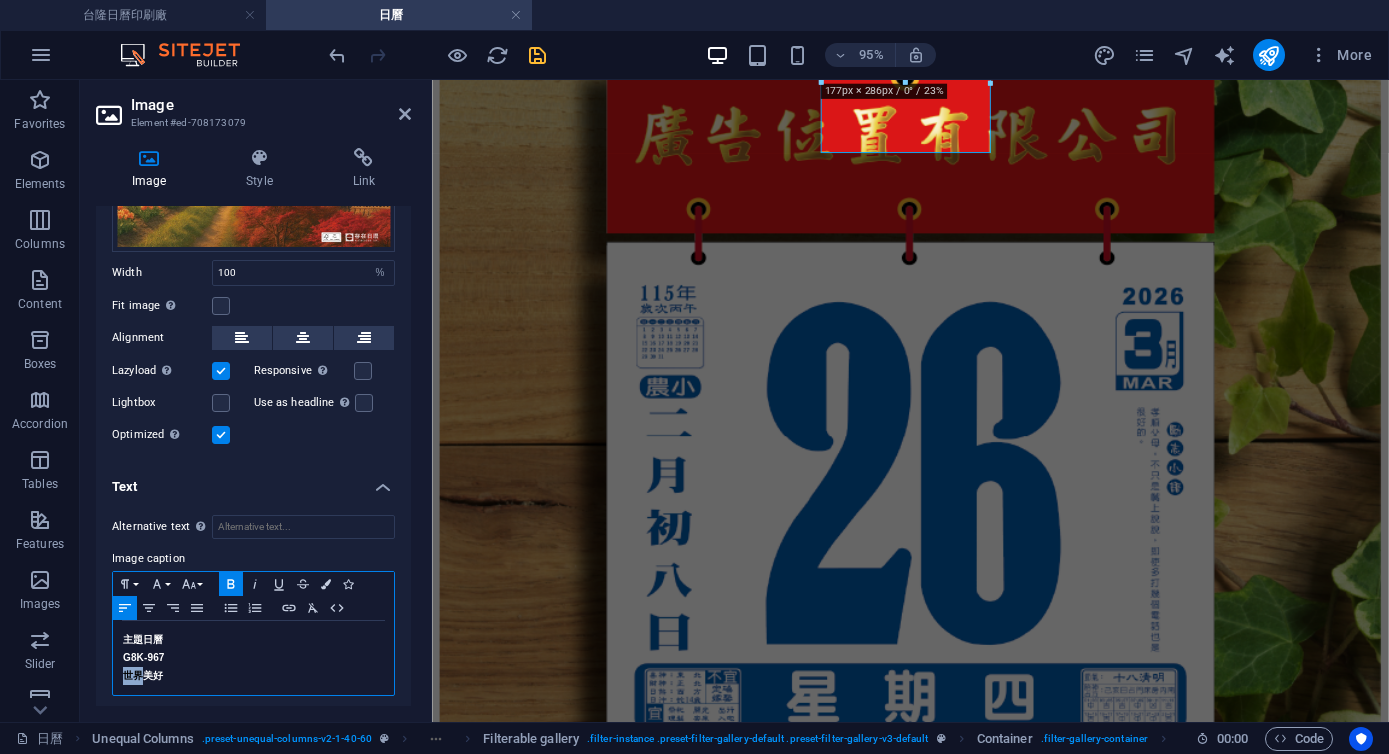 click on "世界美好" at bounding box center [253, 676] 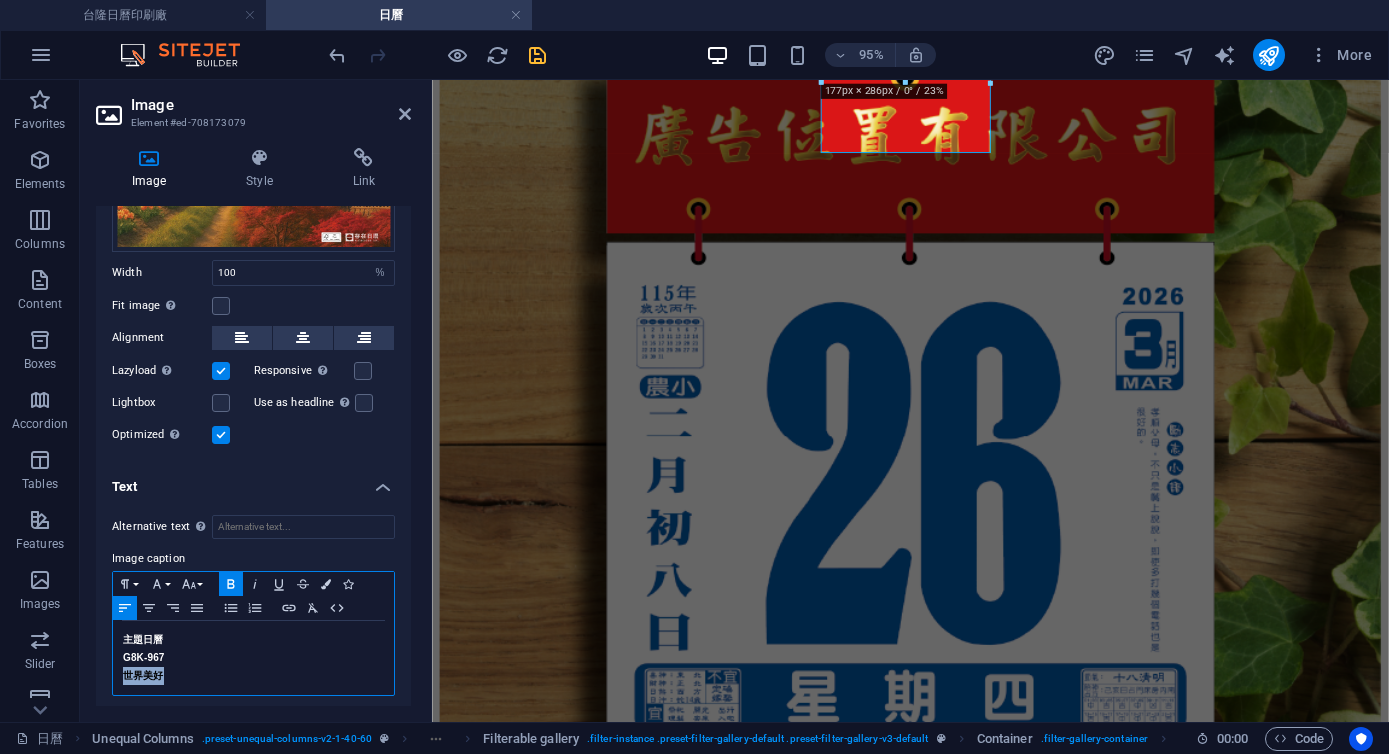 click on "世界美好" at bounding box center (253, 676) 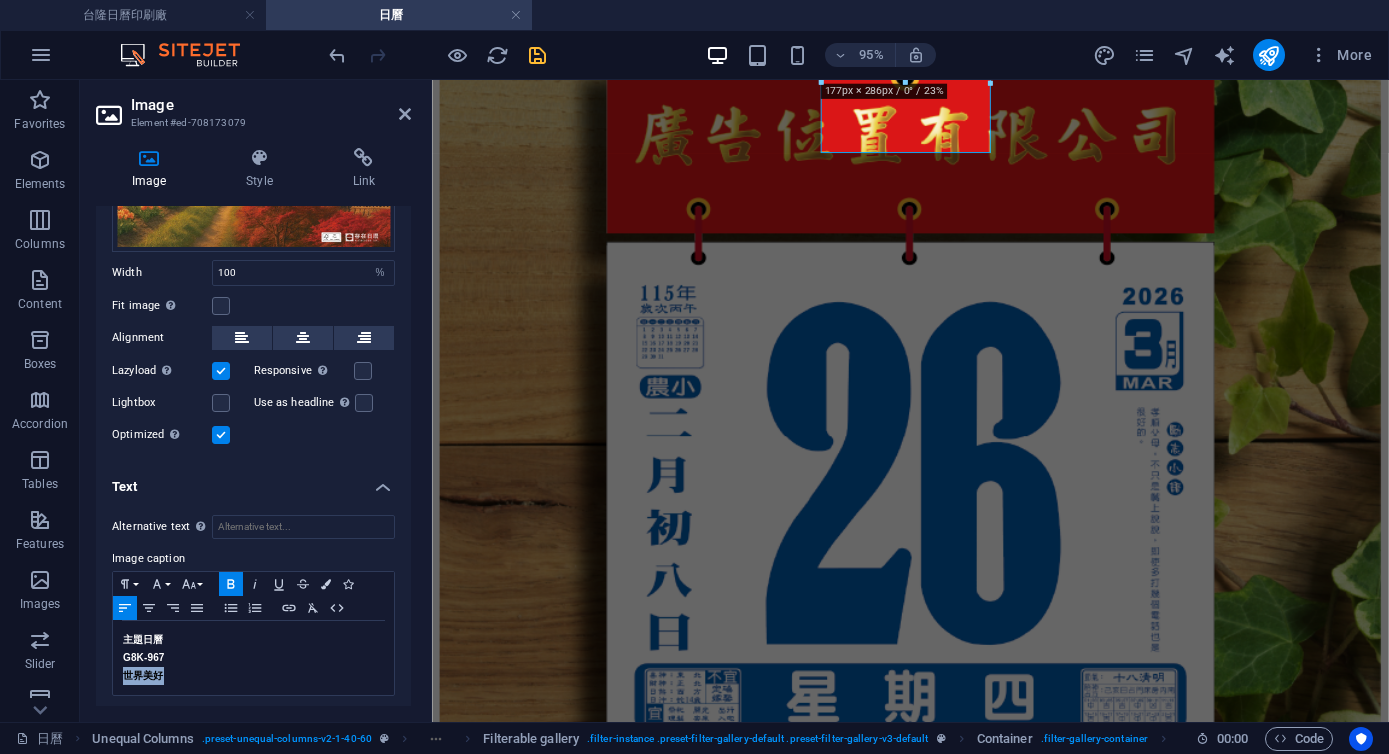 click at bounding box center [537, 55] 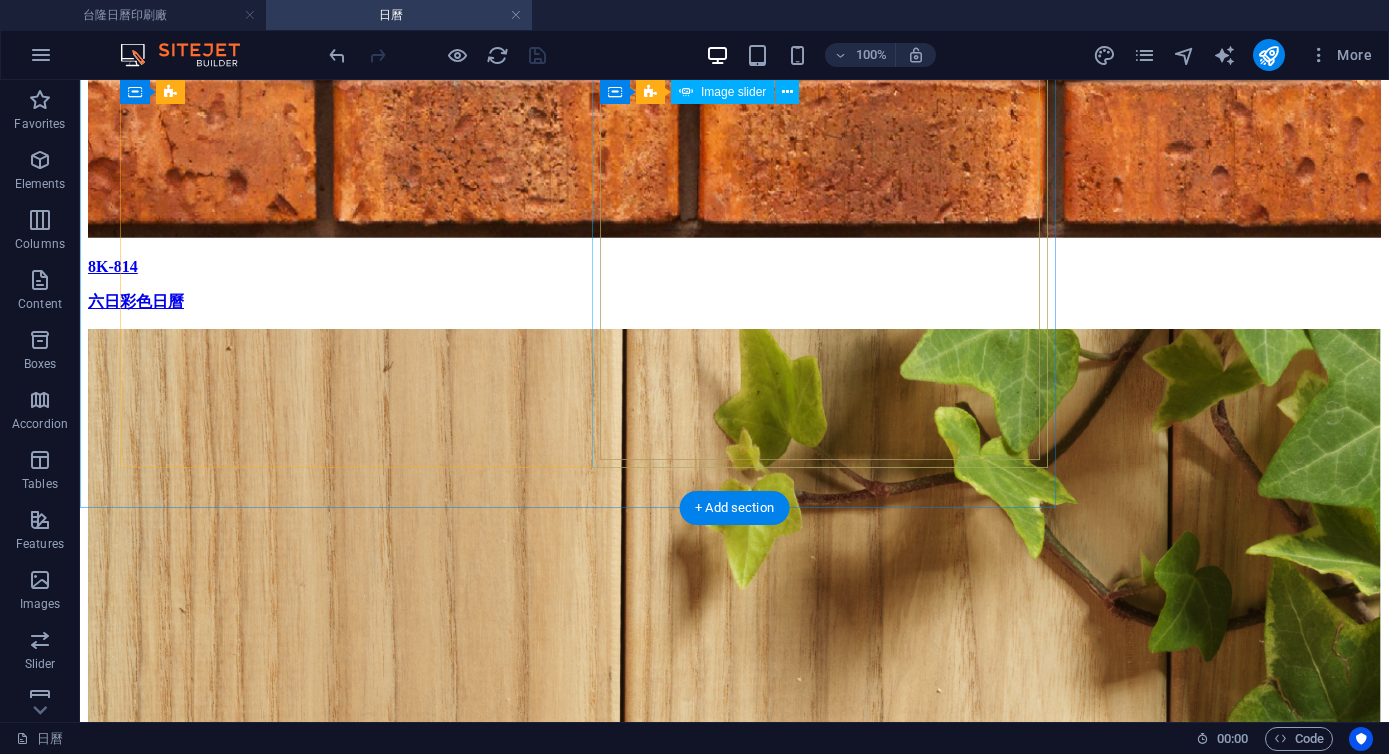 scroll, scrollTop: 23360, scrollLeft: 0, axis: vertical 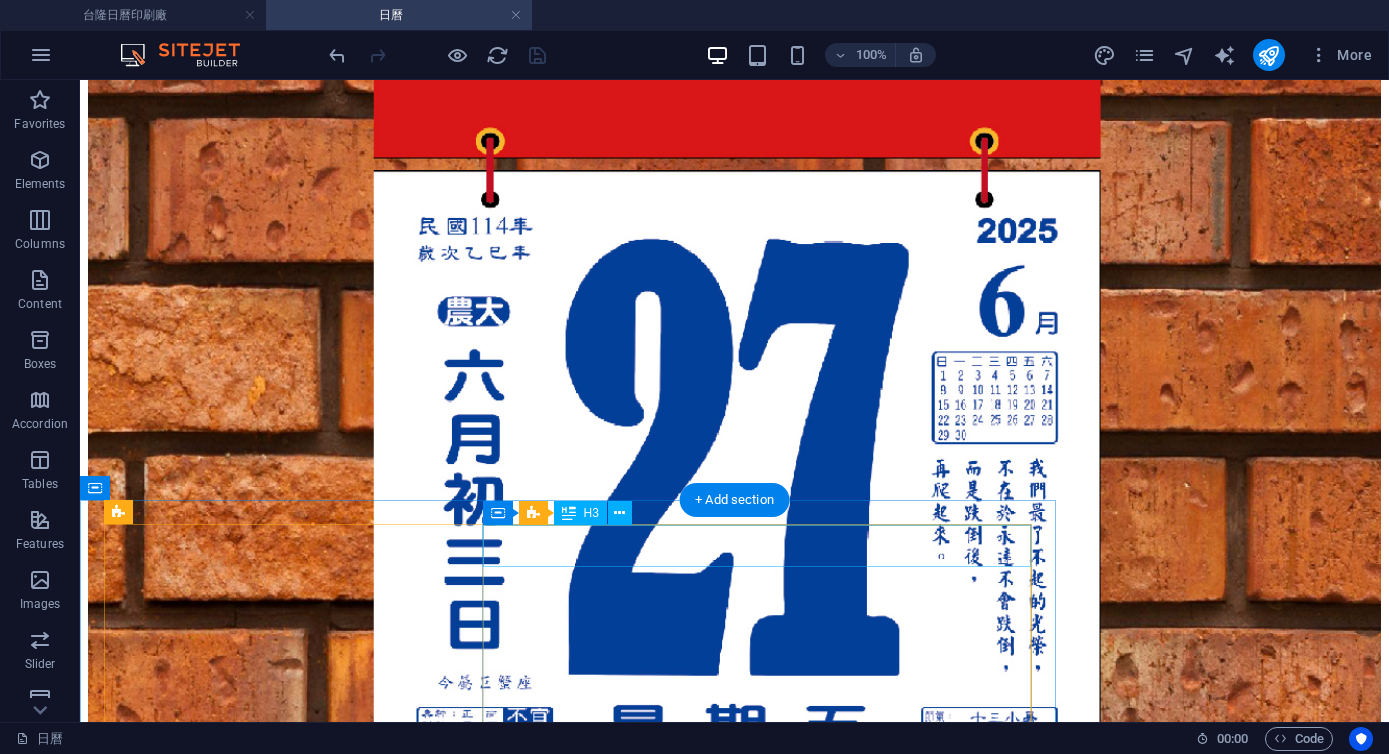 click on "主題日曆 G8K-967 寶島上菜" at bounding box center (734, 260796) 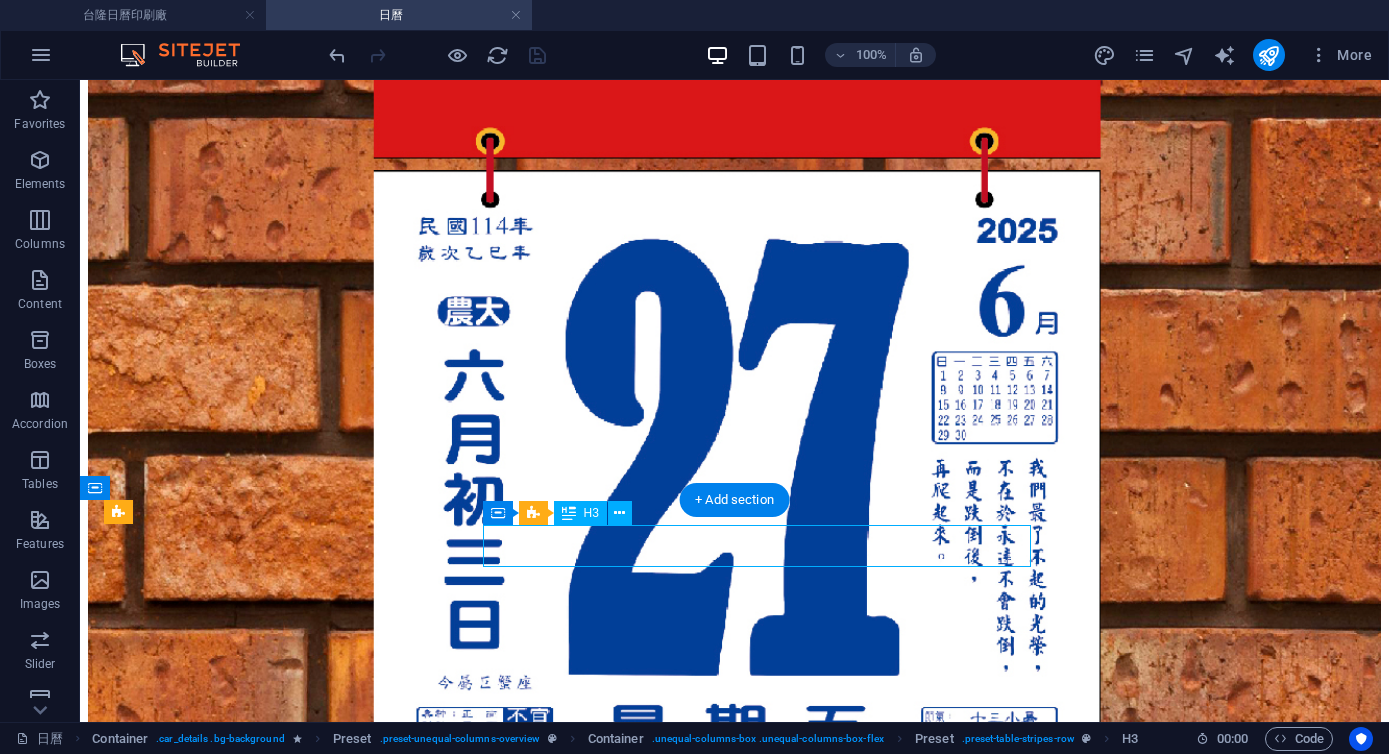 click on "主題日曆 G8K-967 寶島上菜" at bounding box center [734, 260796] 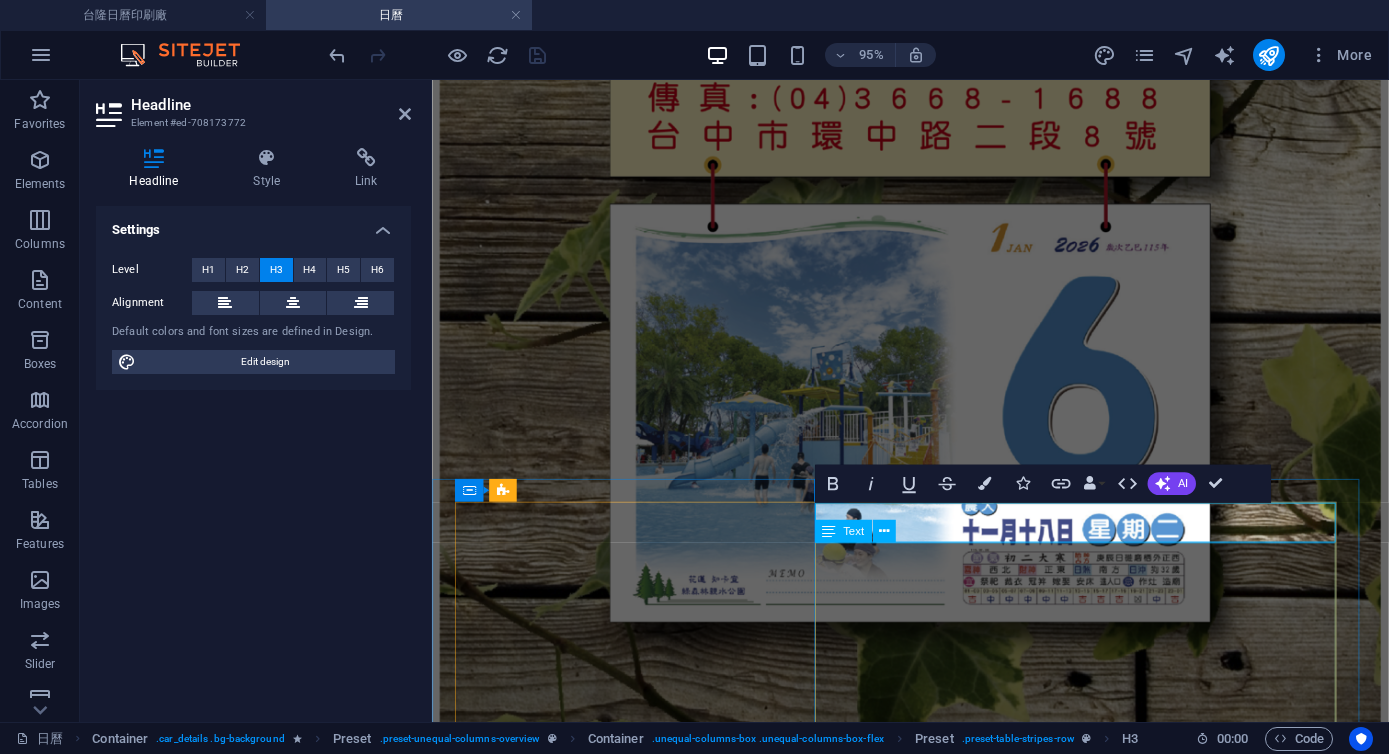 scroll, scrollTop: 23073, scrollLeft: 0, axis: vertical 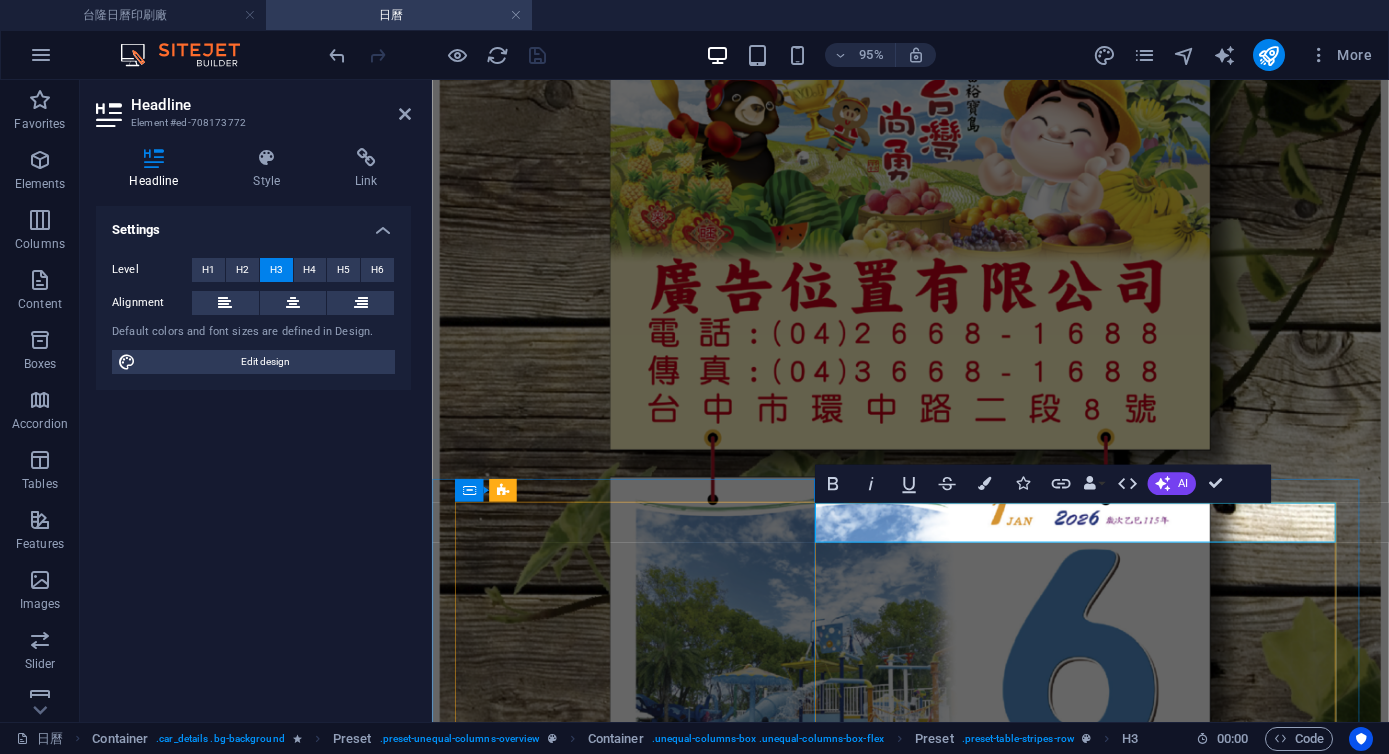 click on "主題日曆 G8K-967 寶島上菜" at bounding box center (935, 246493) 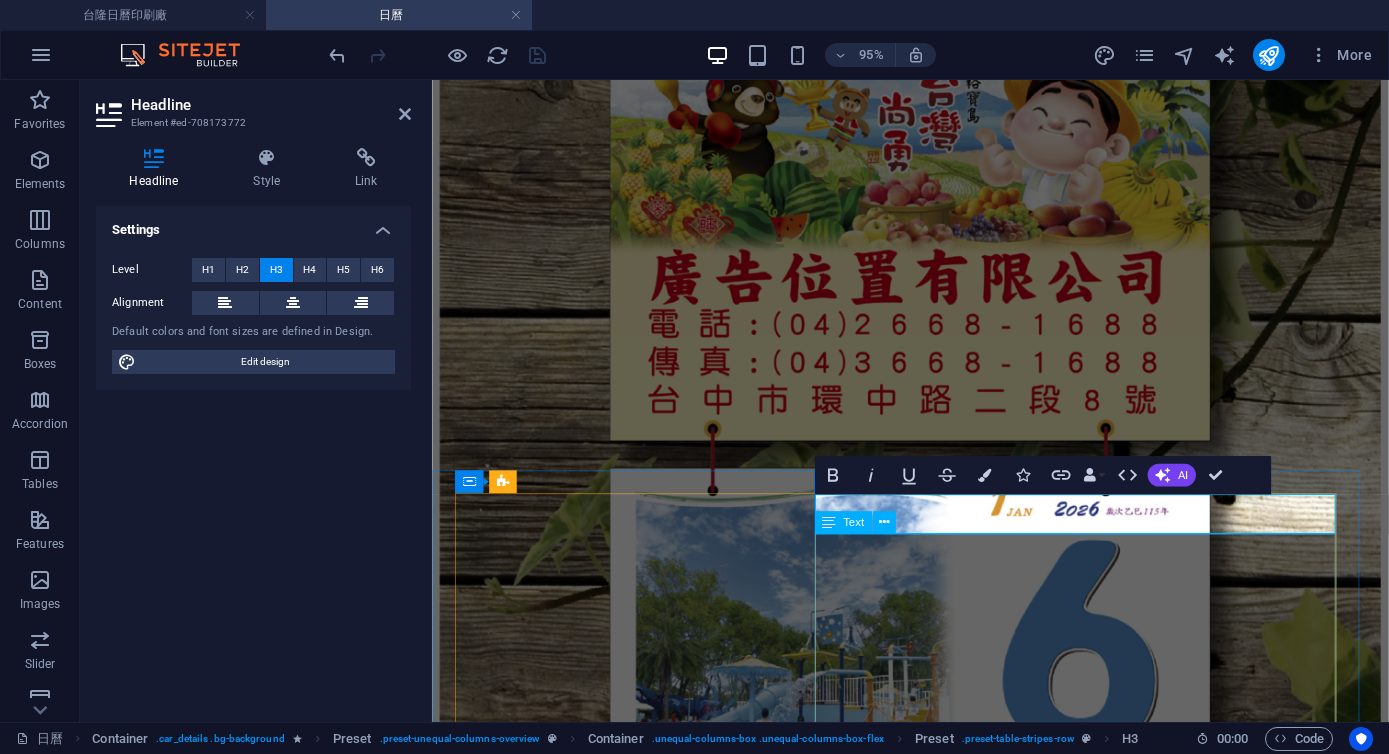 scroll, scrollTop: 23420, scrollLeft: 0, axis: vertical 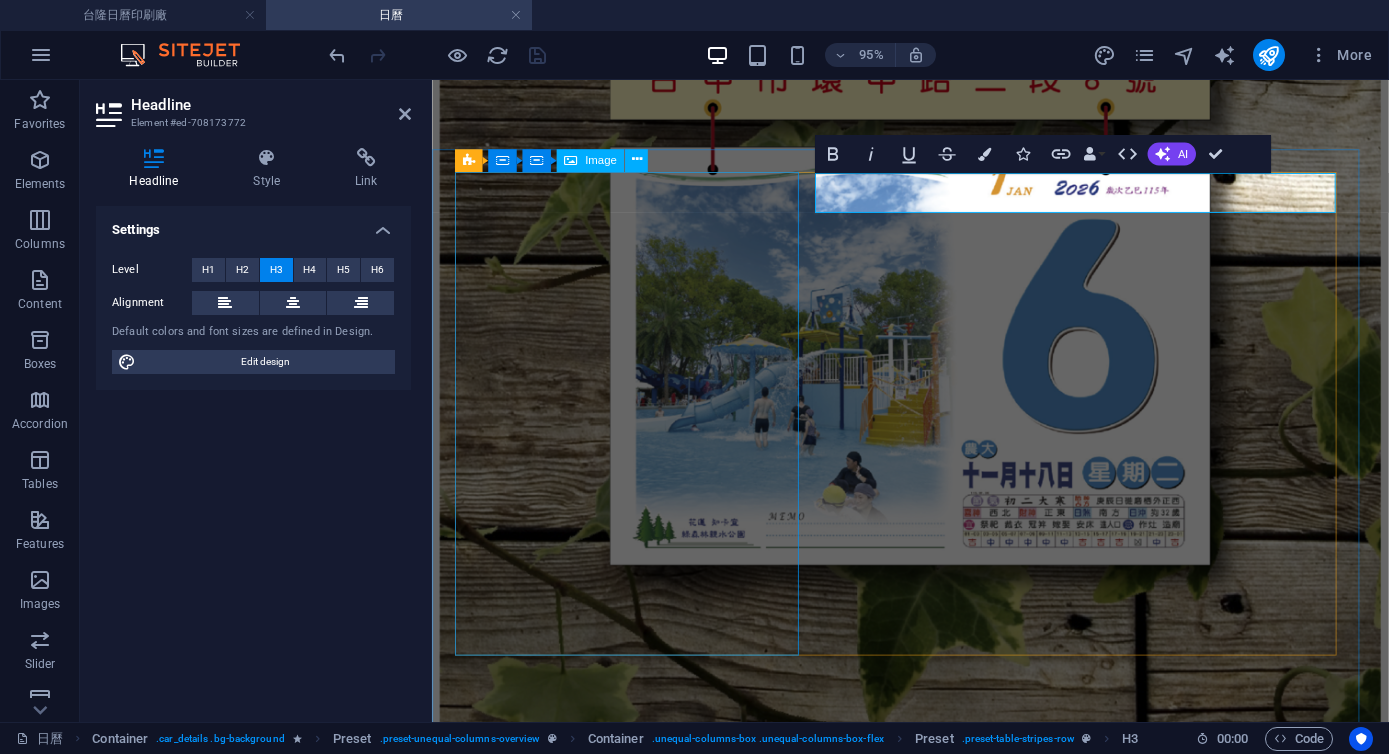 click at bounding box center [935, 245408] 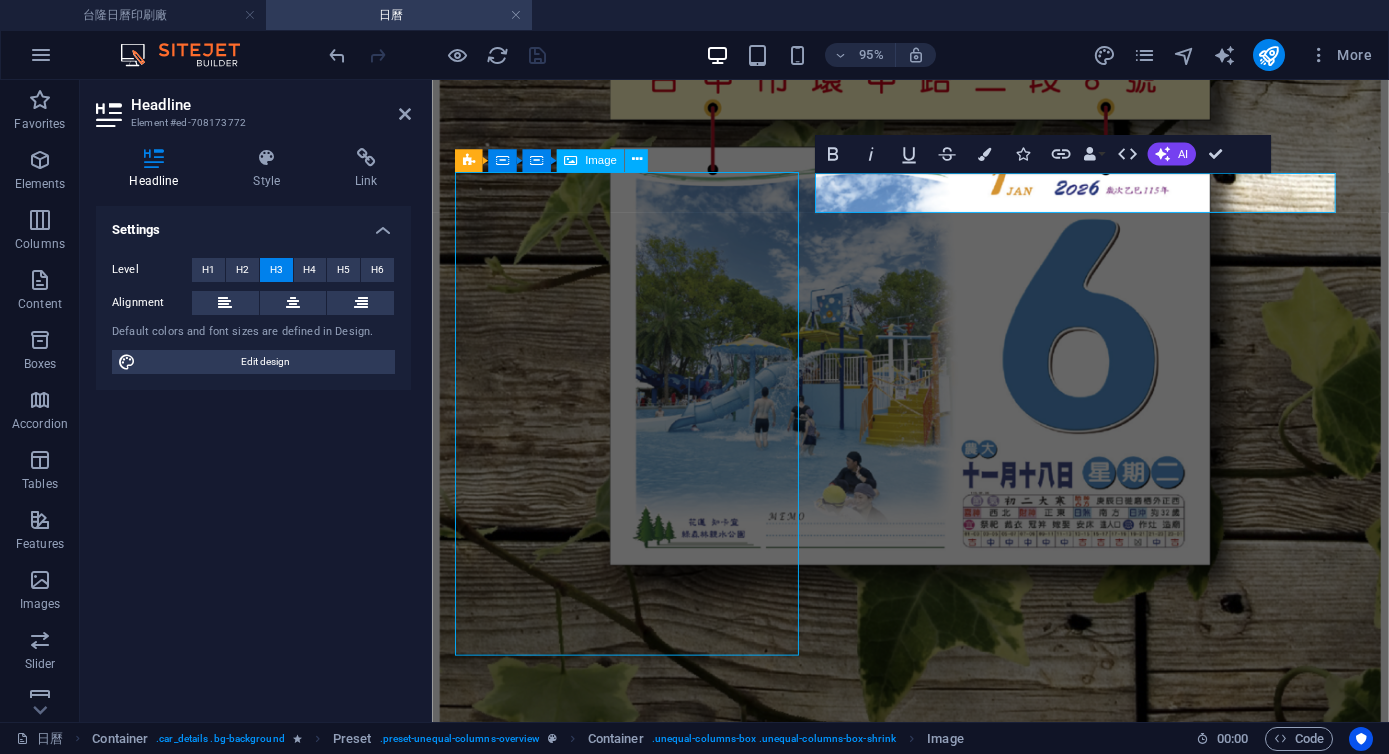 click at bounding box center [935, 245408] 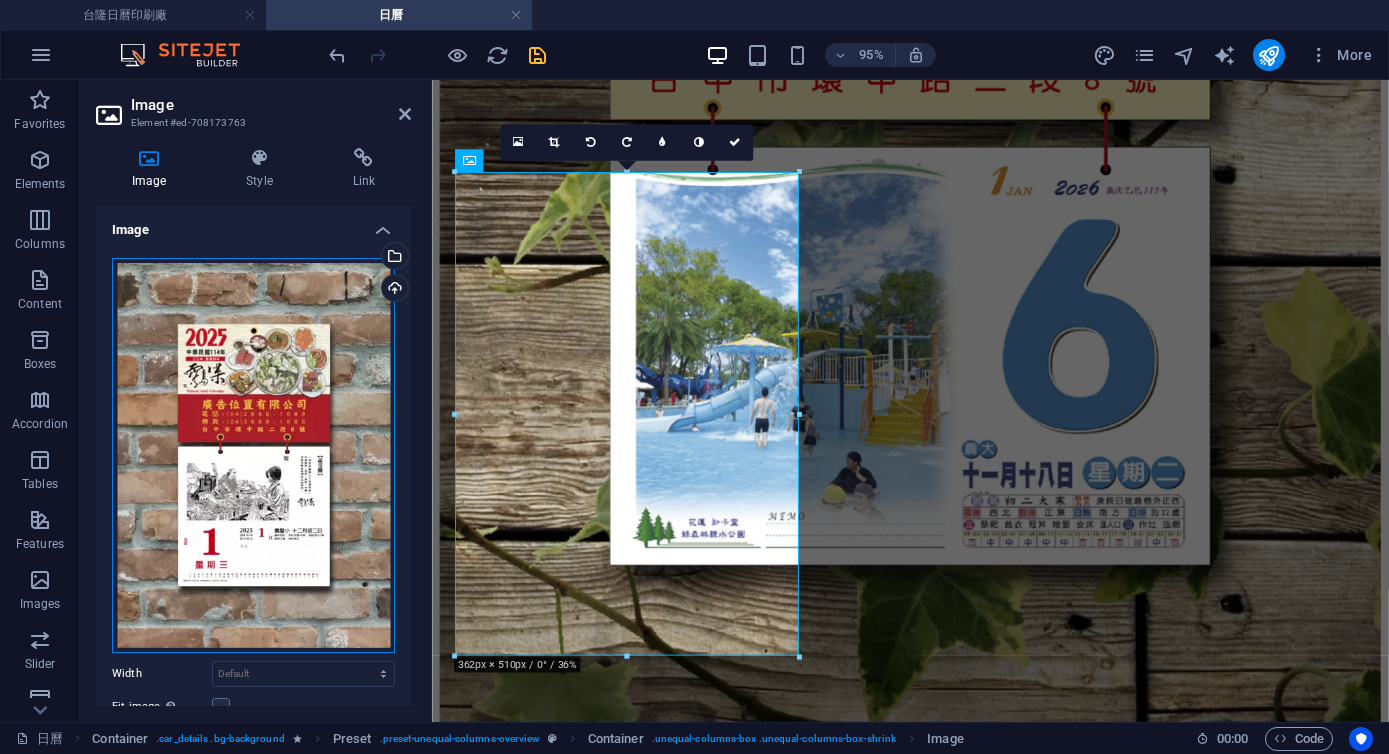 click on "Drag files here, click to choose files or select files from Files or our free stock photos & videos" at bounding box center [253, 455] 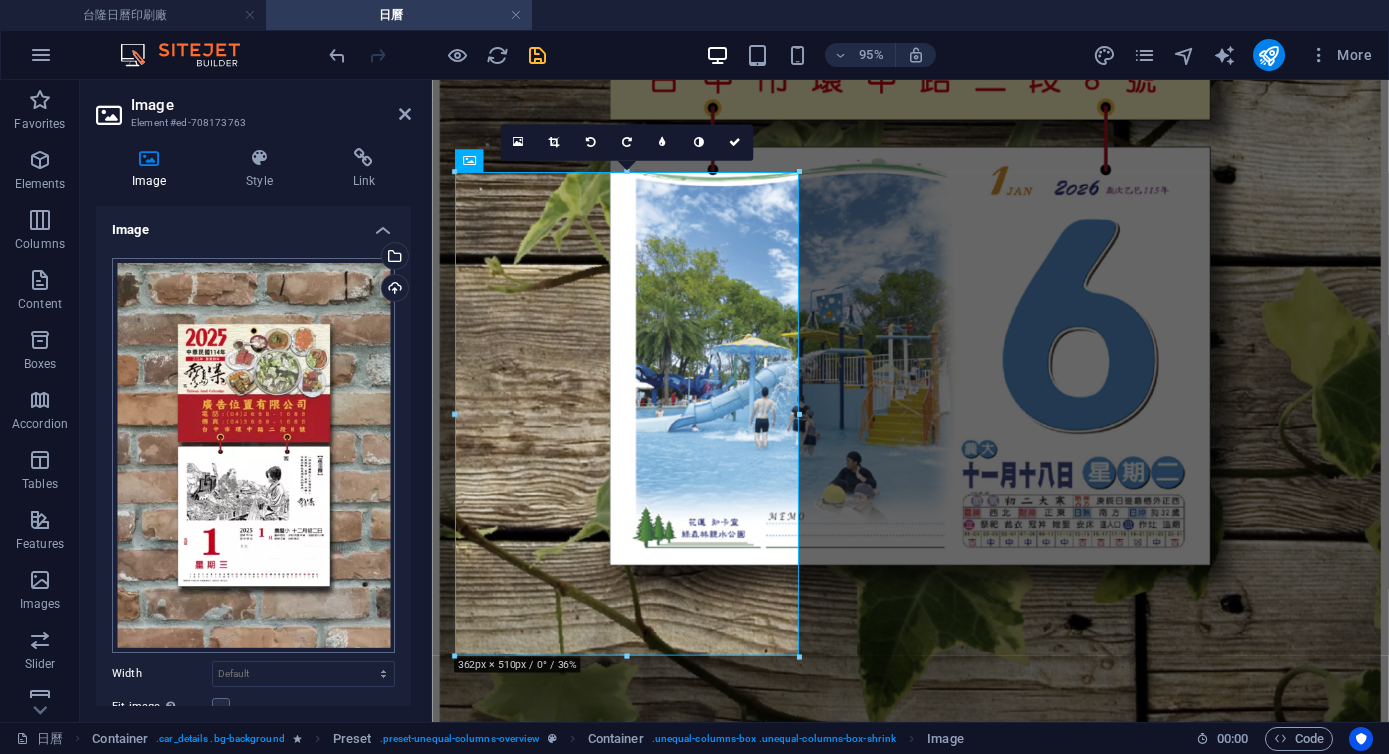 scroll, scrollTop: 23469, scrollLeft: 0, axis: vertical 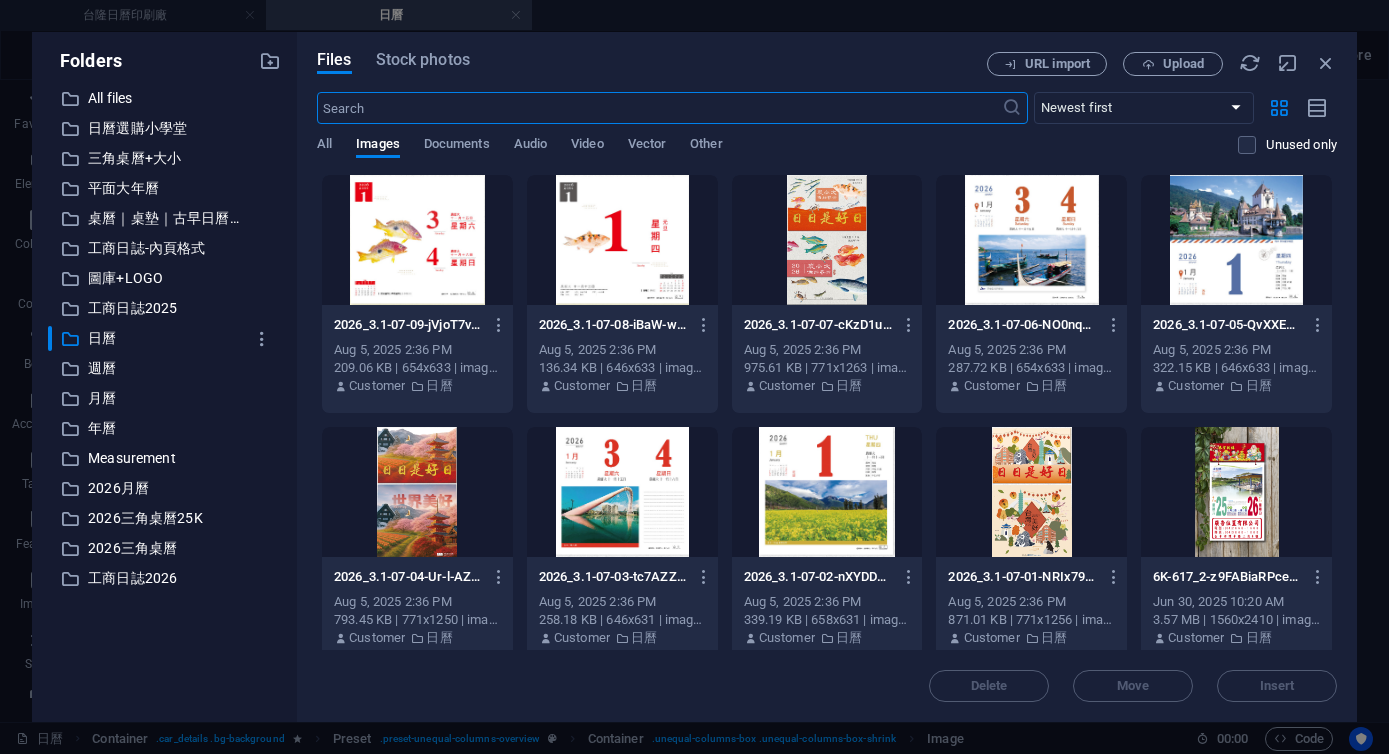 click at bounding box center [1031, 492] 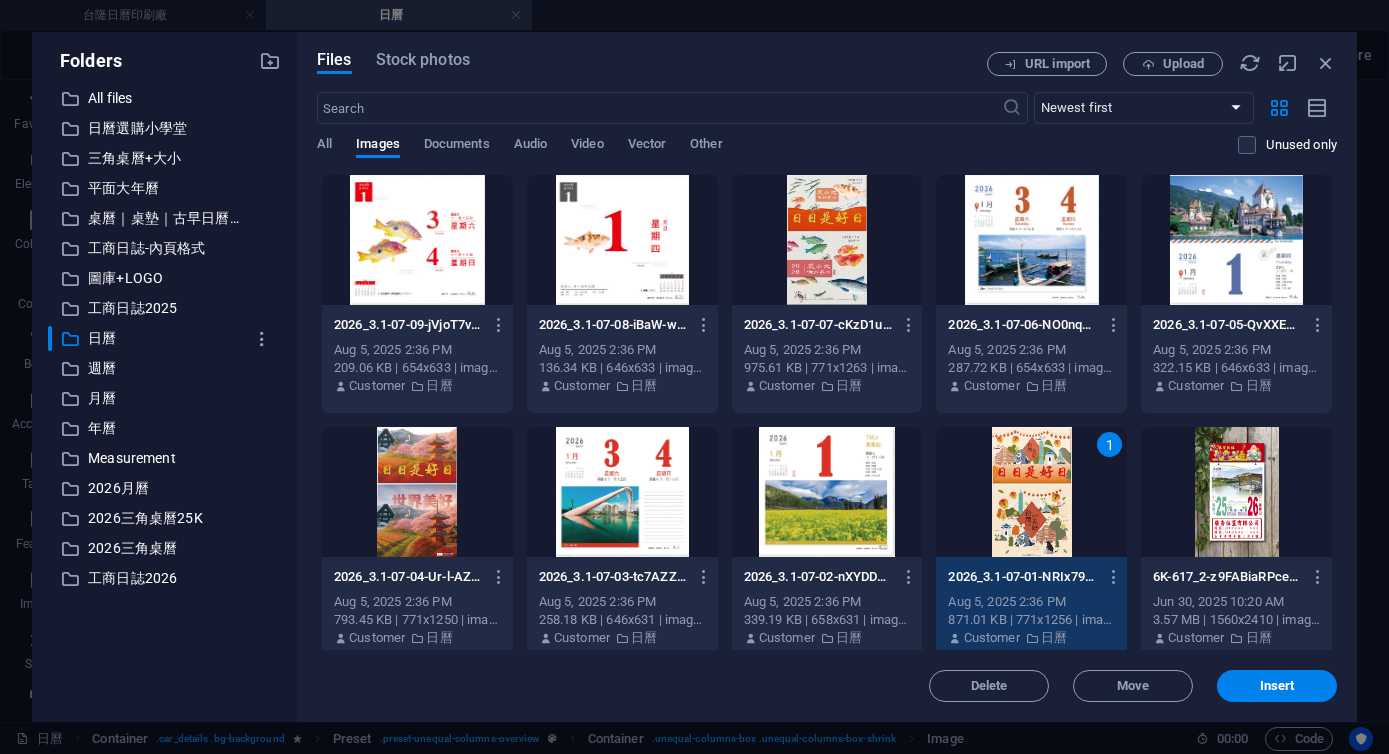 click on "1" at bounding box center [1031, 492] 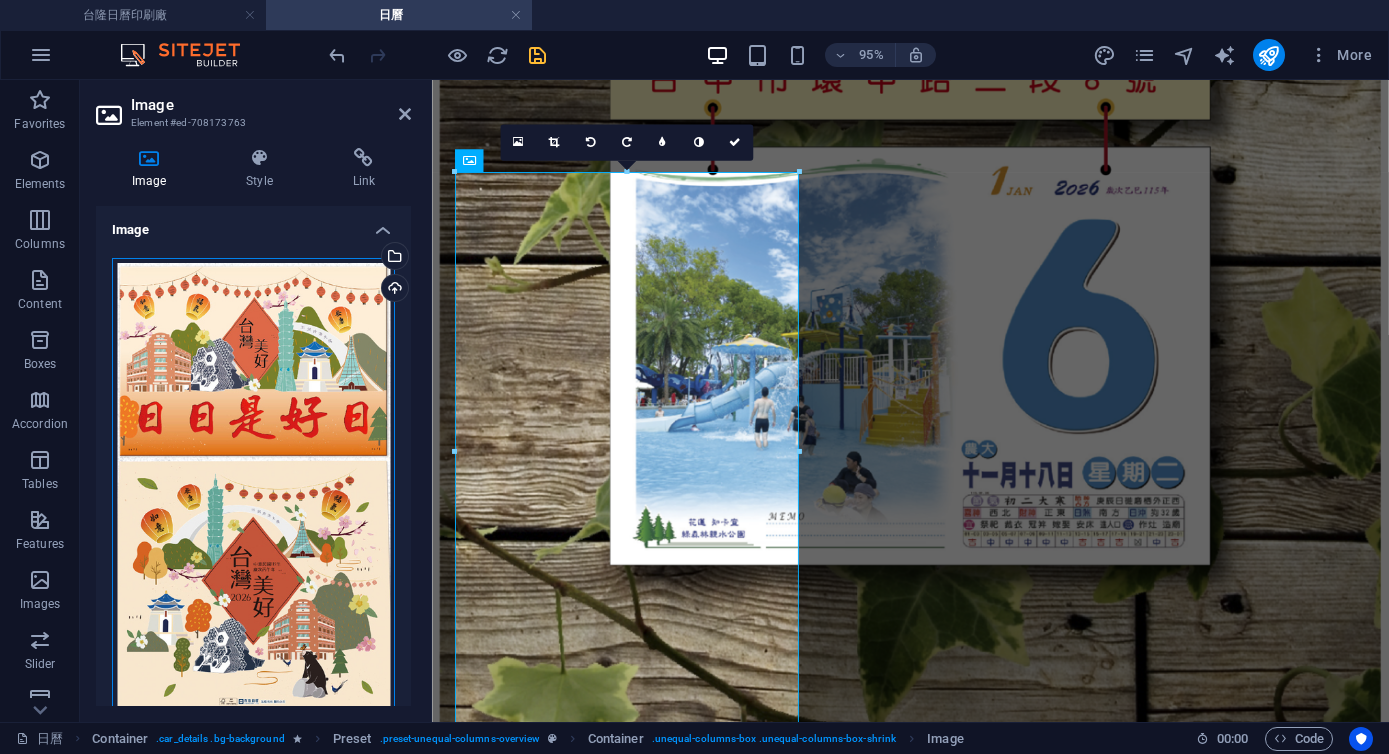 click on "Drag files here, click to choose files or select files from Files or our free stock photos & videos" at bounding box center [253, 485] 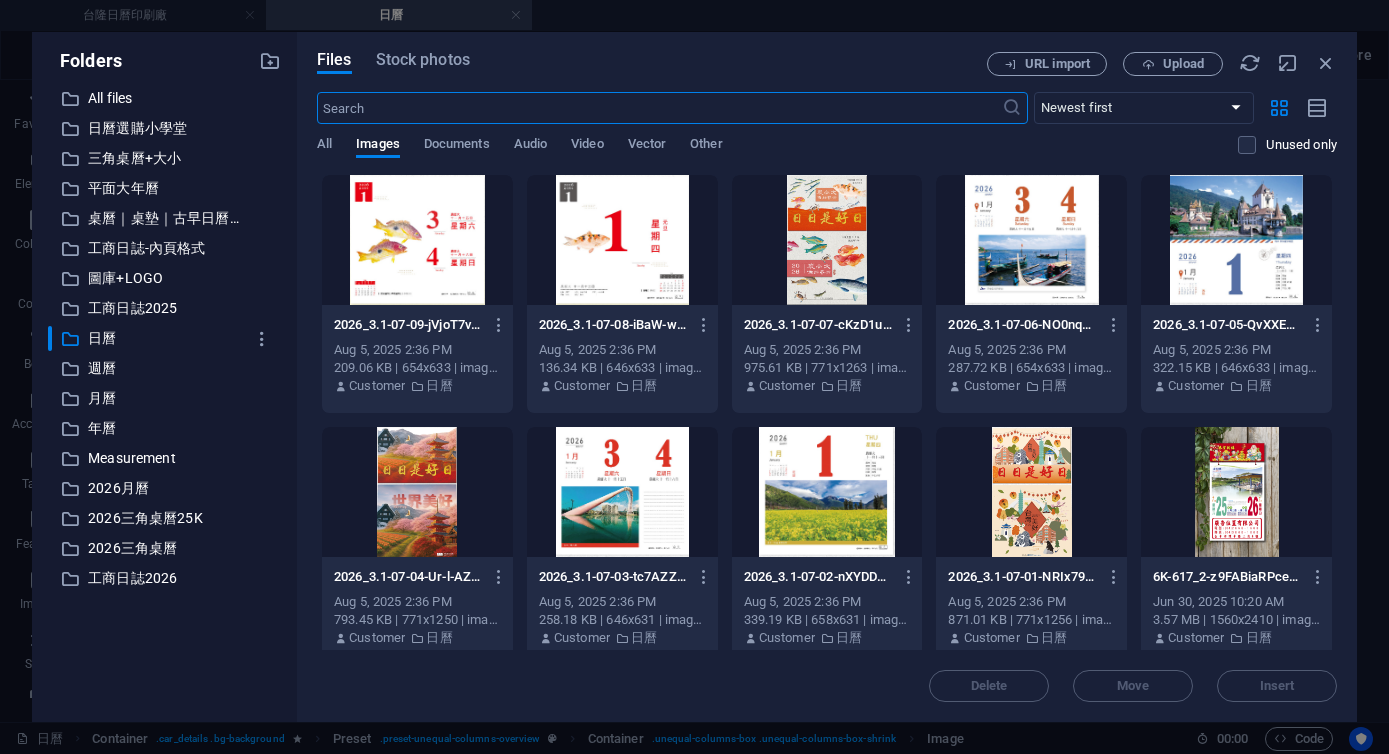 click at bounding box center [417, 492] 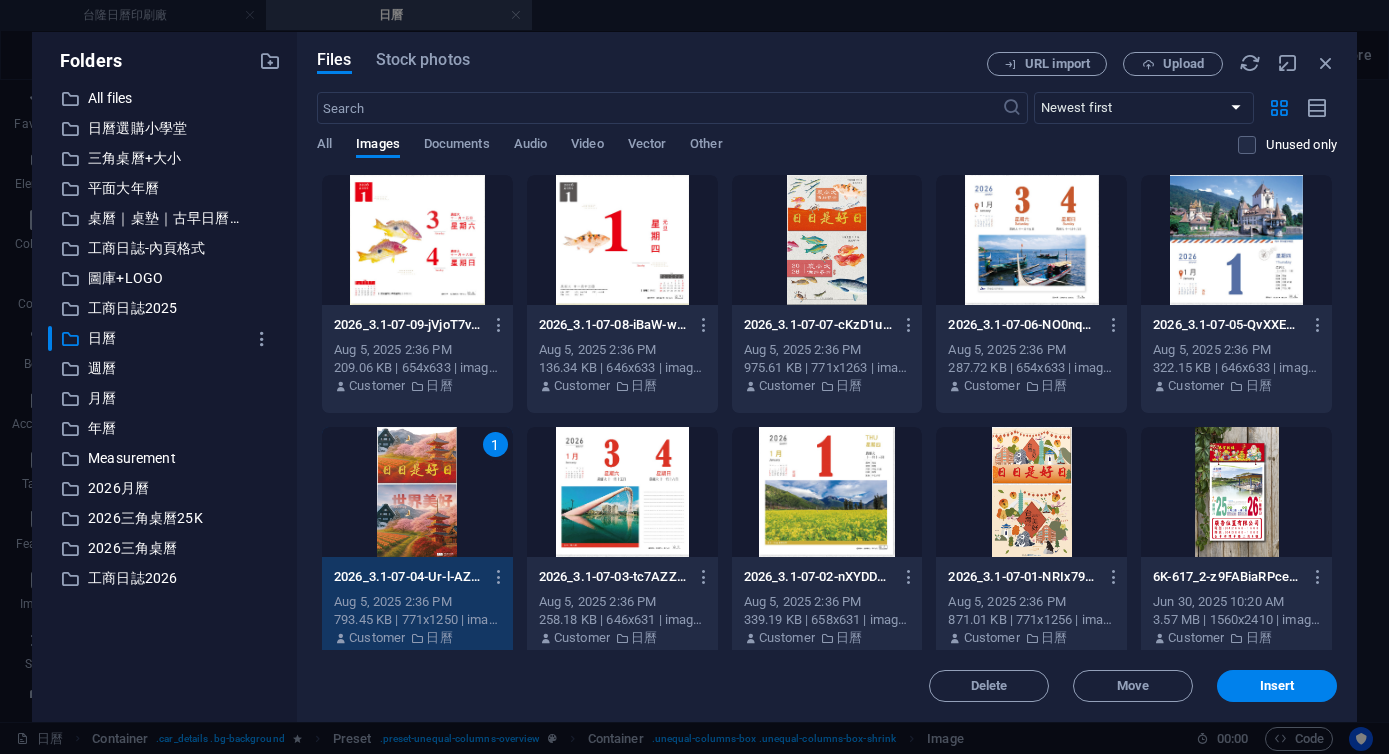 drag, startPoint x: 446, startPoint y: 492, endPoint x: 16, endPoint y: 434, distance: 433.89398 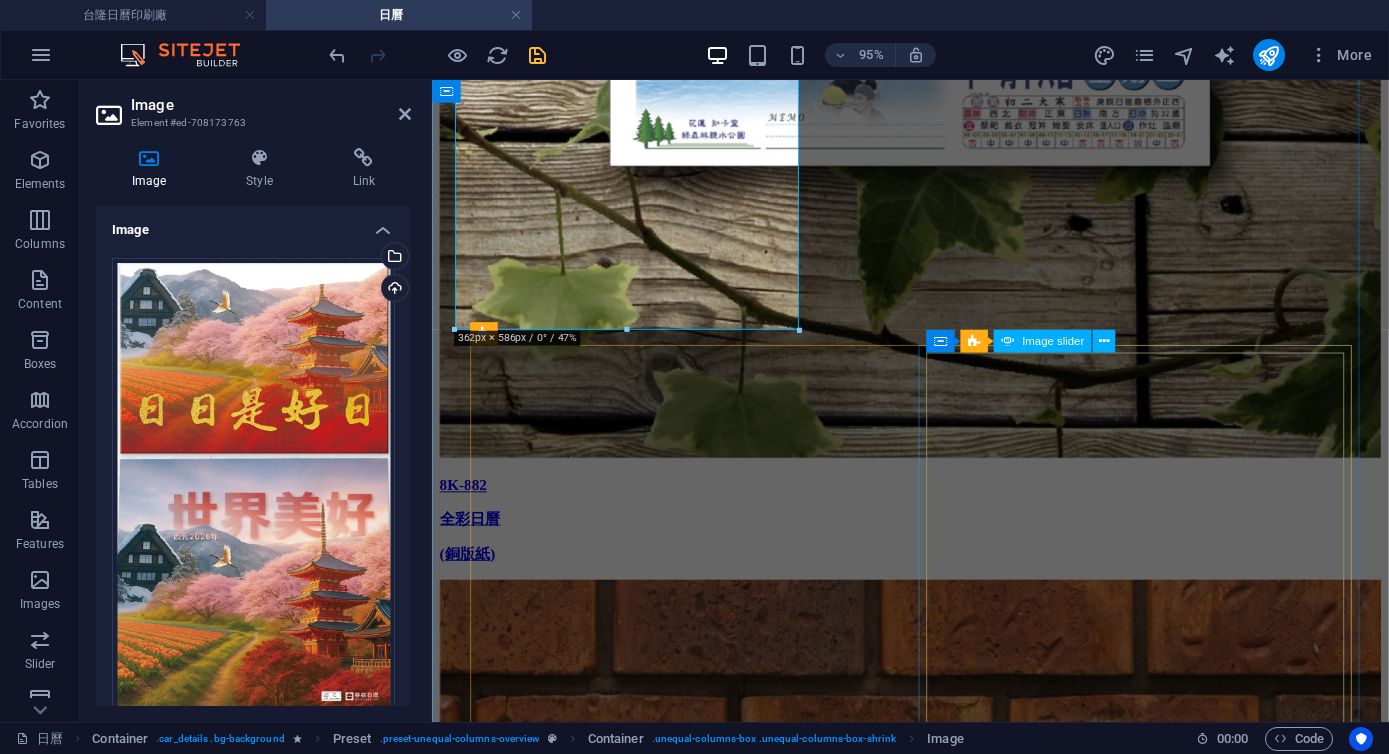 scroll, scrollTop: 23895, scrollLeft: 0, axis: vertical 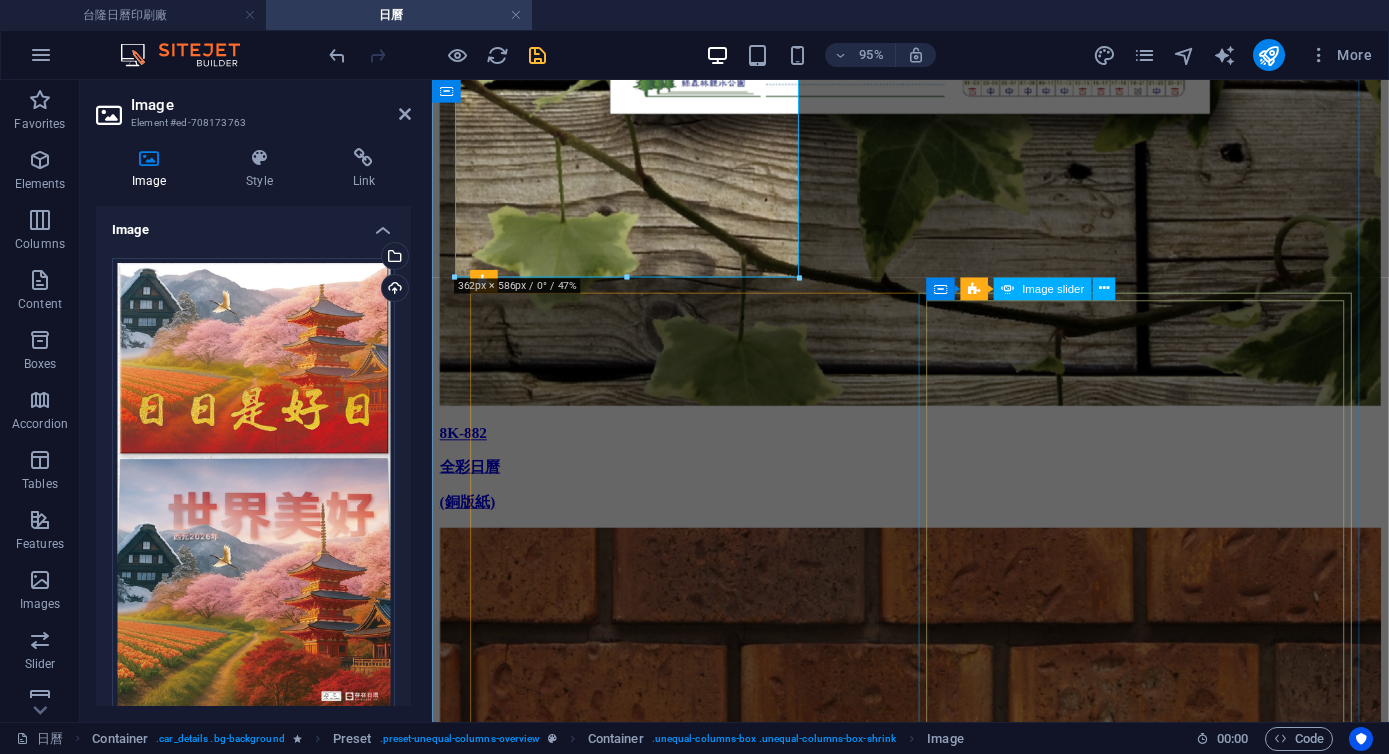 click at bounding box center [76, 250652] 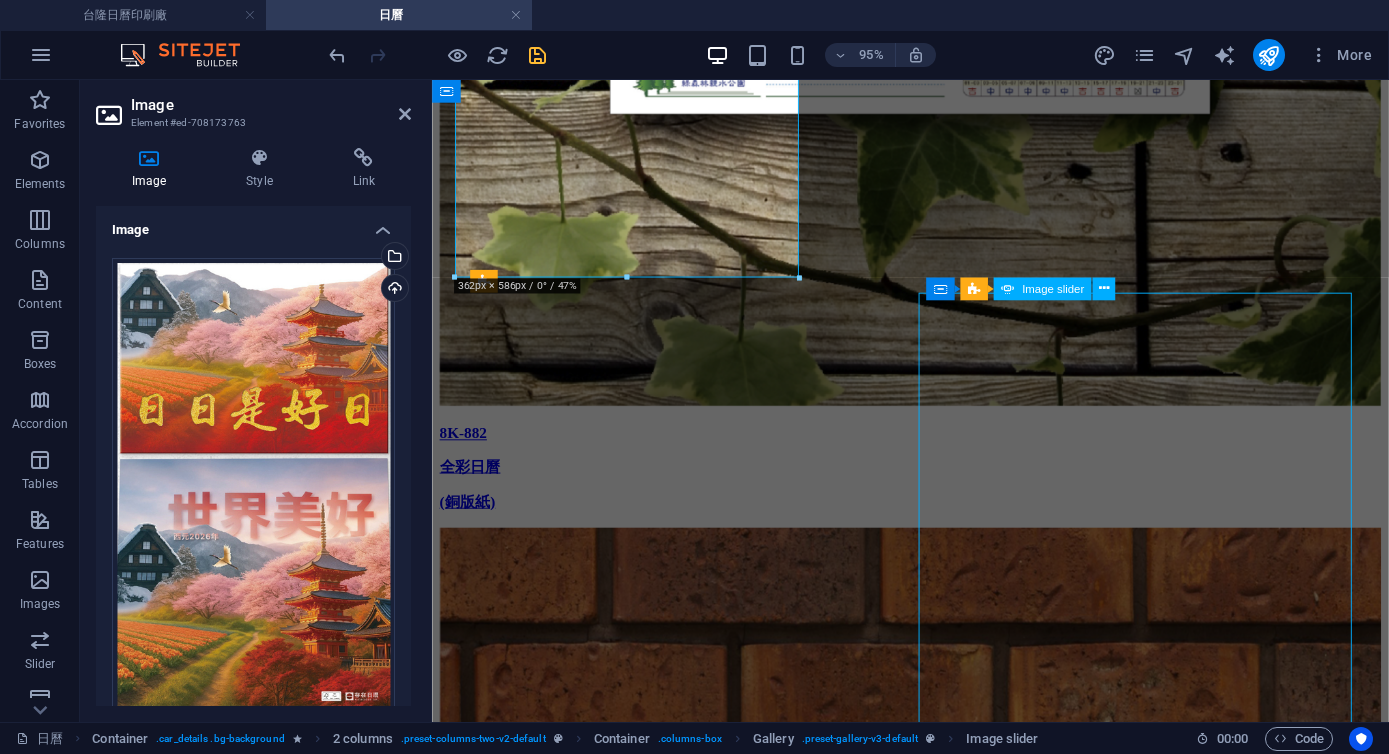 click at bounding box center [76, 250652] 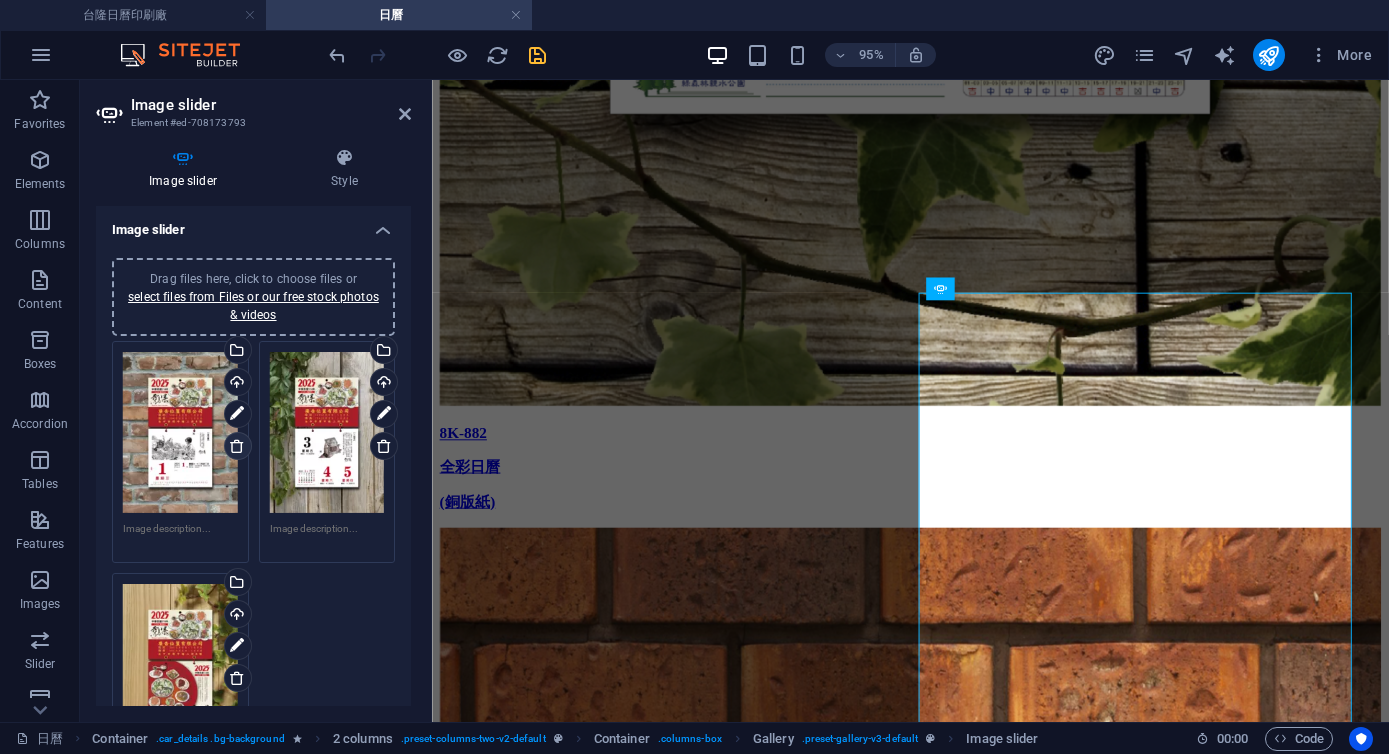 click at bounding box center (237, 446) 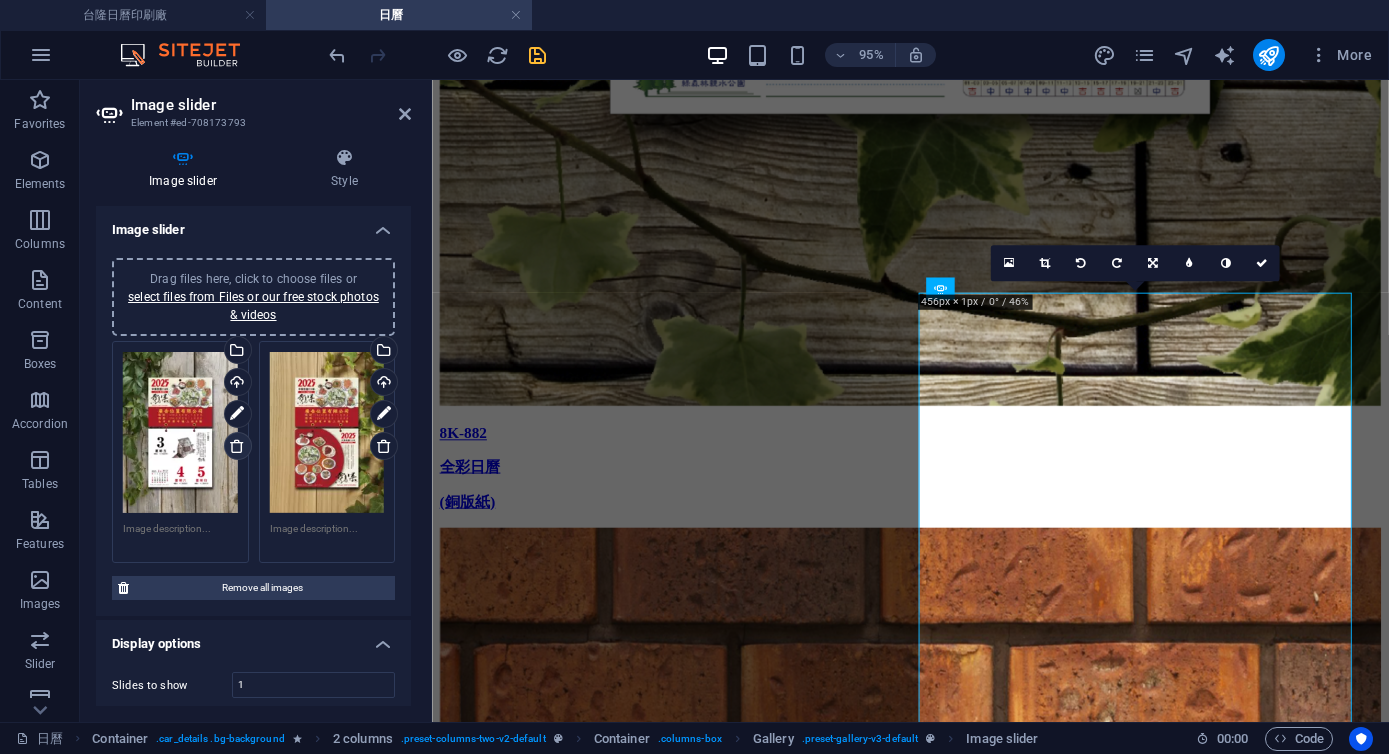 click at bounding box center (237, 446) 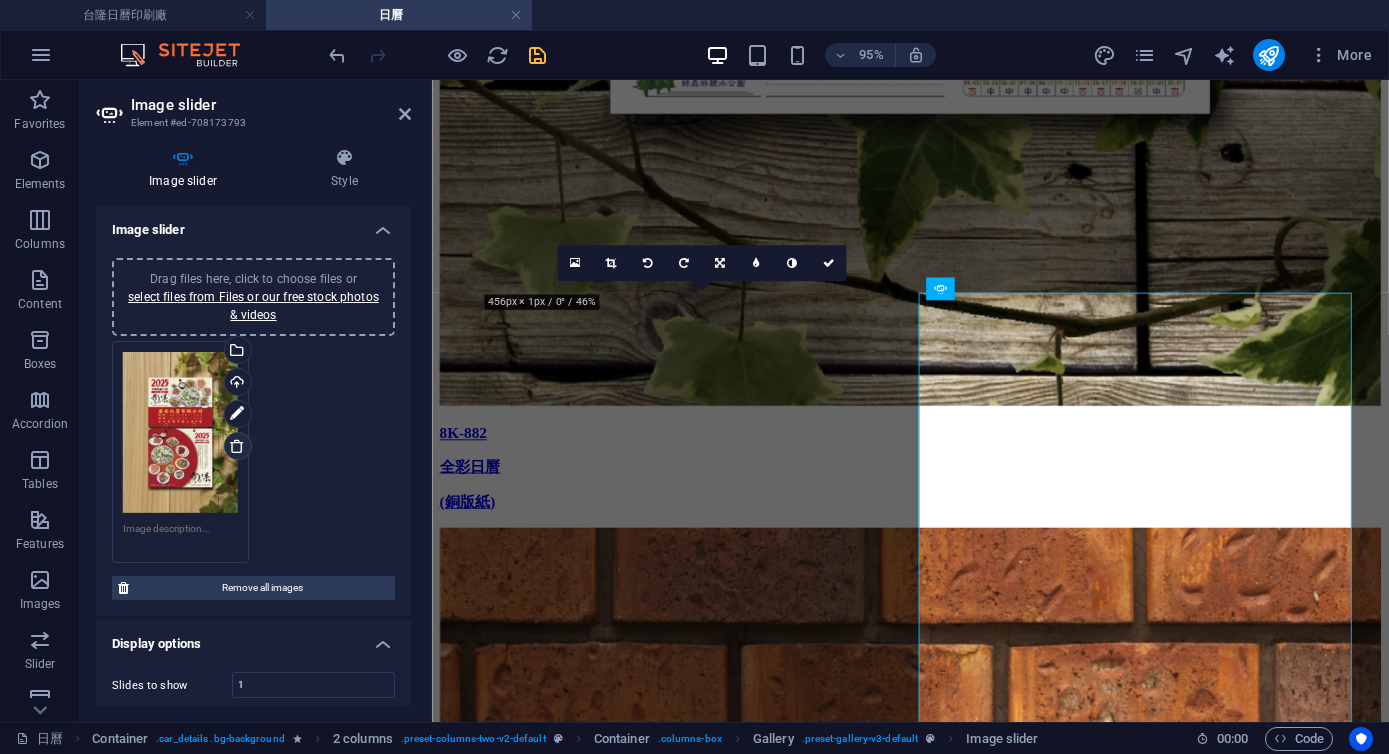click at bounding box center [237, 446] 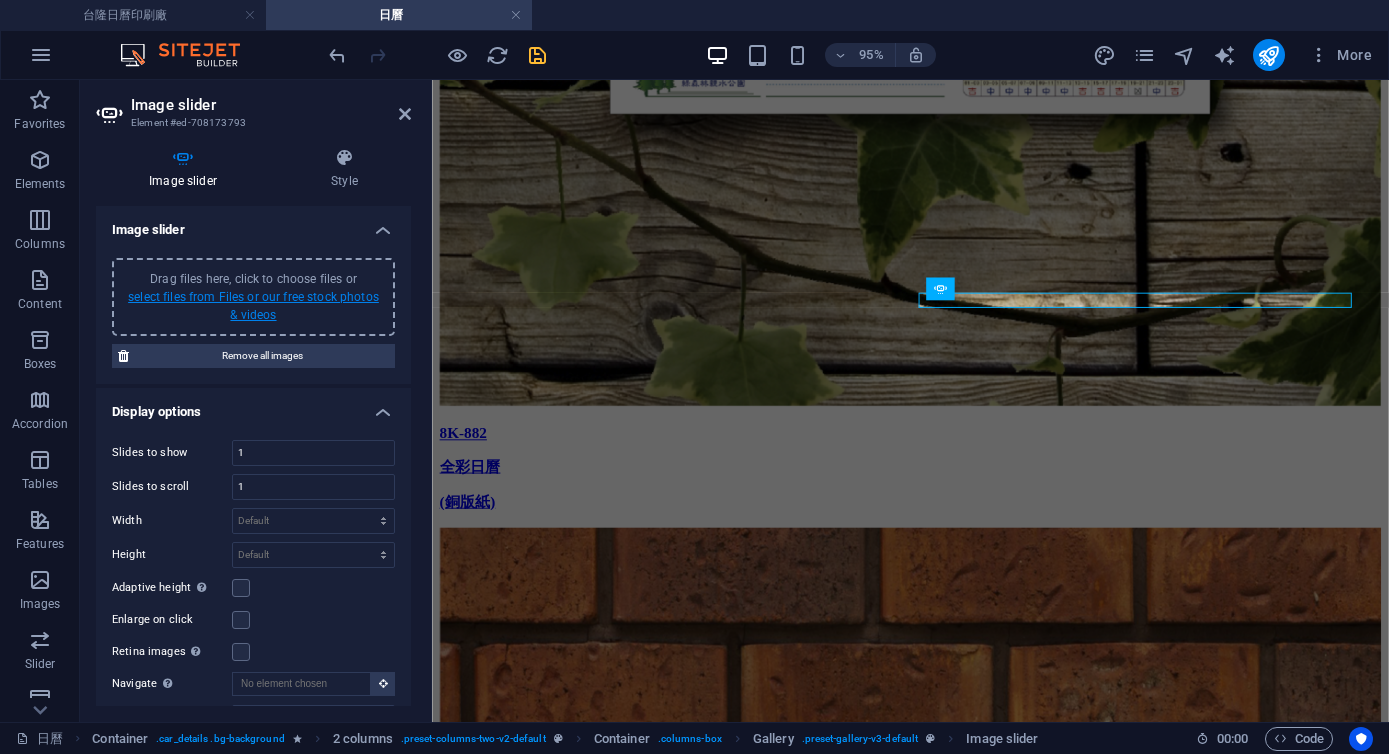 click on "select files from Files or our free stock photos & videos" at bounding box center [253, 306] 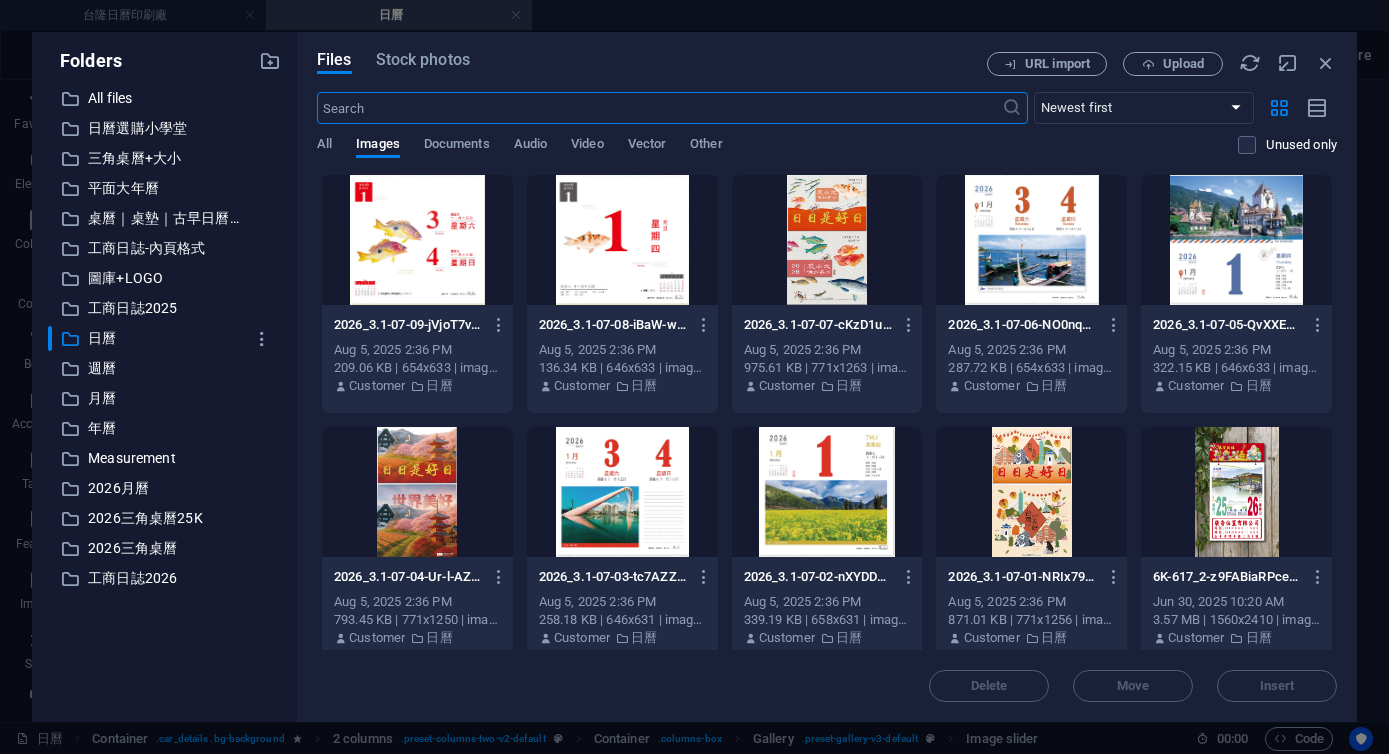 scroll, scrollTop: 23944, scrollLeft: 0, axis: vertical 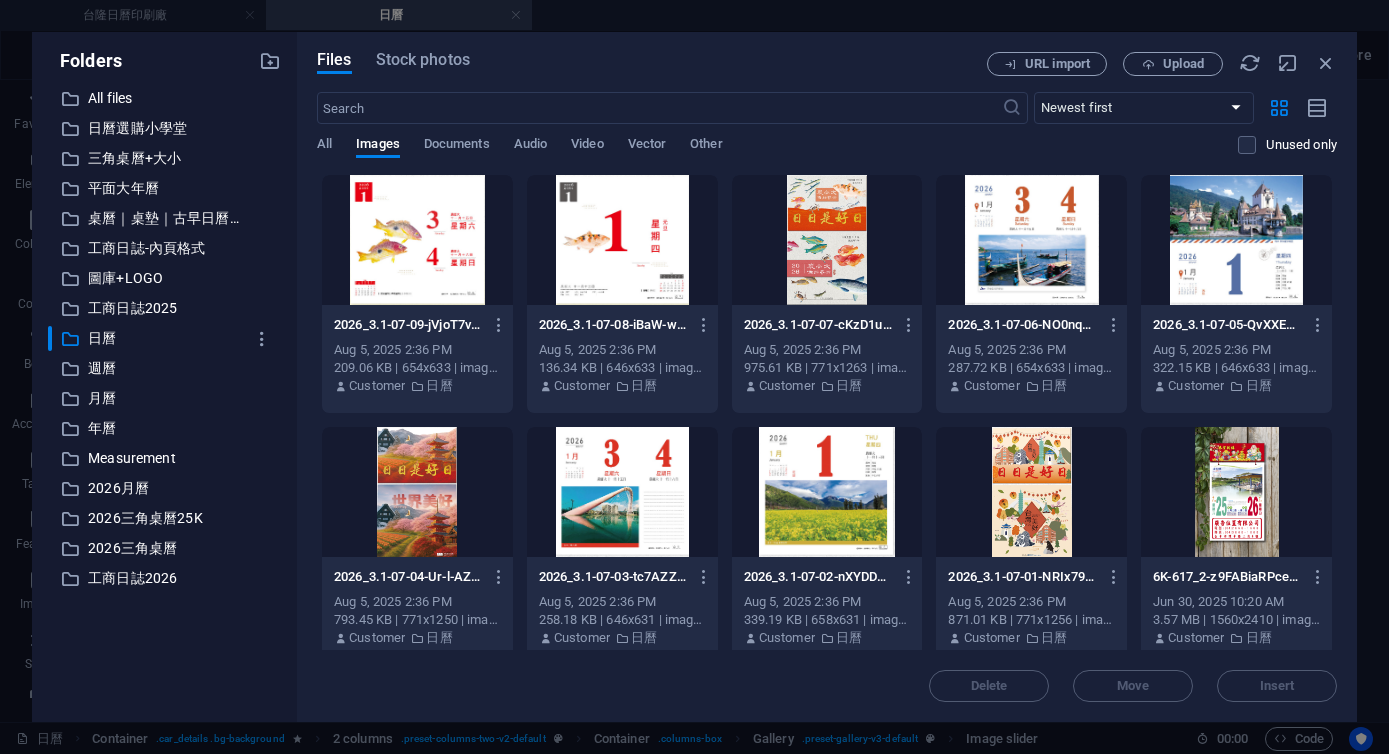 click at bounding box center (417, 492) 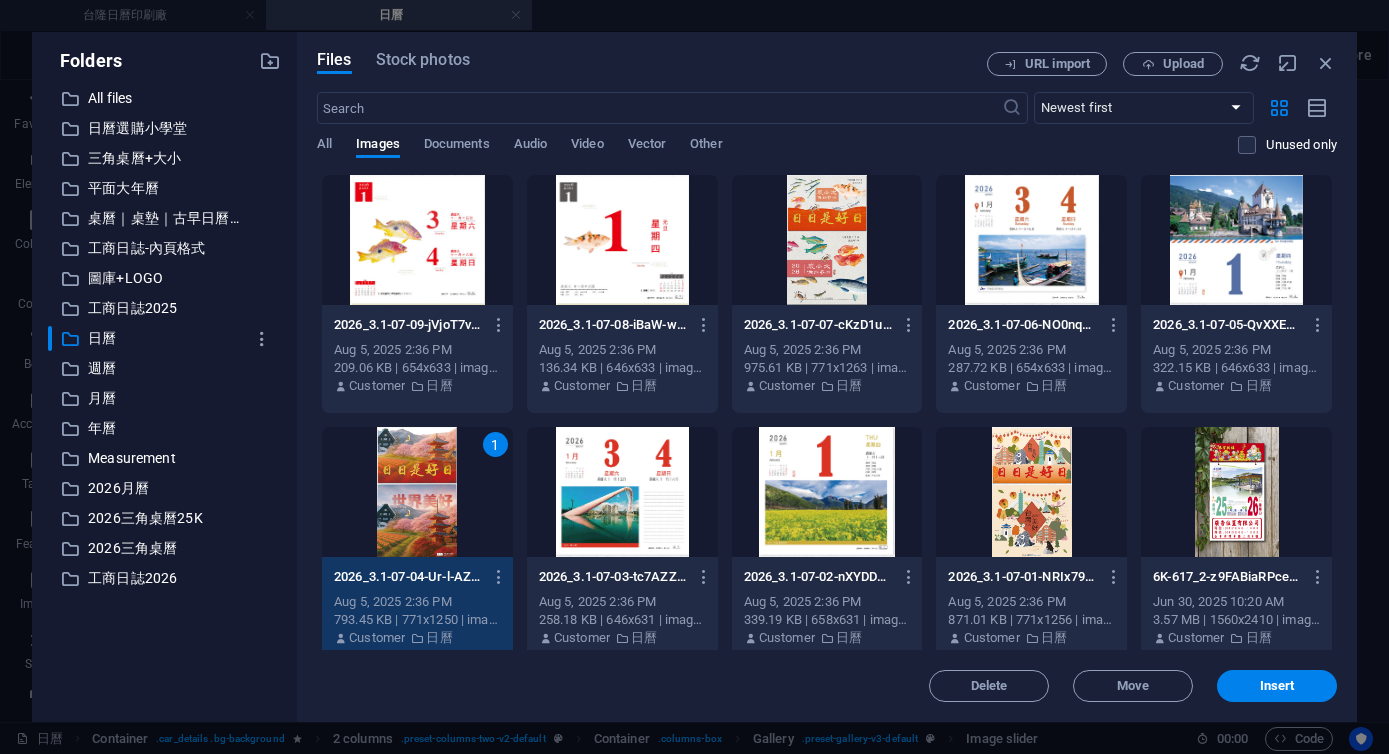 click at bounding box center (1236, 240) 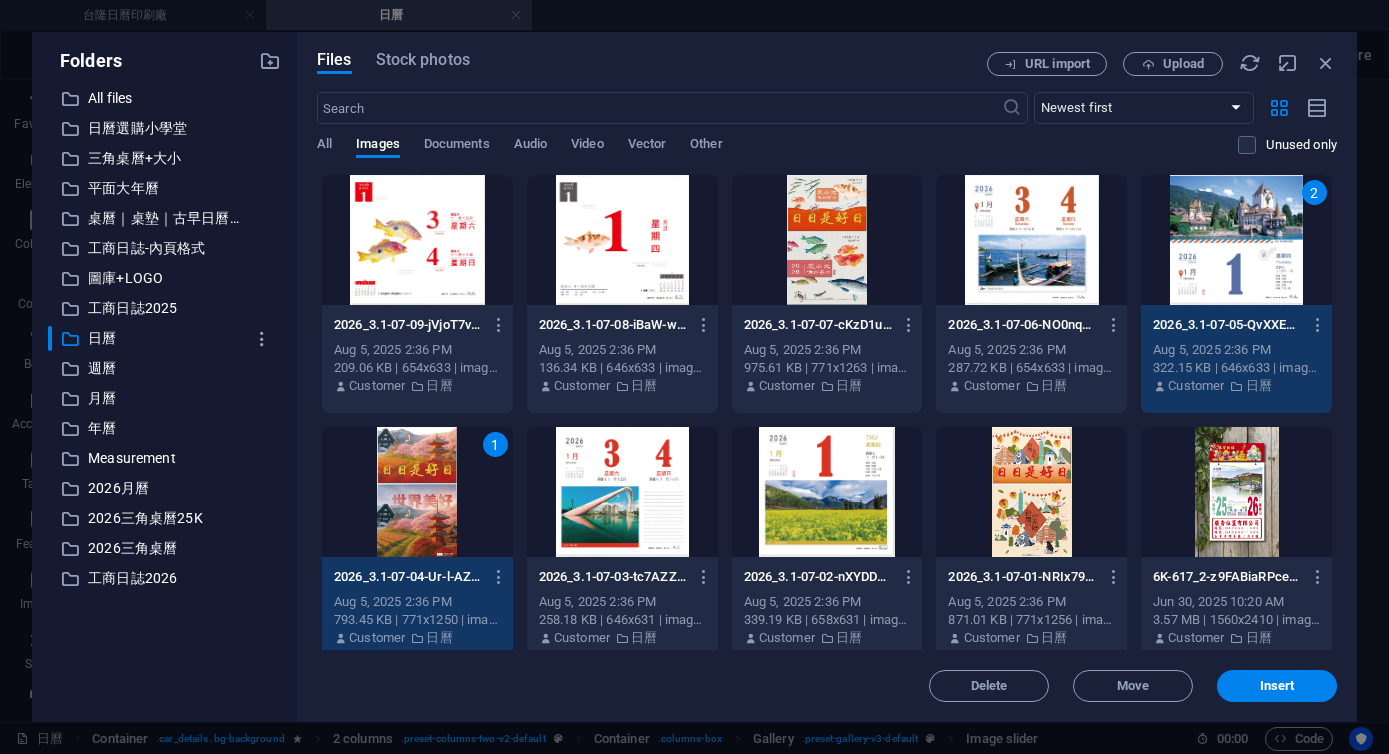 click at bounding box center [1031, 240] 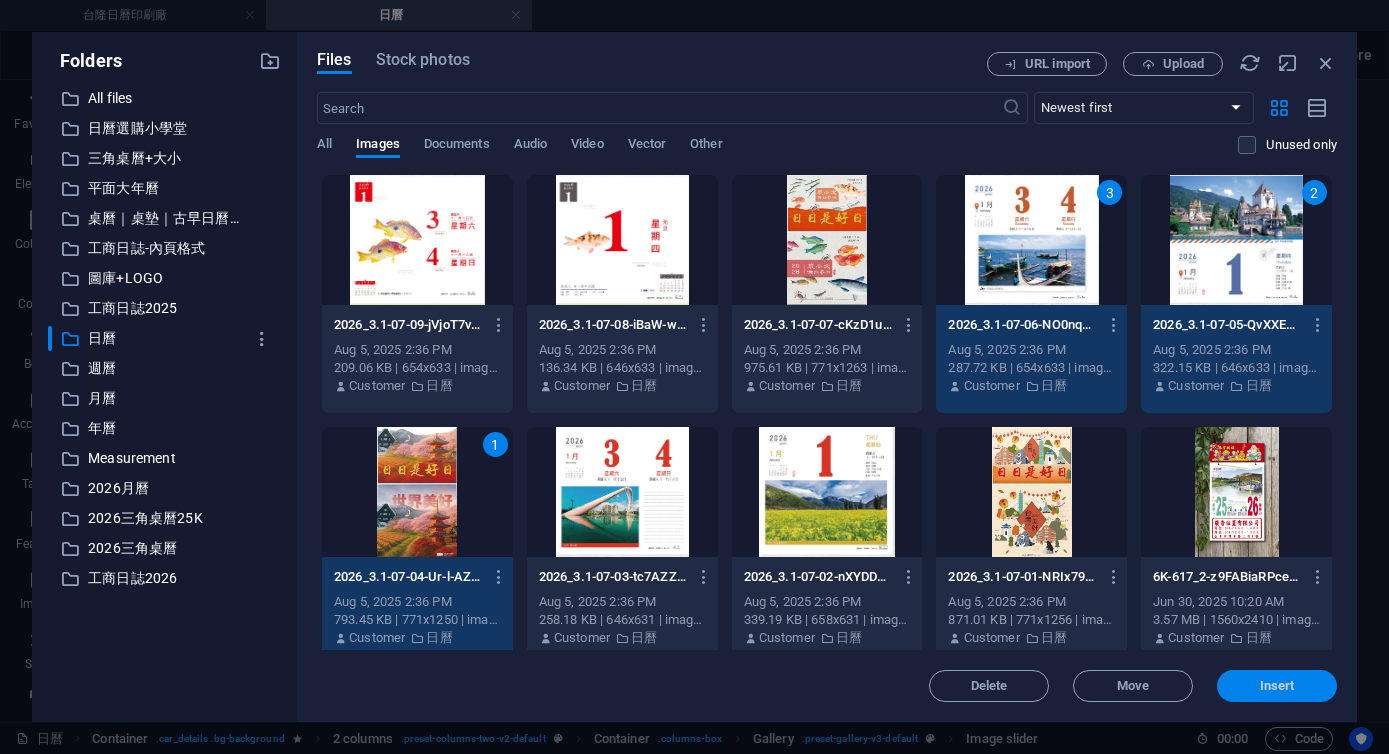 click on "Insert" at bounding box center (1277, 686) 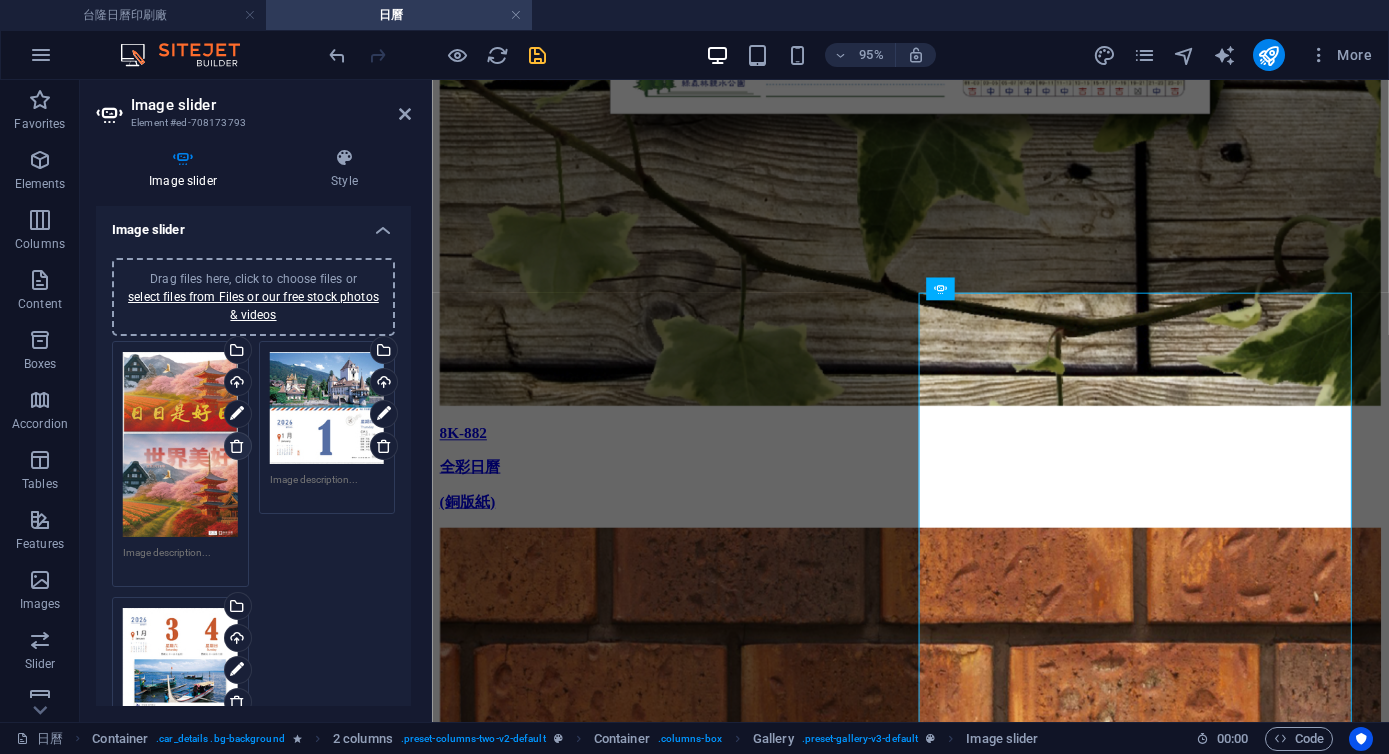 click at bounding box center [237, 446] 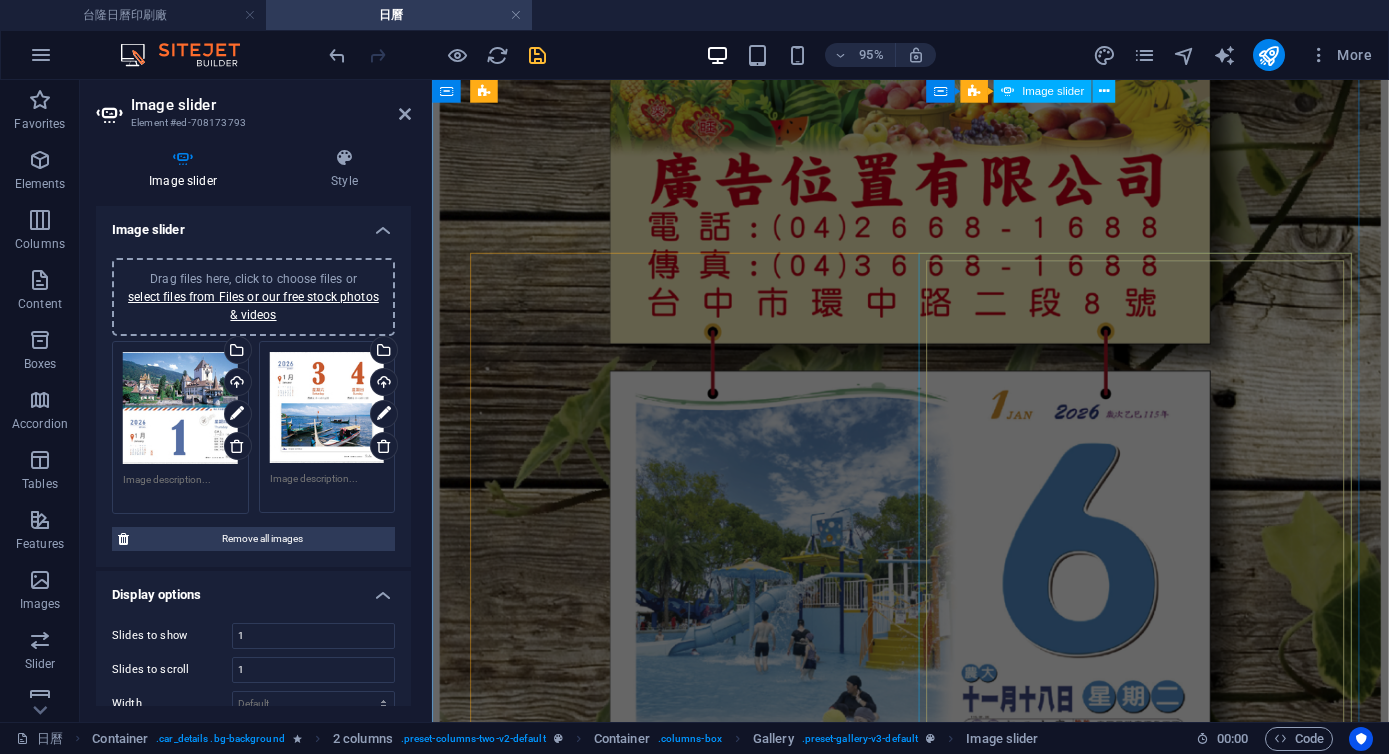 scroll, scrollTop: 22405, scrollLeft: 0, axis: vertical 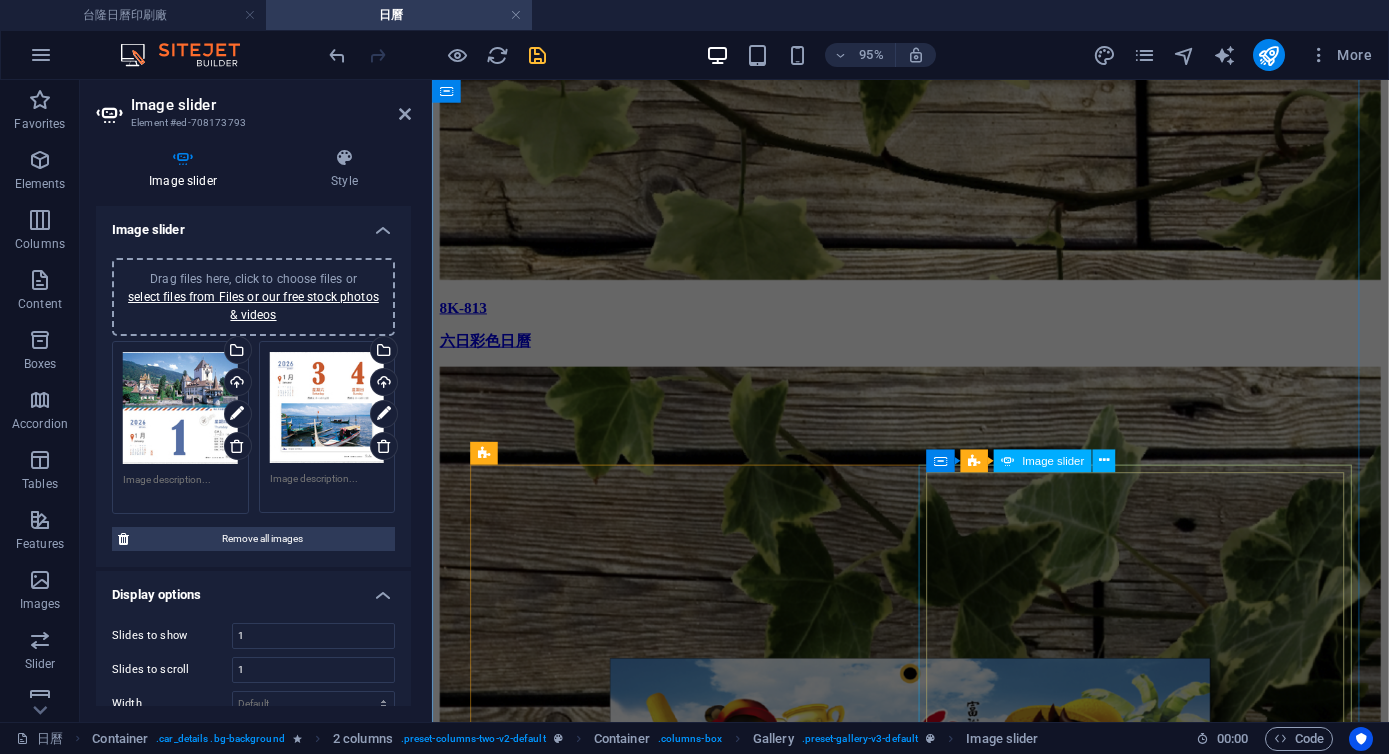 click at bounding box center [532, 240675] 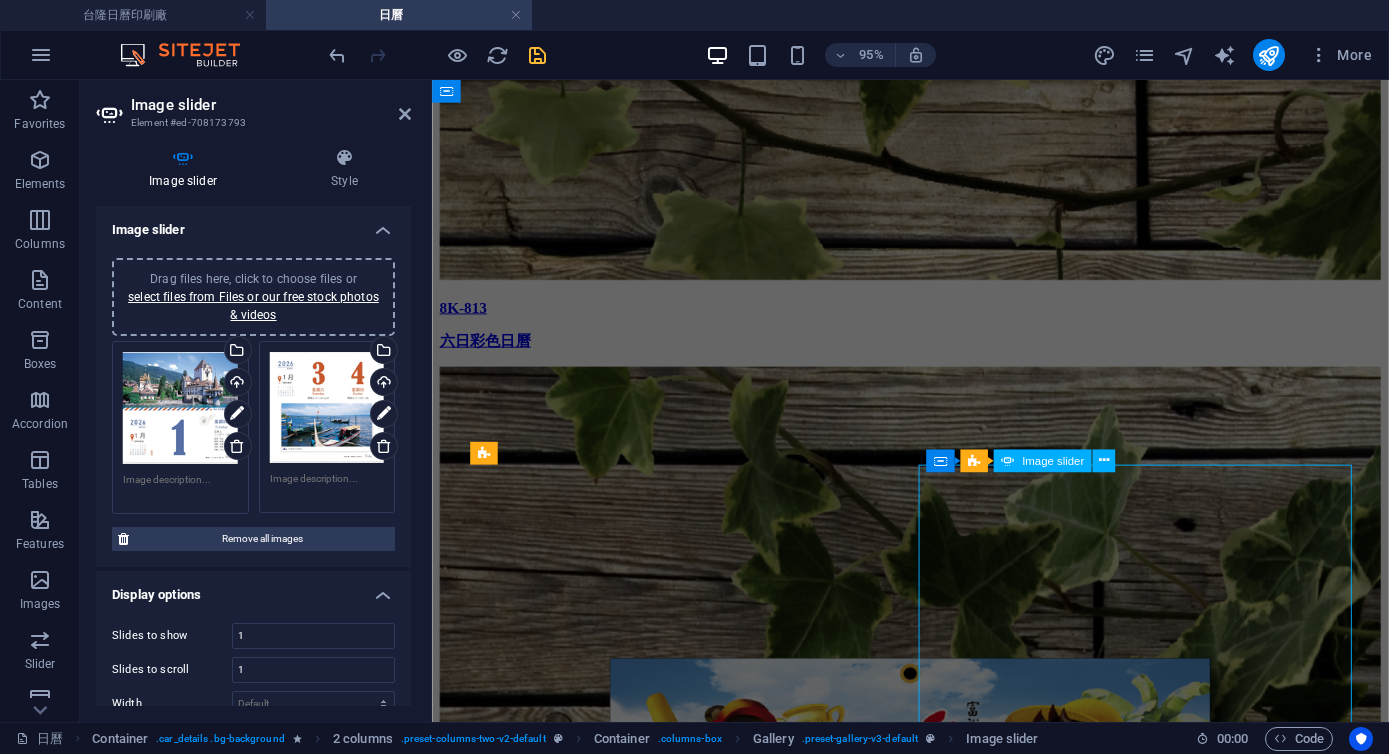 click at bounding box center [532, 240675] 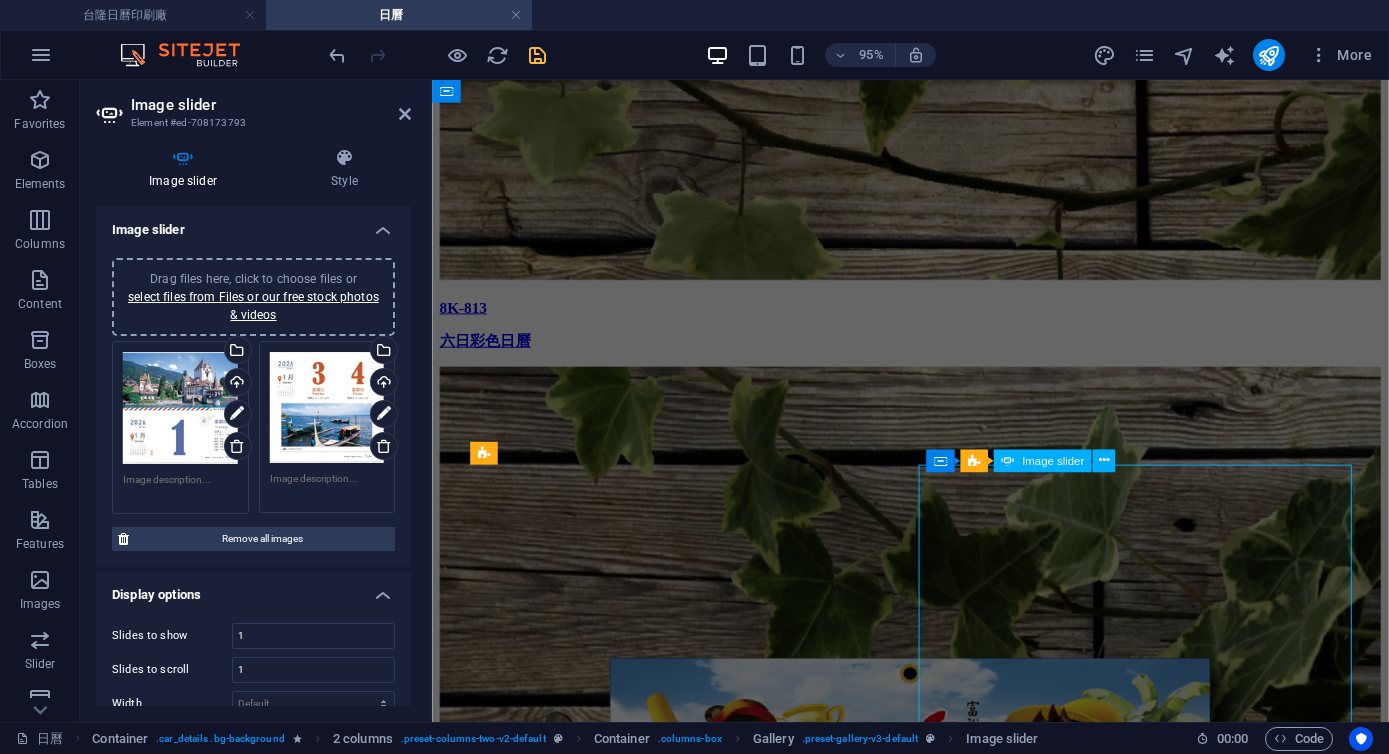 select on "ms" 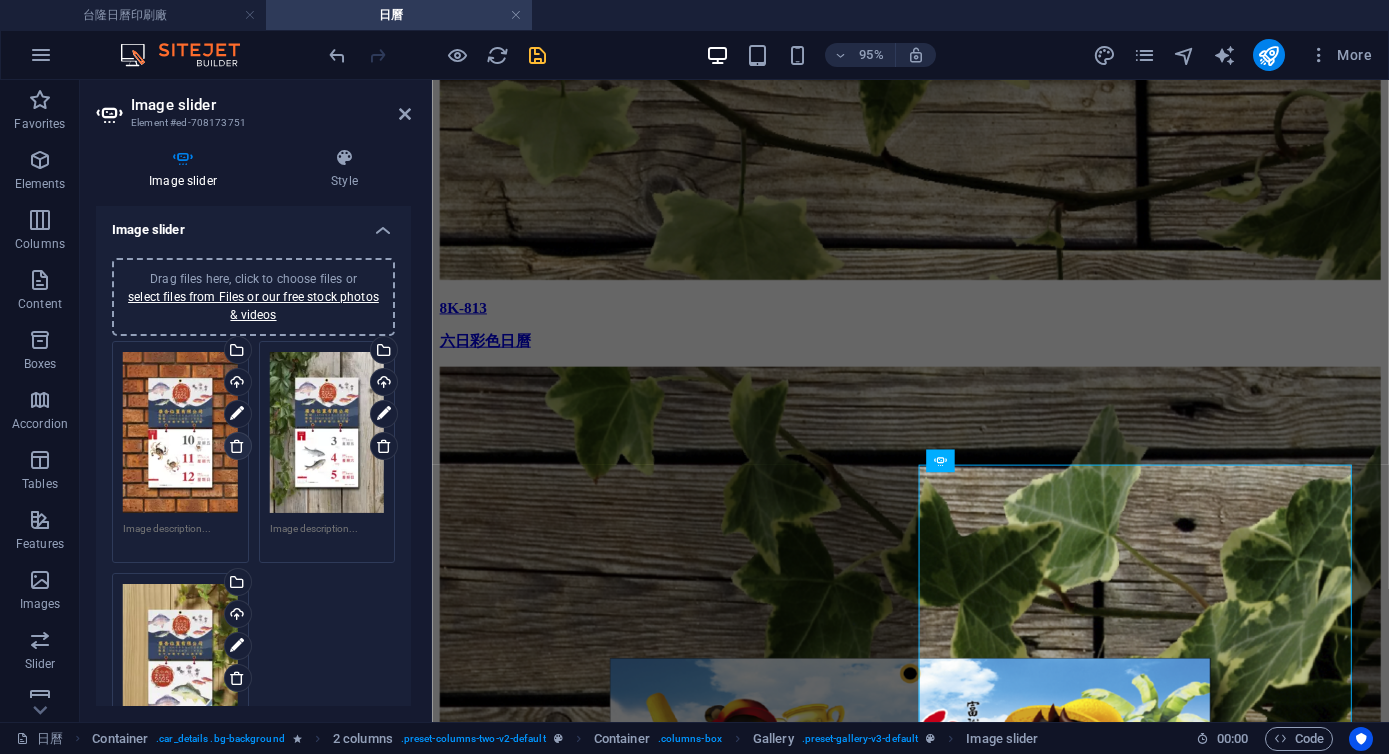 click at bounding box center (237, 446) 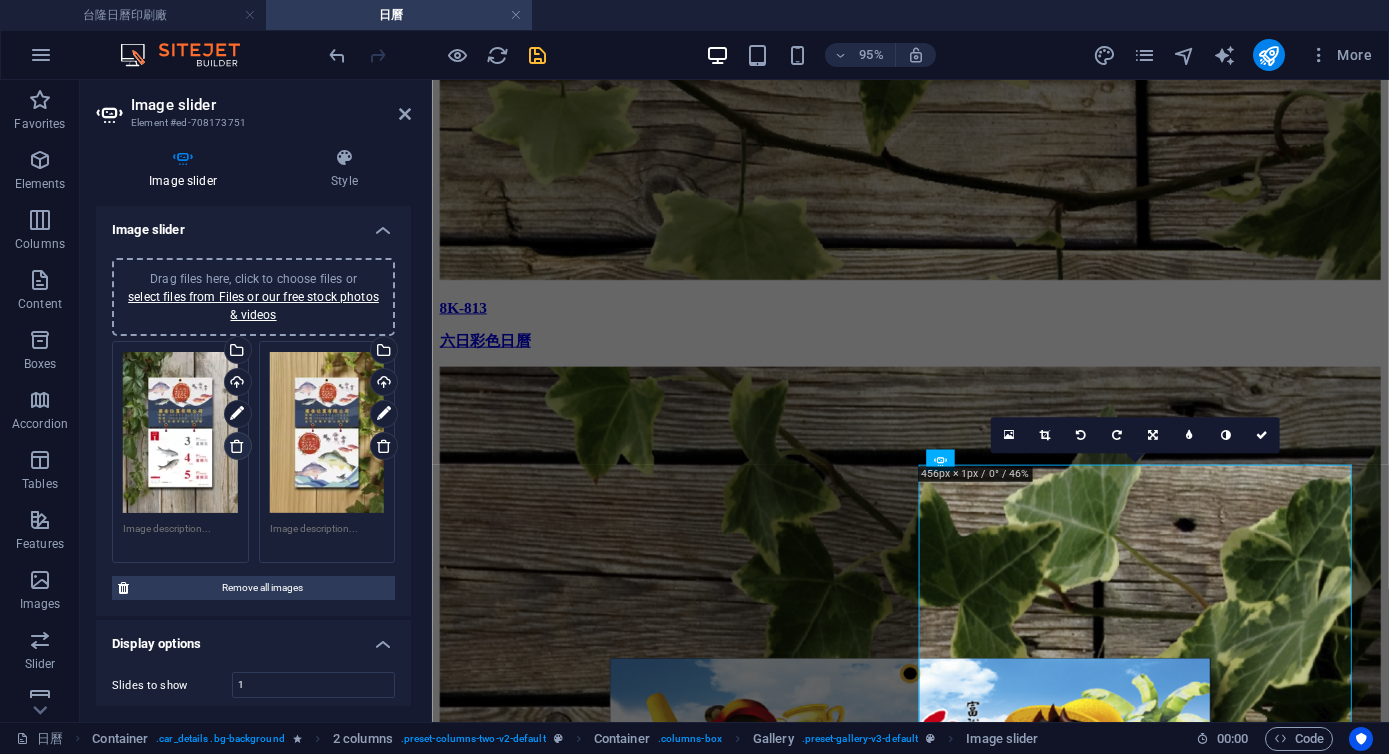 click at bounding box center (237, 446) 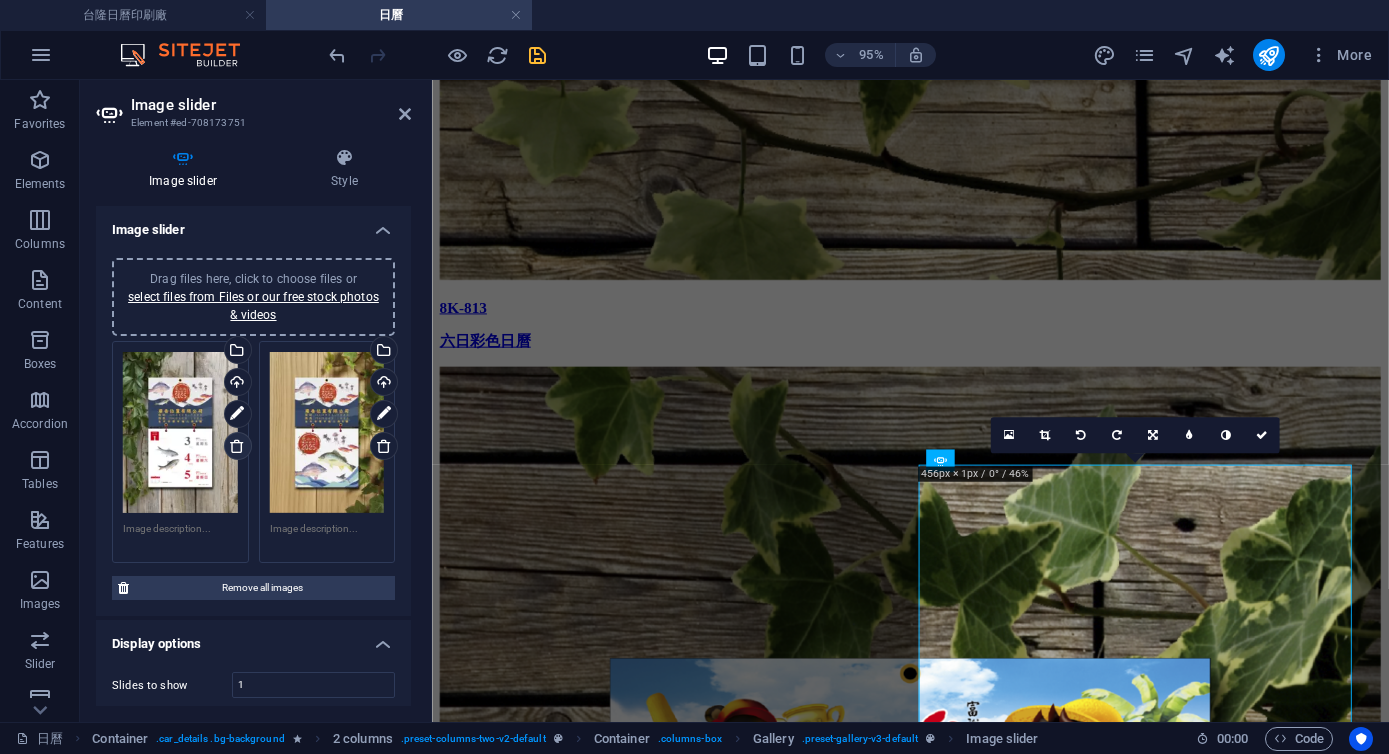 click at bounding box center (237, 446) 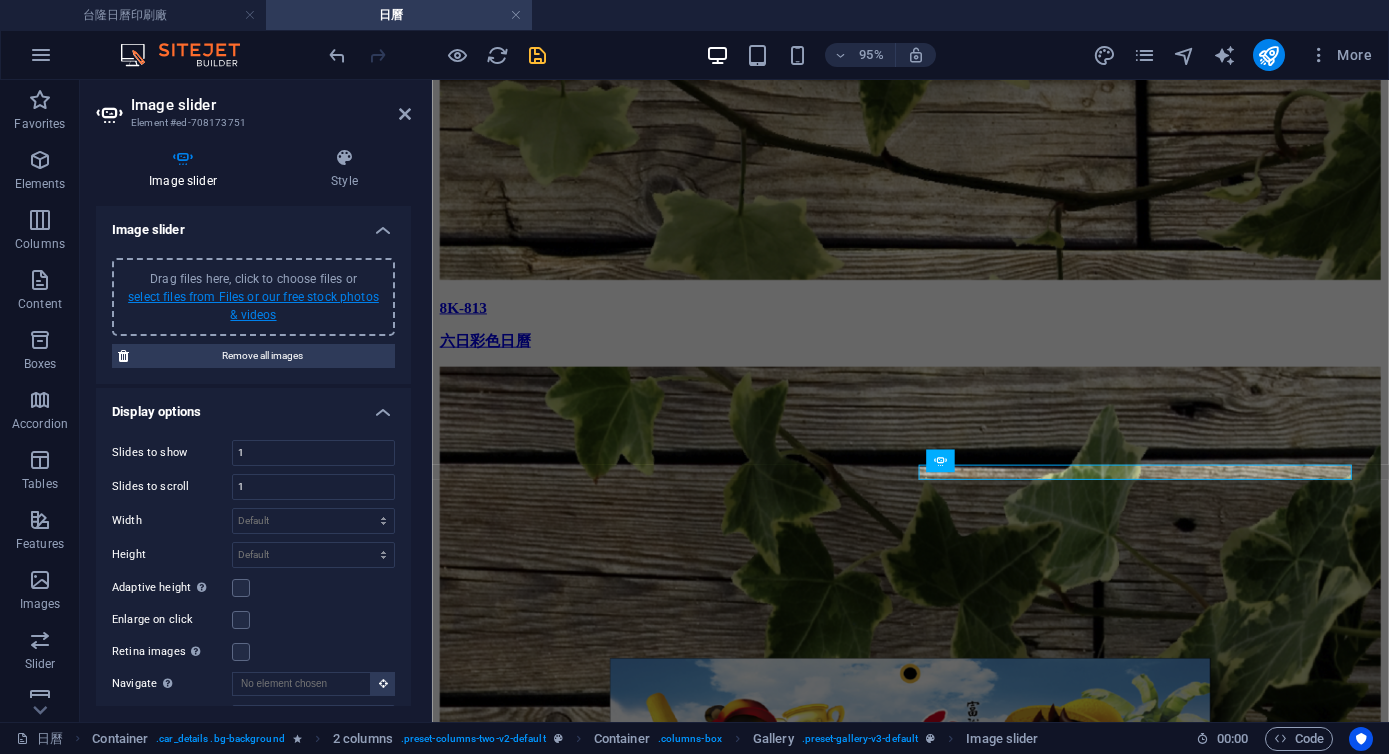 click on "select files from Files or our free stock photos & videos" at bounding box center [253, 306] 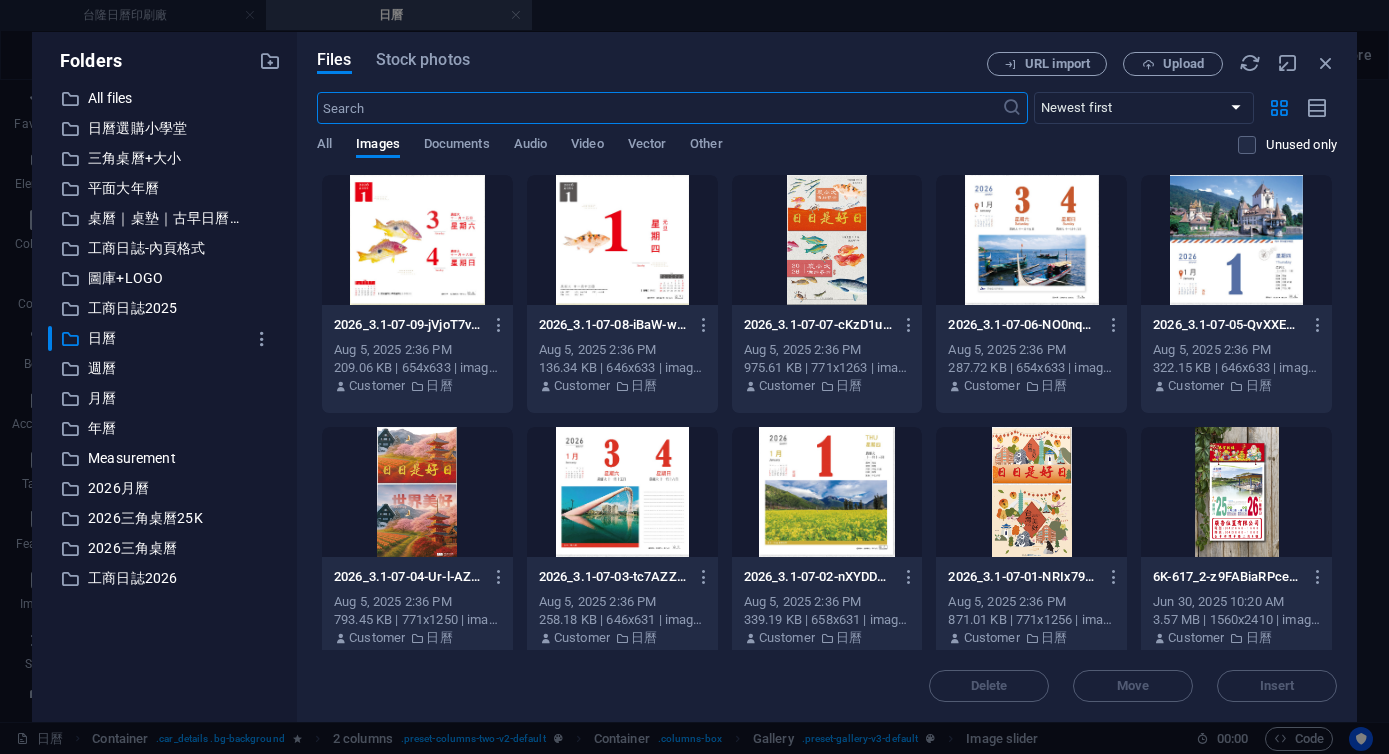 scroll, scrollTop: 22453, scrollLeft: 0, axis: vertical 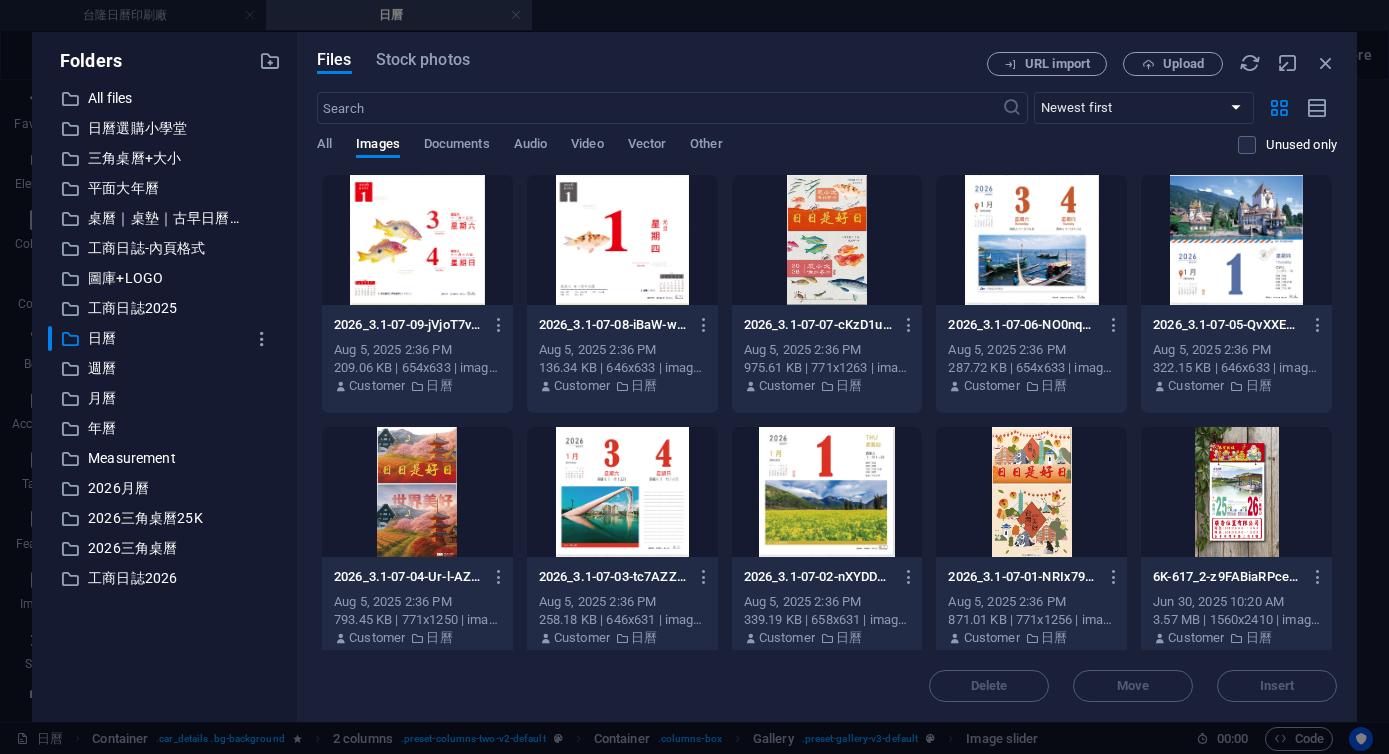 click at bounding box center [622, 240] 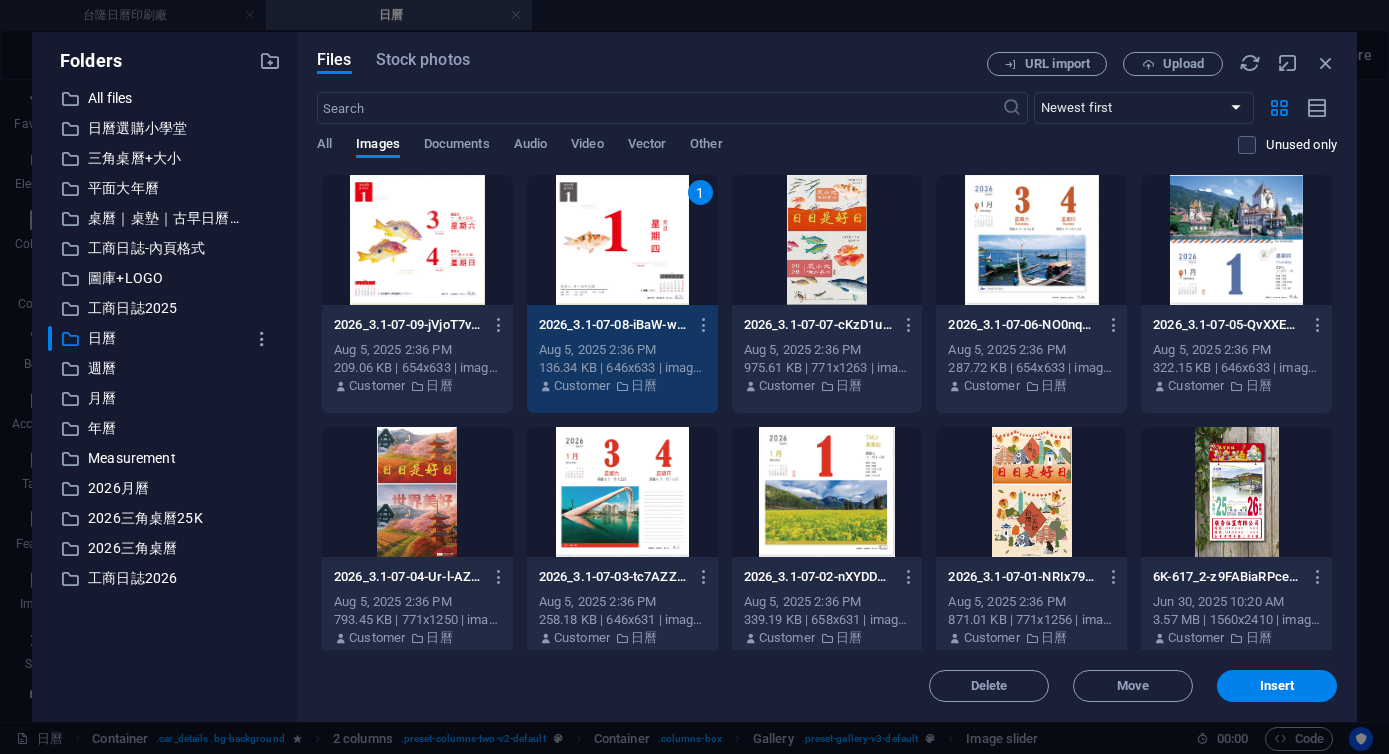 click at bounding box center [417, 240] 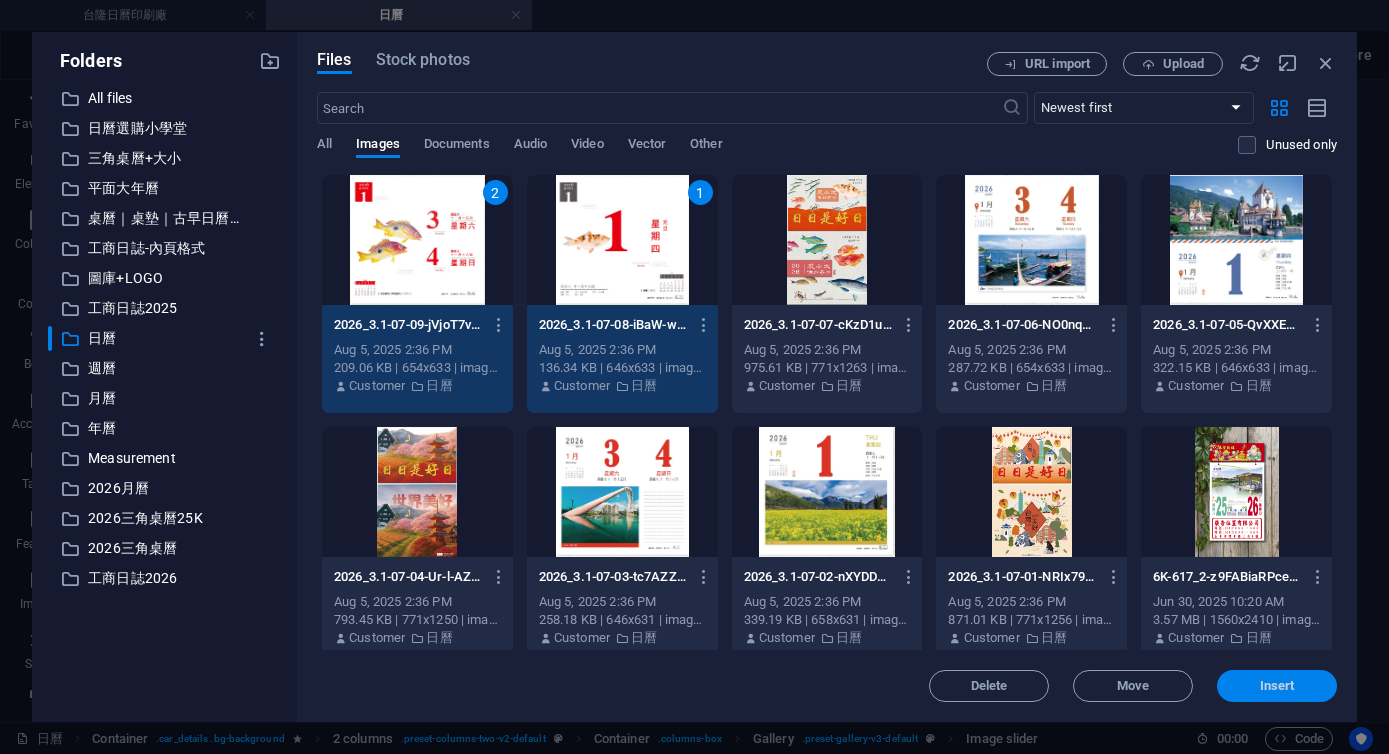 drag, startPoint x: 1289, startPoint y: 679, endPoint x: 901, endPoint y: 631, distance: 390.9578 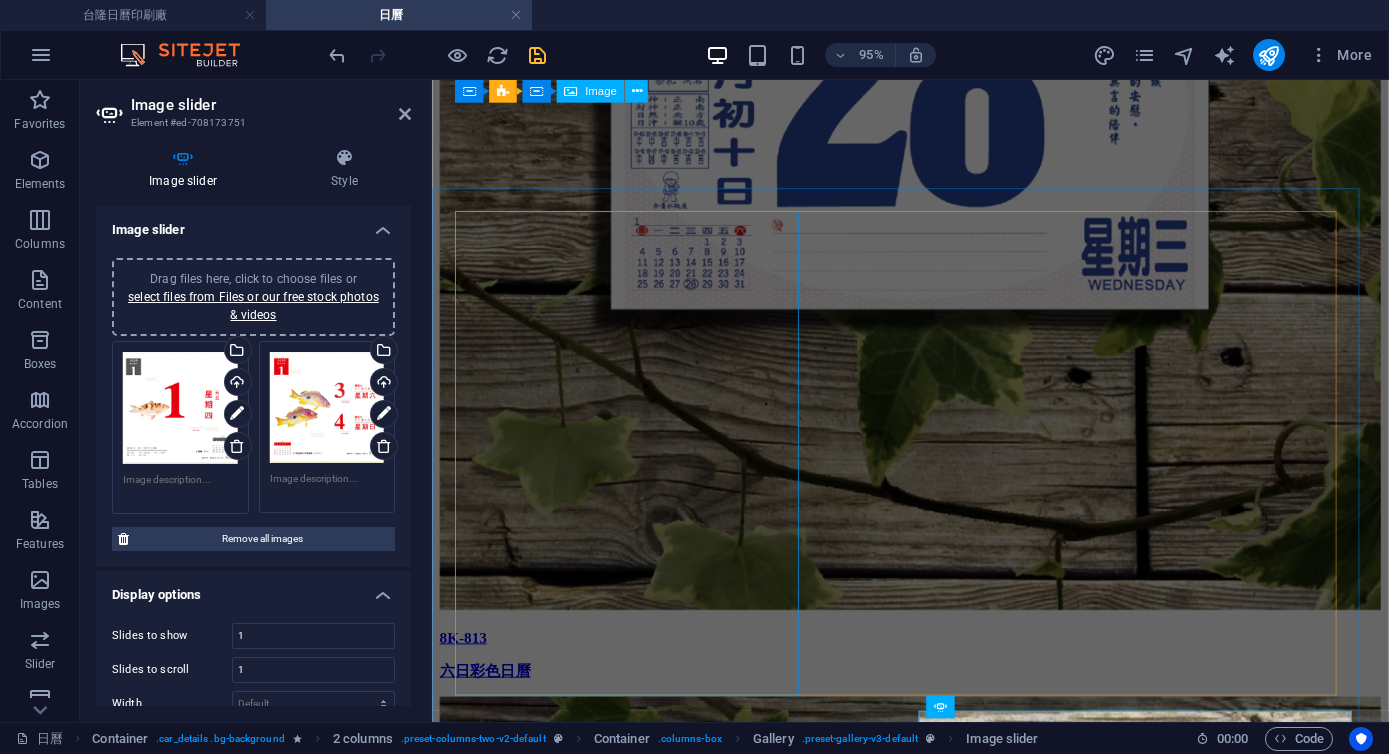 scroll, scrollTop: 21901, scrollLeft: 0, axis: vertical 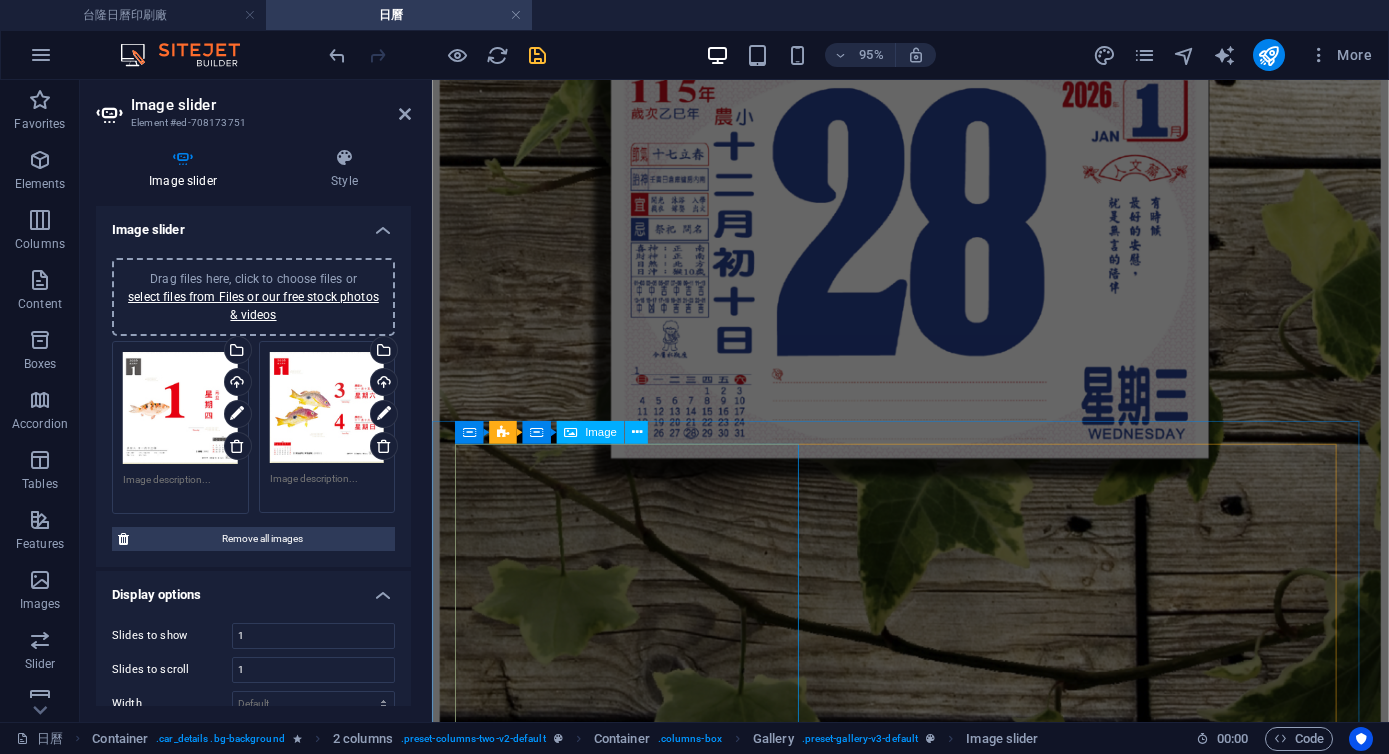 click at bounding box center [935, 236714] 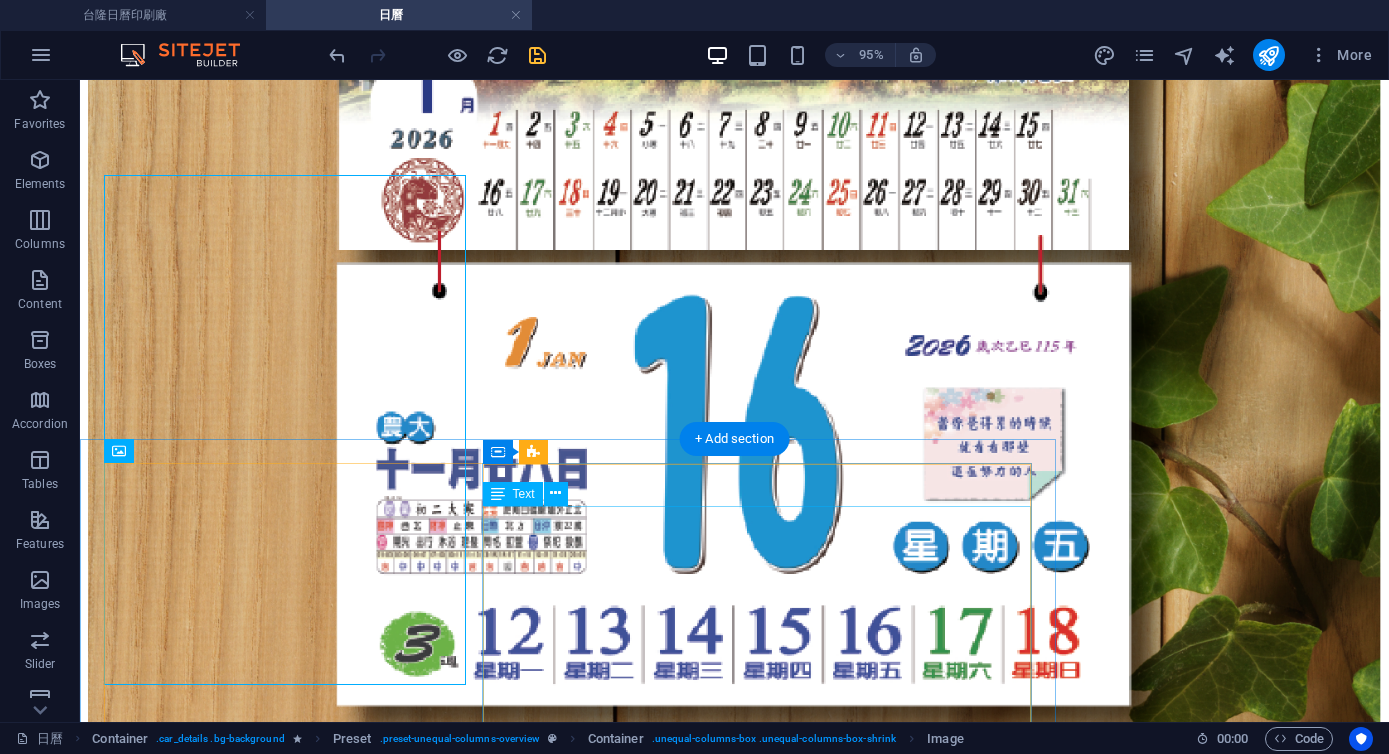 scroll, scrollTop: 22189, scrollLeft: 0, axis: vertical 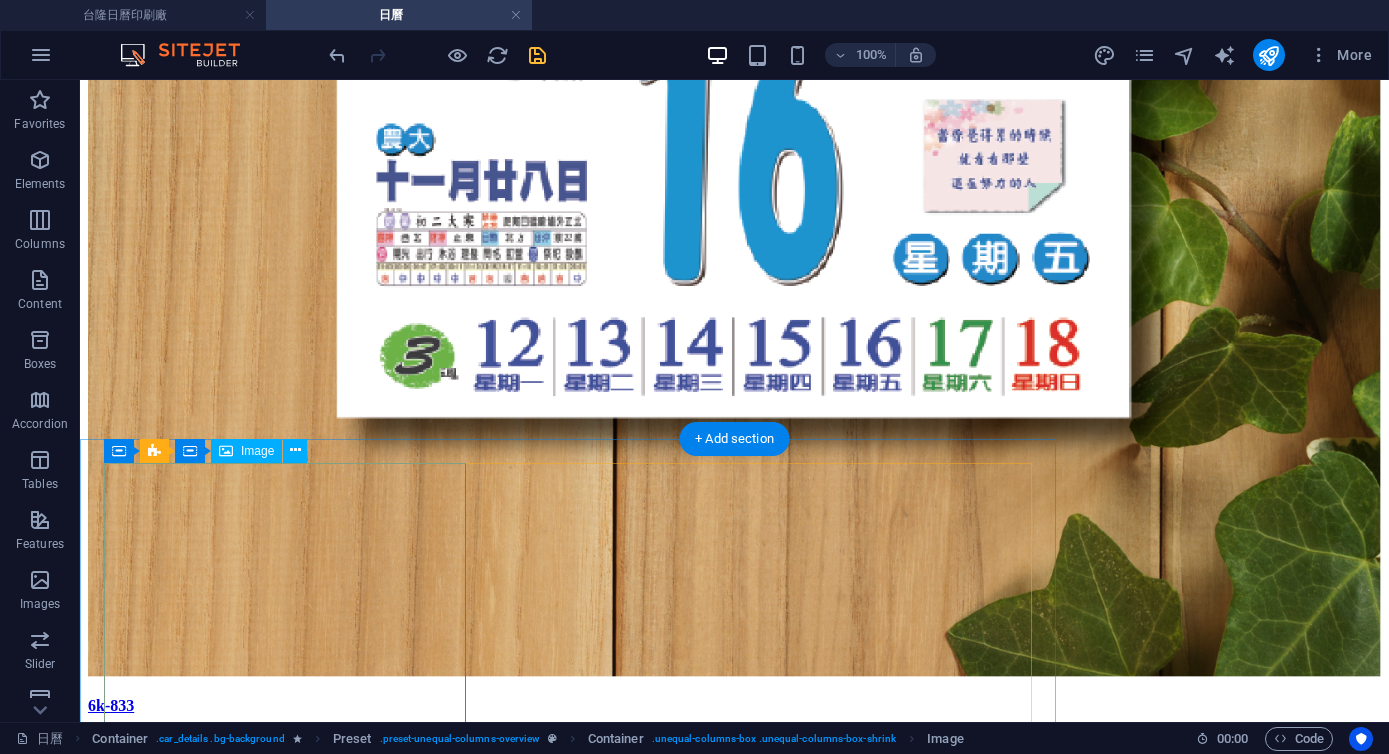 click at bounding box center (734, 250687) 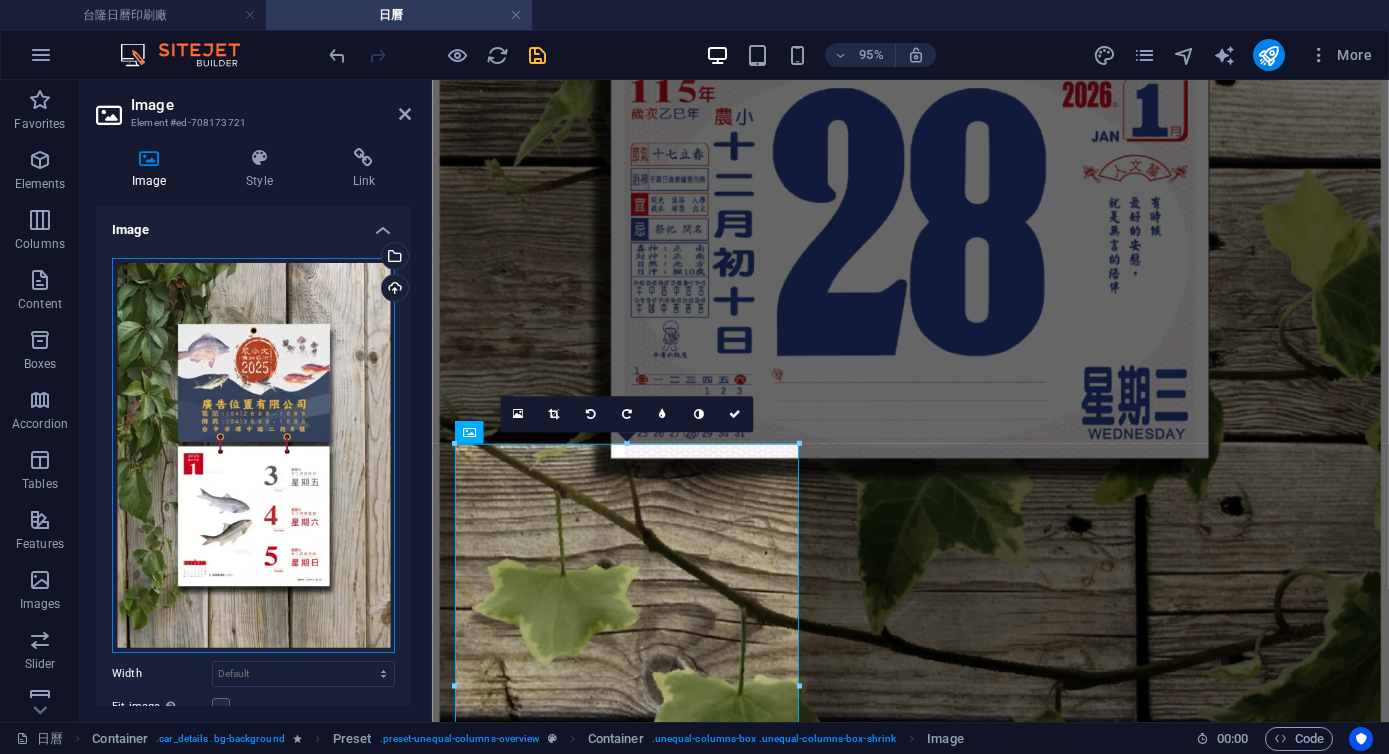 click on "Drag files here, click to choose files or select files from Files or our free stock photos & videos" at bounding box center [253, 455] 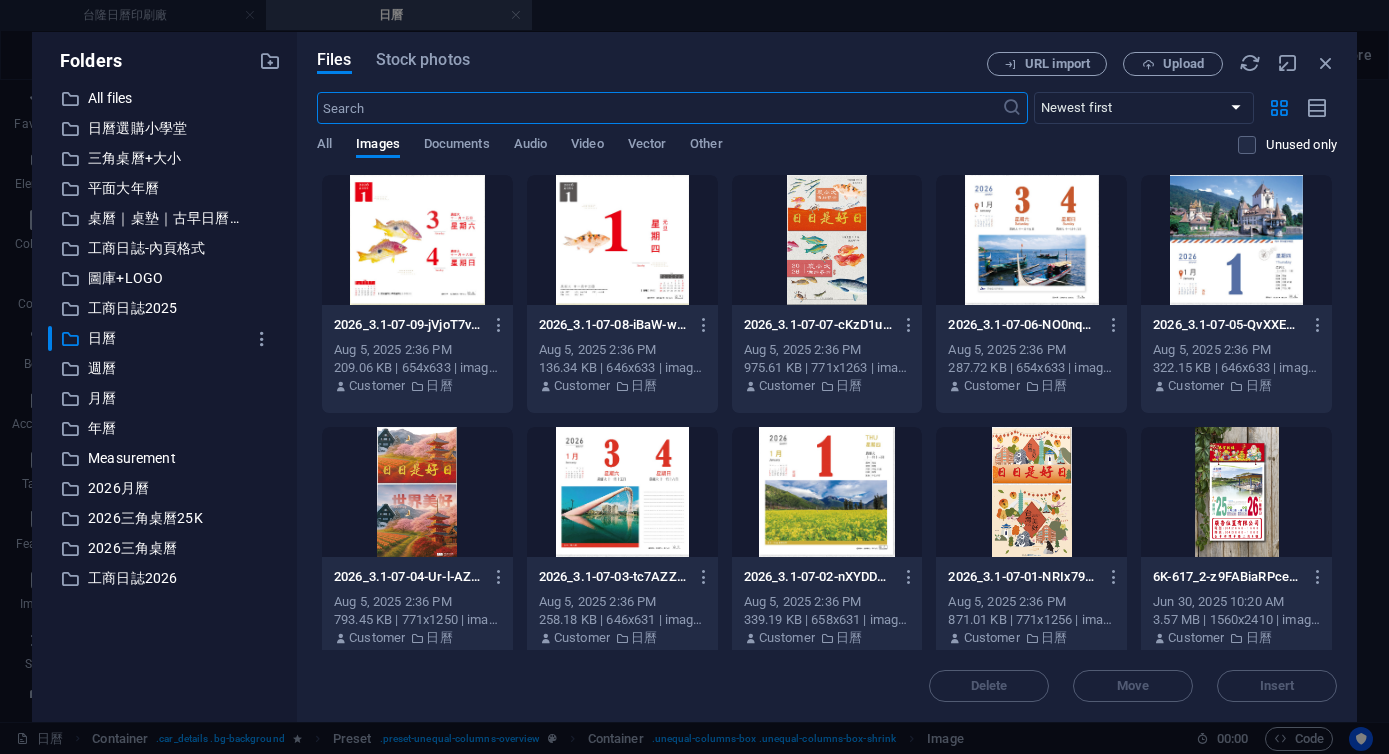 scroll, scrollTop: 21949, scrollLeft: 0, axis: vertical 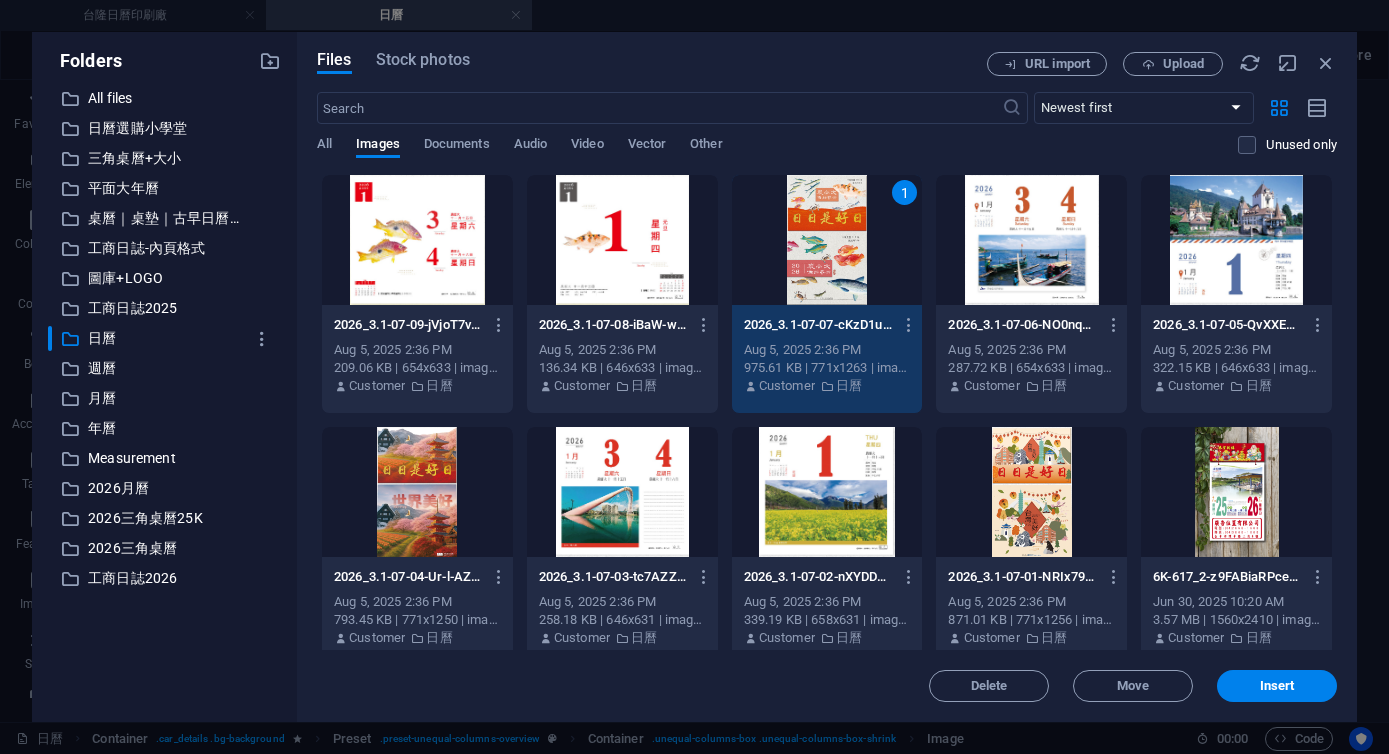 drag, startPoint x: 869, startPoint y: 216, endPoint x: 460, endPoint y: 154, distance: 413.67258 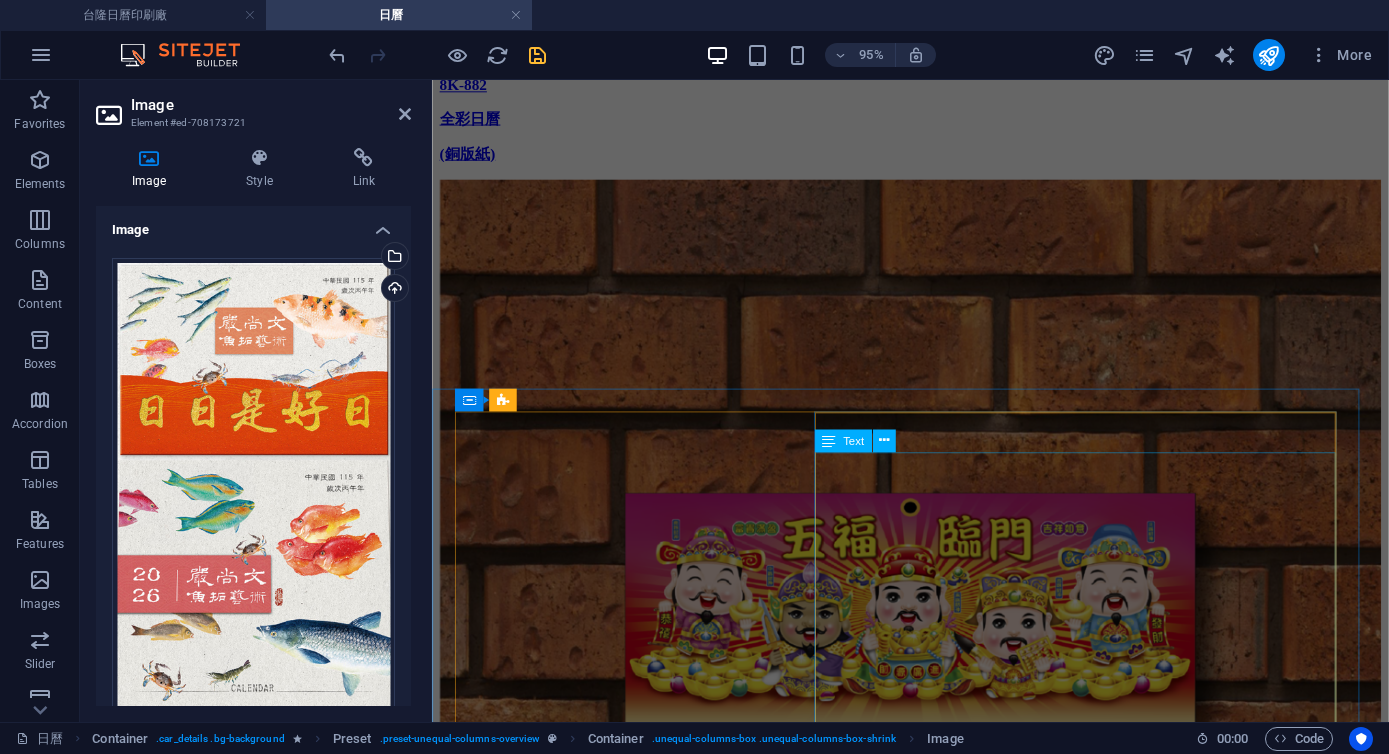 scroll, scrollTop: 24308, scrollLeft: 0, axis: vertical 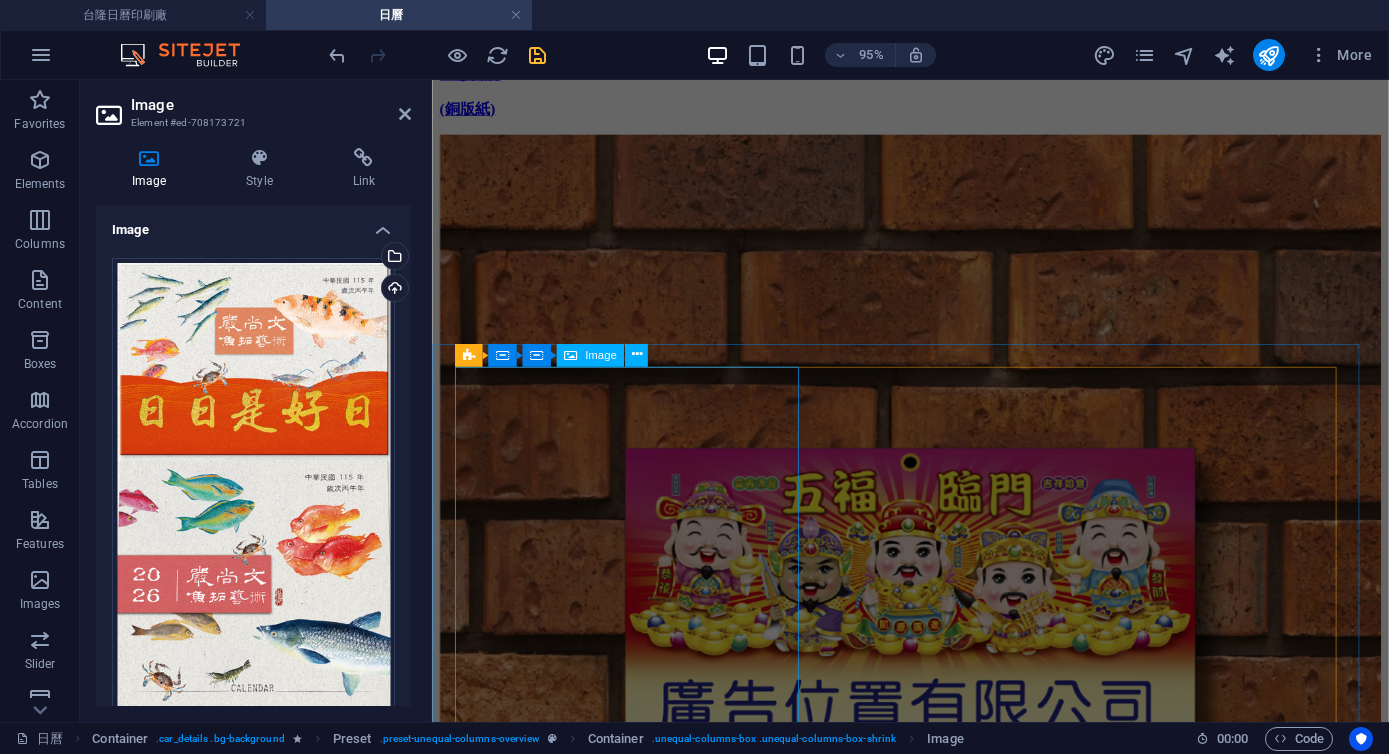 click at bounding box center (935, 245382) 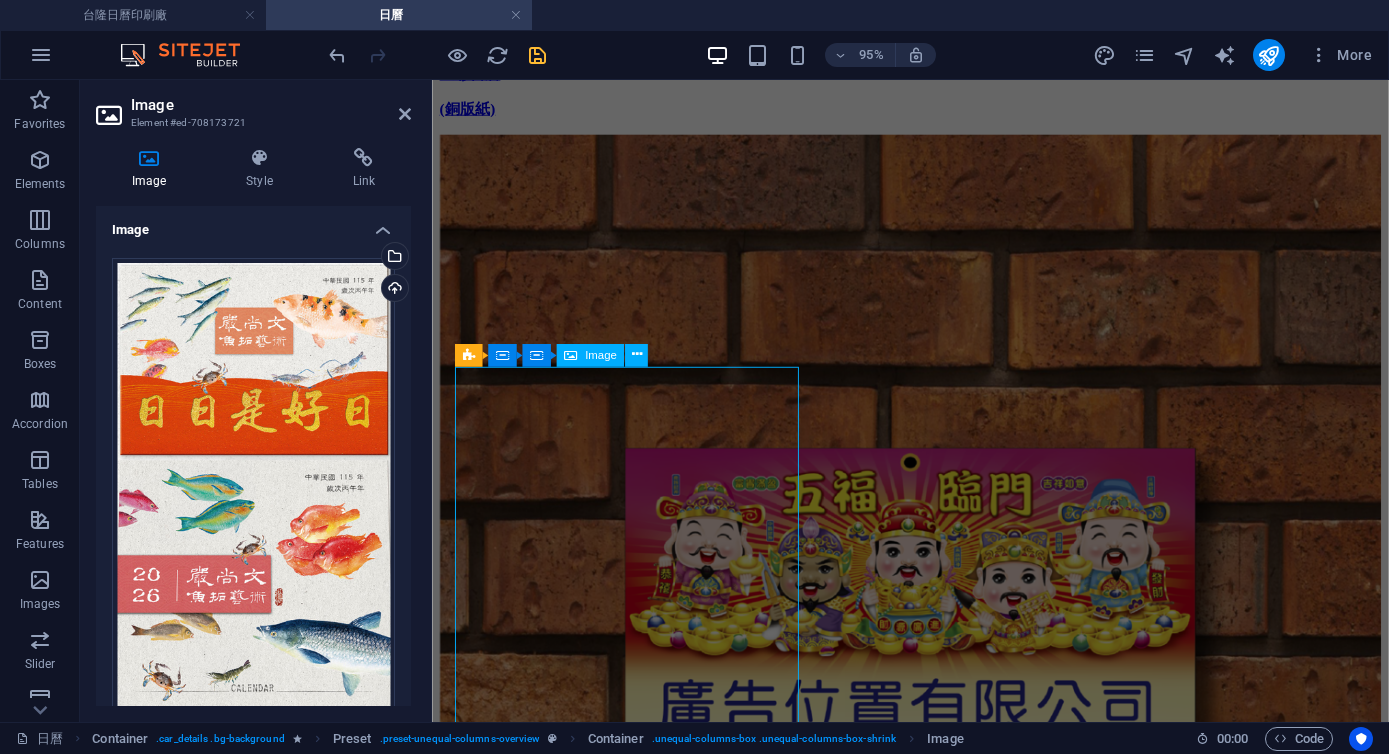 click at bounding box center (935, 245382) 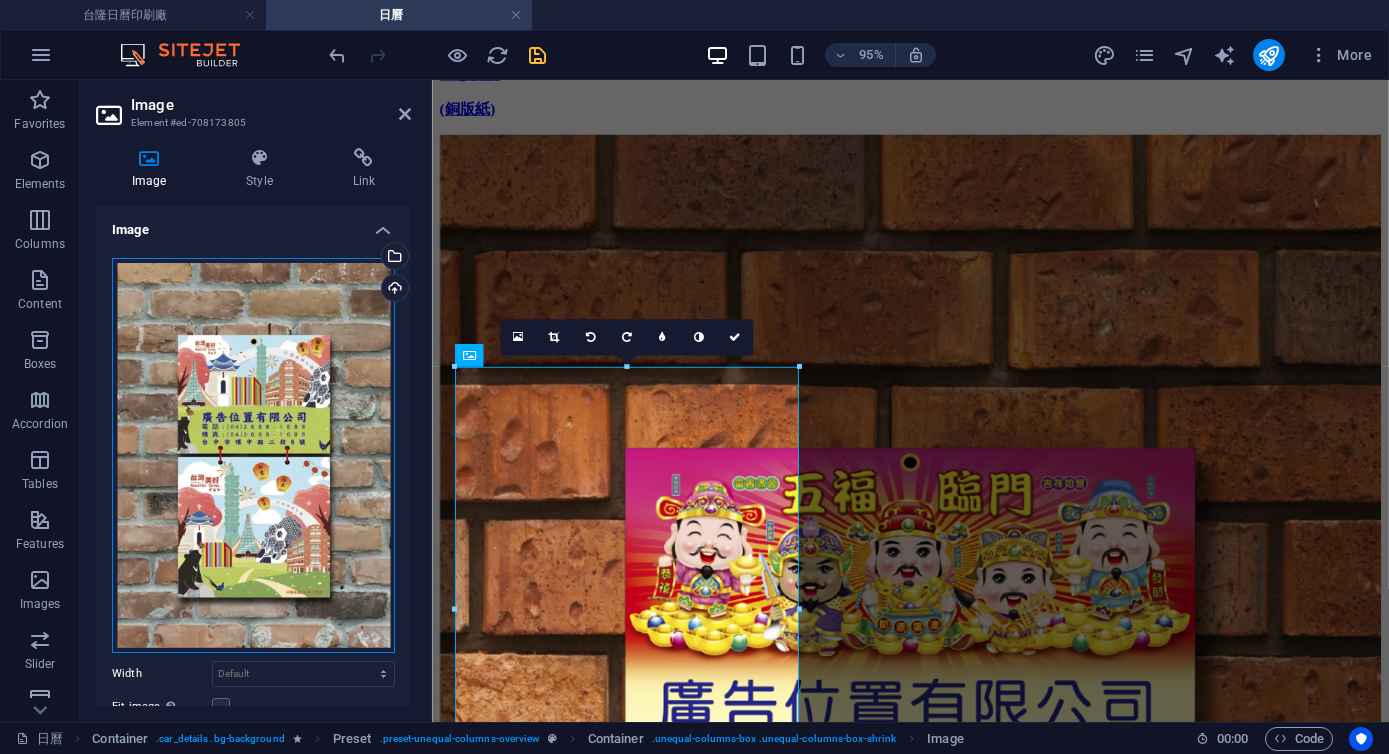 click on "Drag files here, click to choose files or select files from Files or our free stock photos & videos" at bounding box center [253, 455] 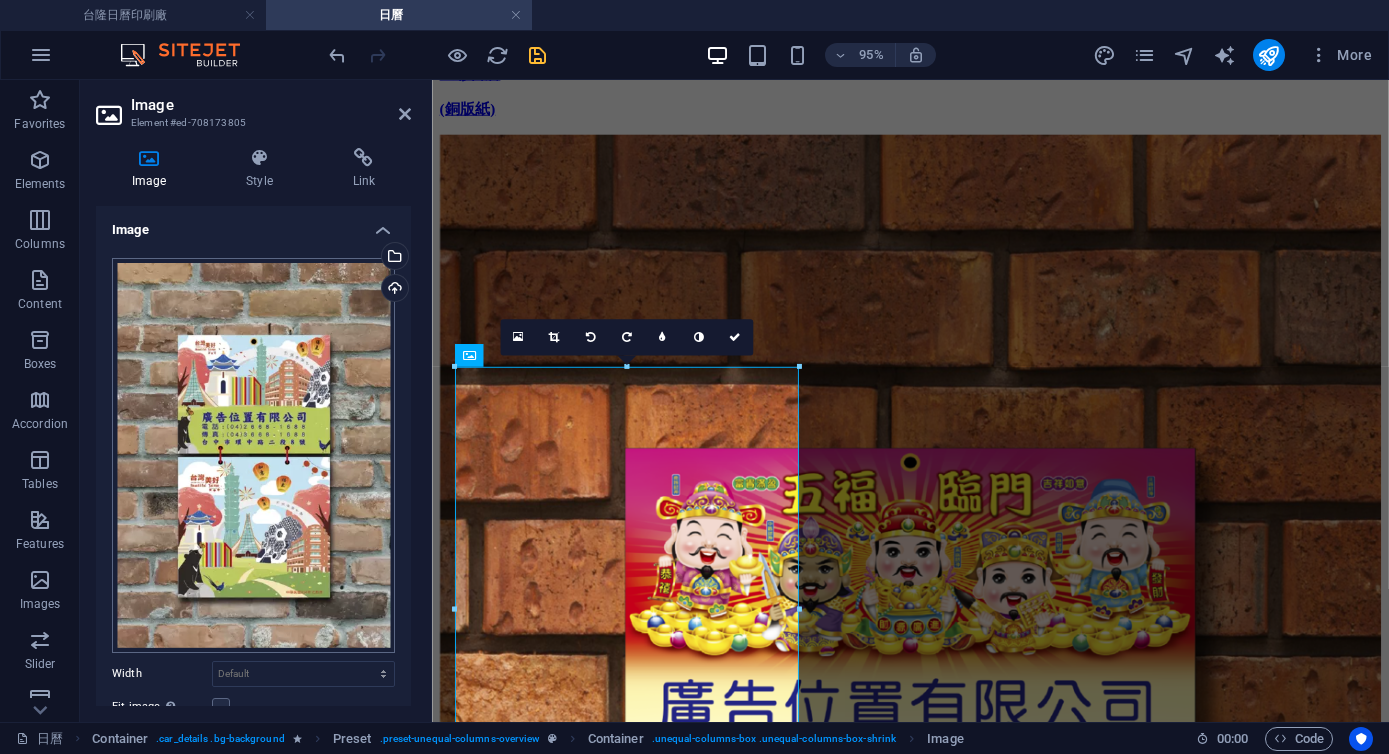 scroll, scrollTop: 24356, scrollLeft: 0, axis: vertical 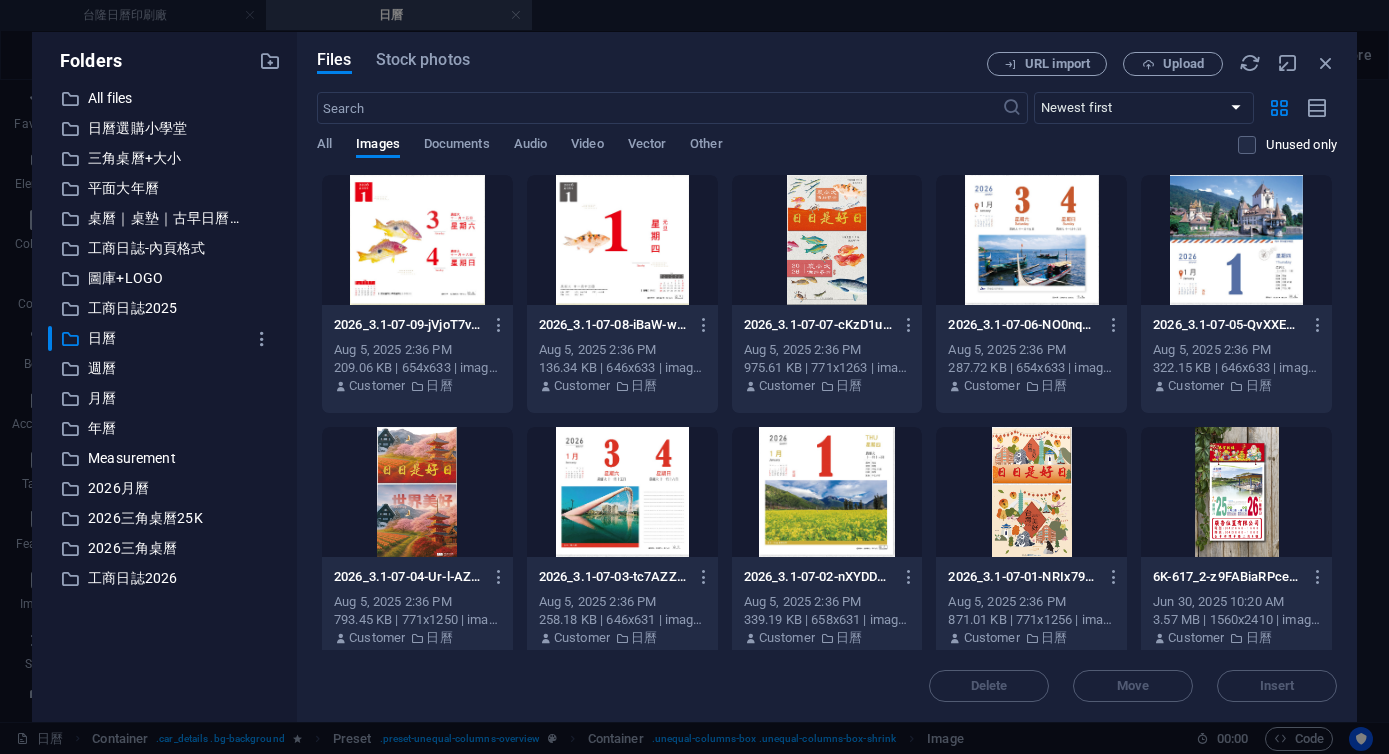 click at bounding box center (1031, 492) 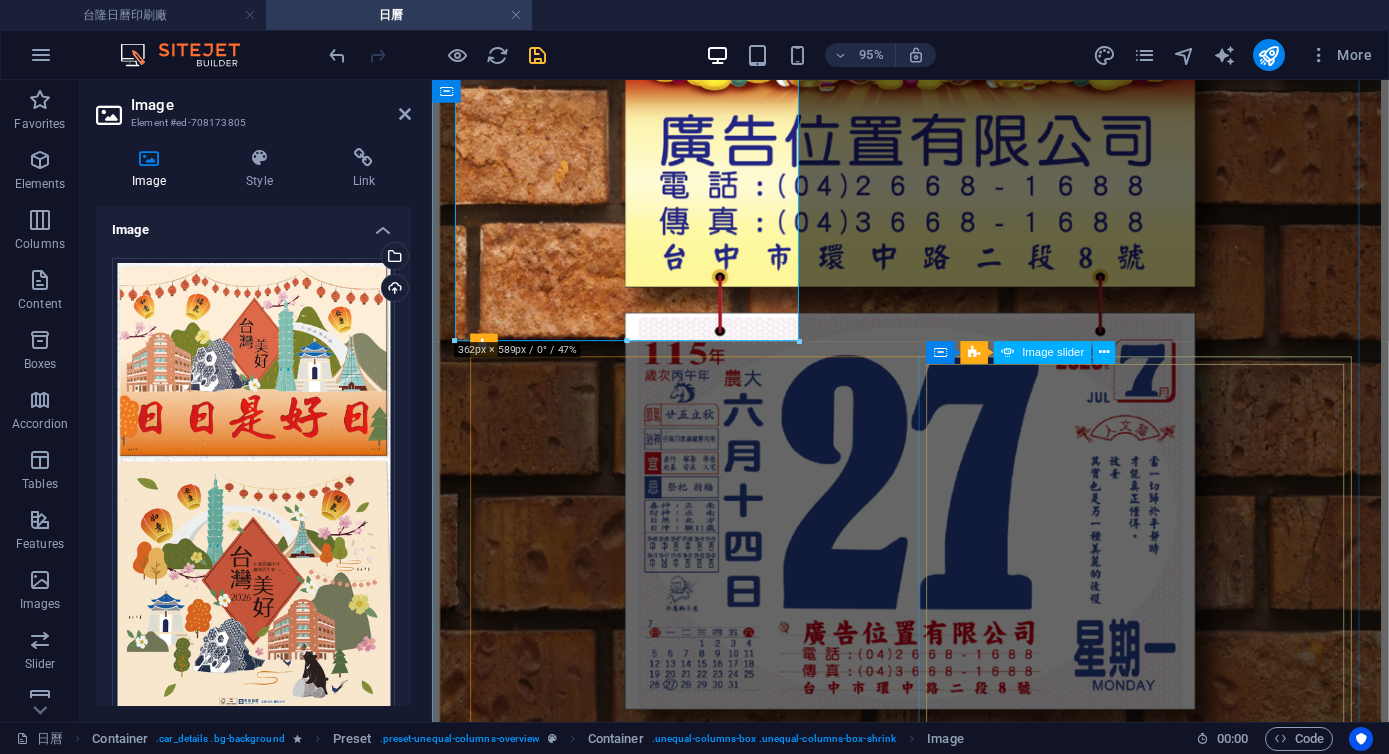 scroll, scrollTop: 24966, scrollLeft: 0, axis: vertical 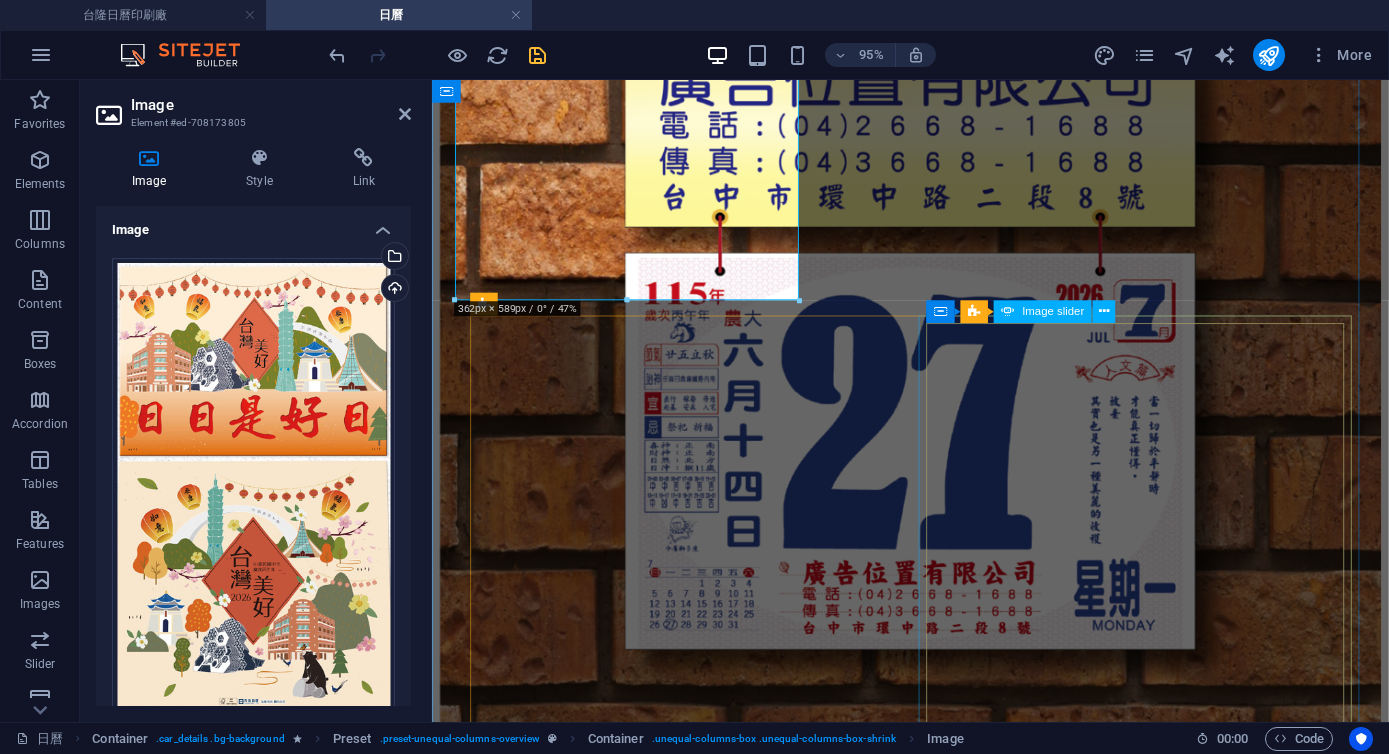 click at bounding box center [76, 250449] 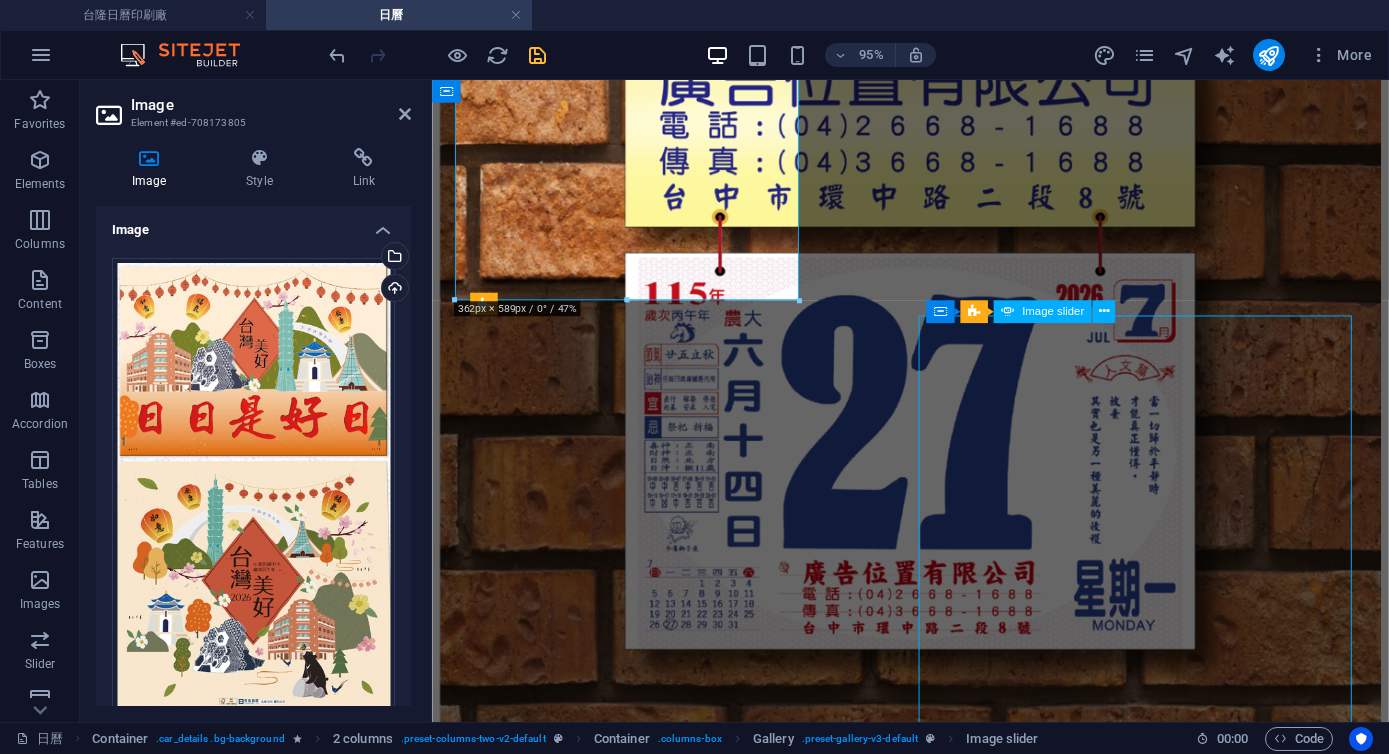 click at bounding box center [76, 250449] 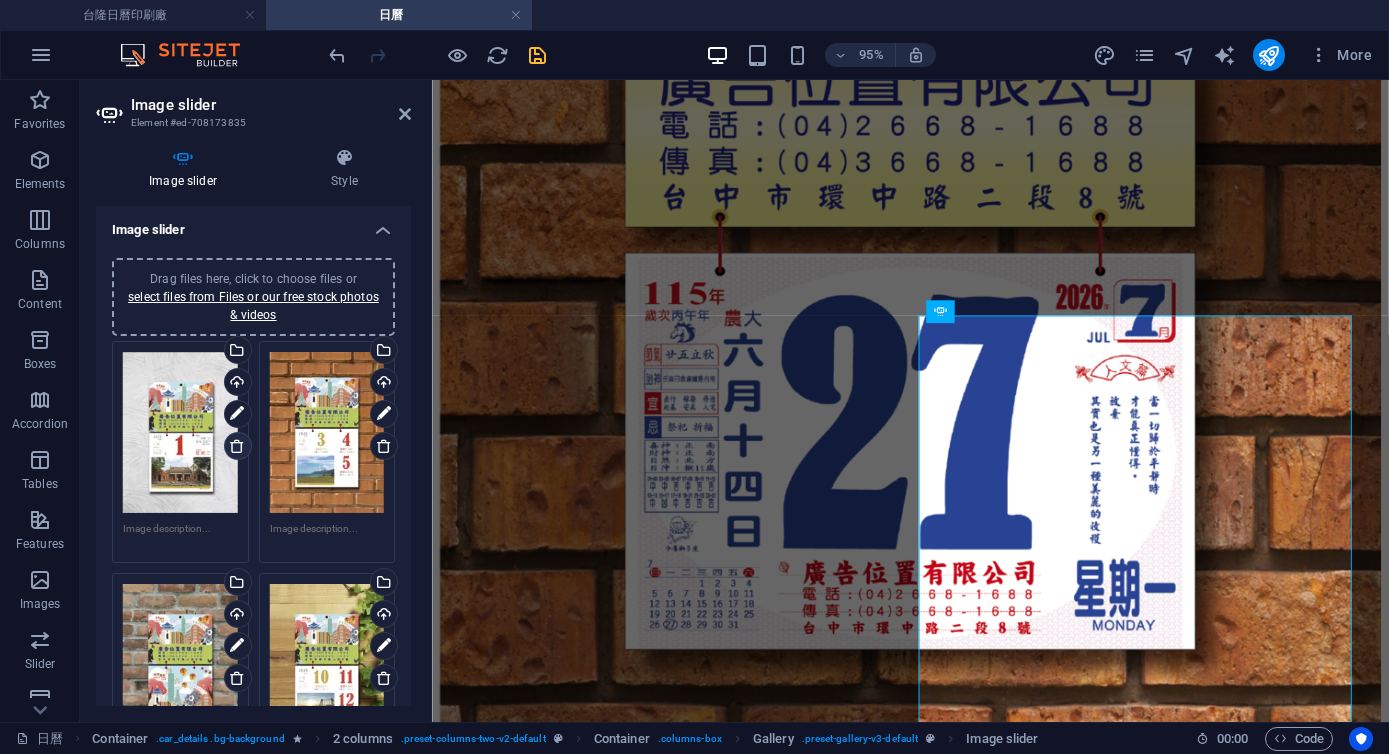 click at bounding box center [238, 446] 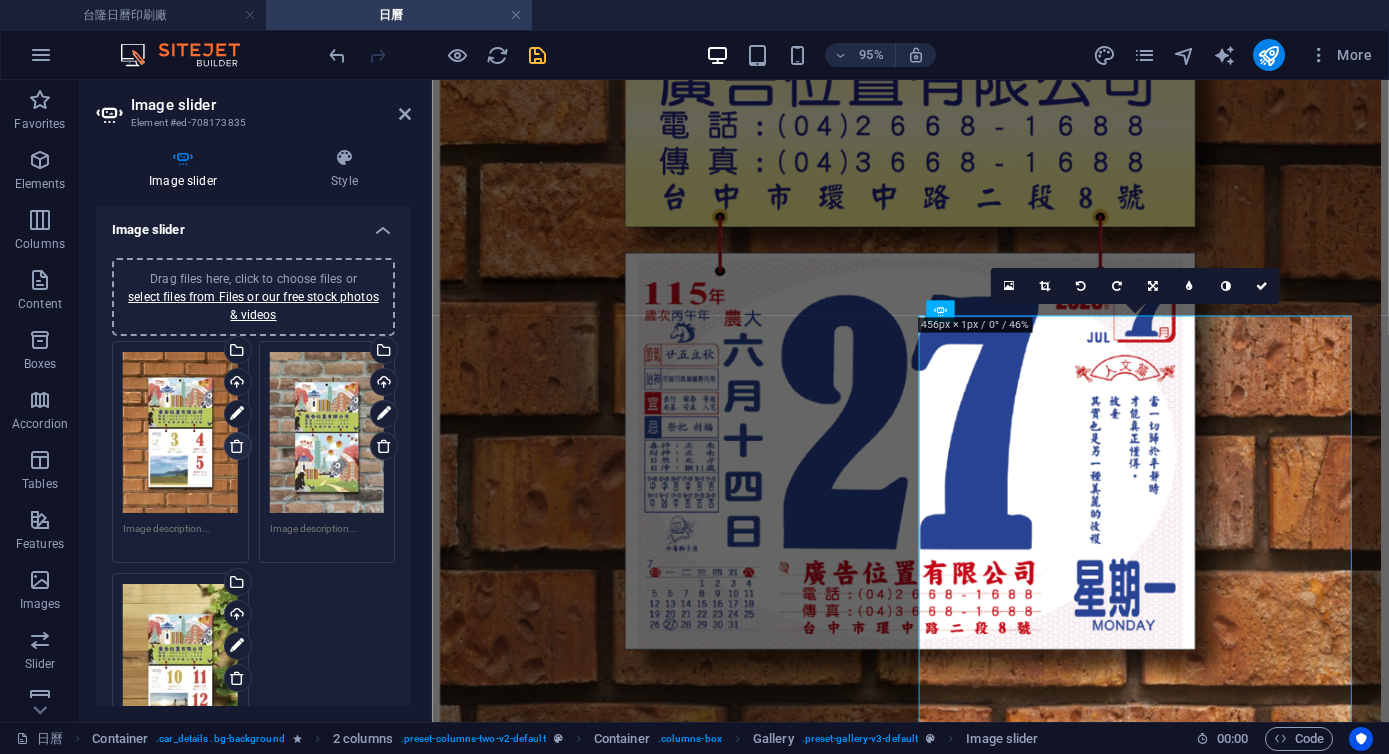 click at bounding box center (238, 446) 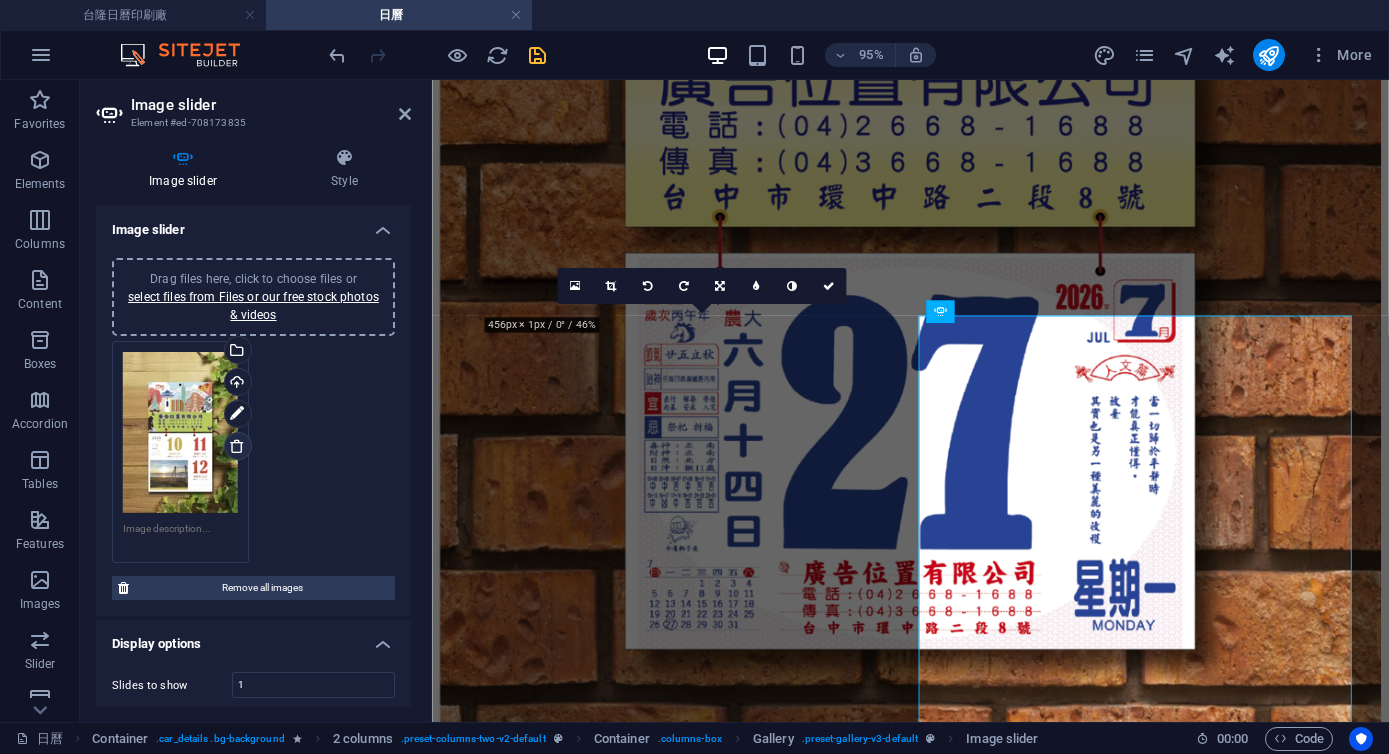click at bounding box center [237, 446] 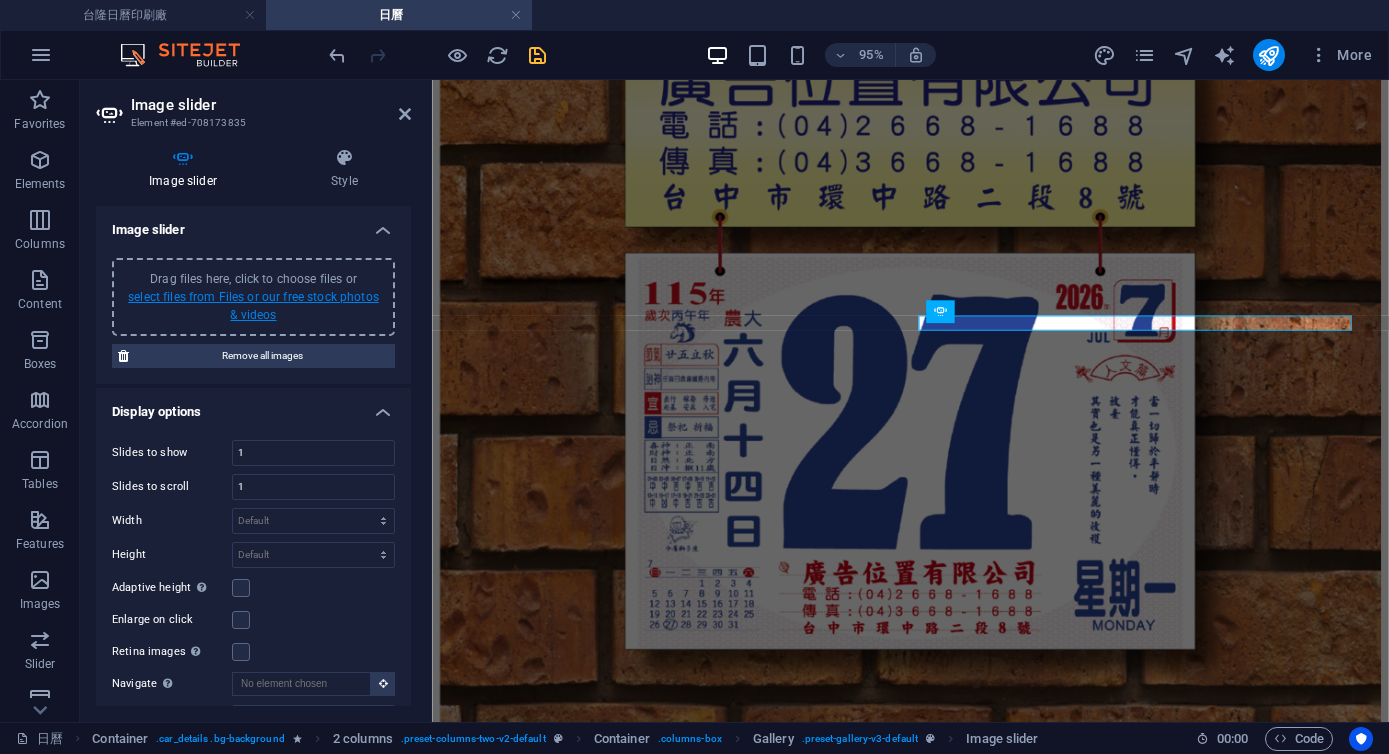 click on "select files from Files or our free stock photos & videos" at bounding box center [253, 306] 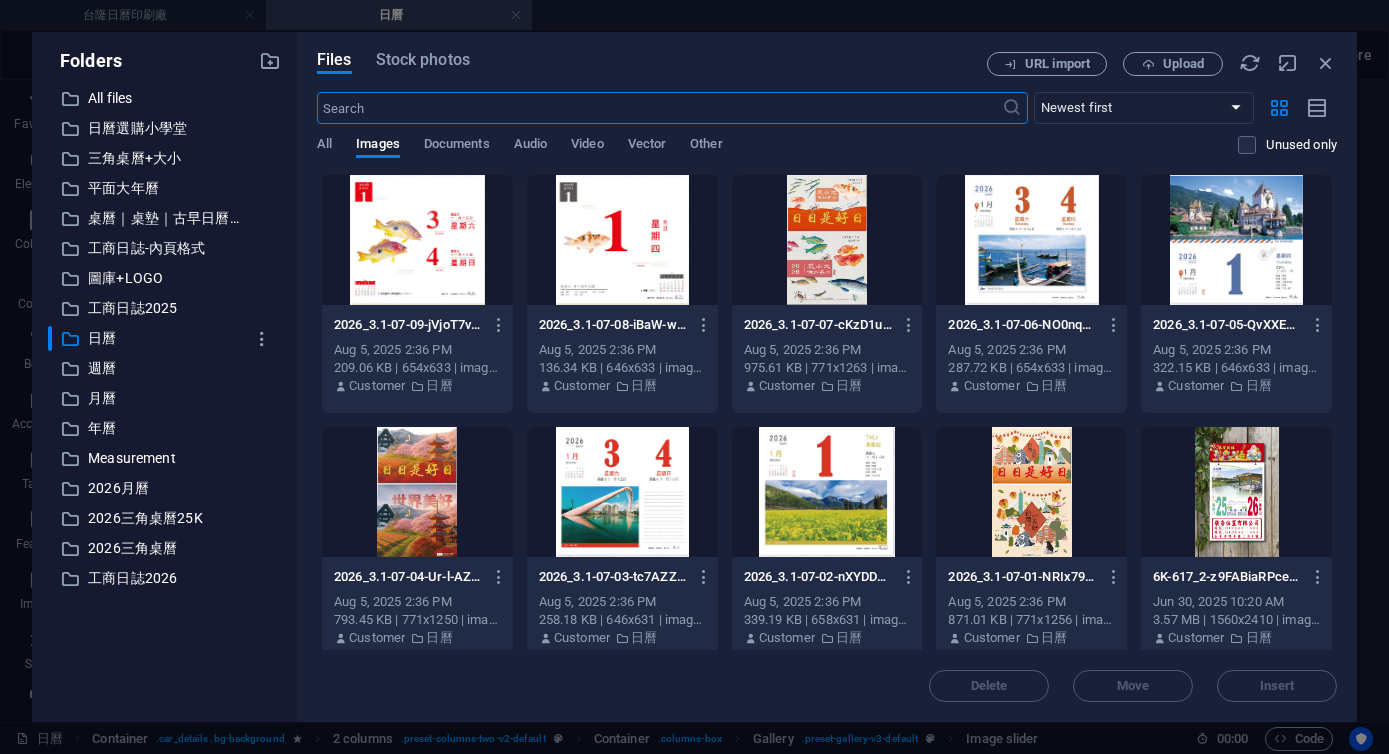 scroll, scrollTop: 24858, scrollLeft: 0, axis: vertical 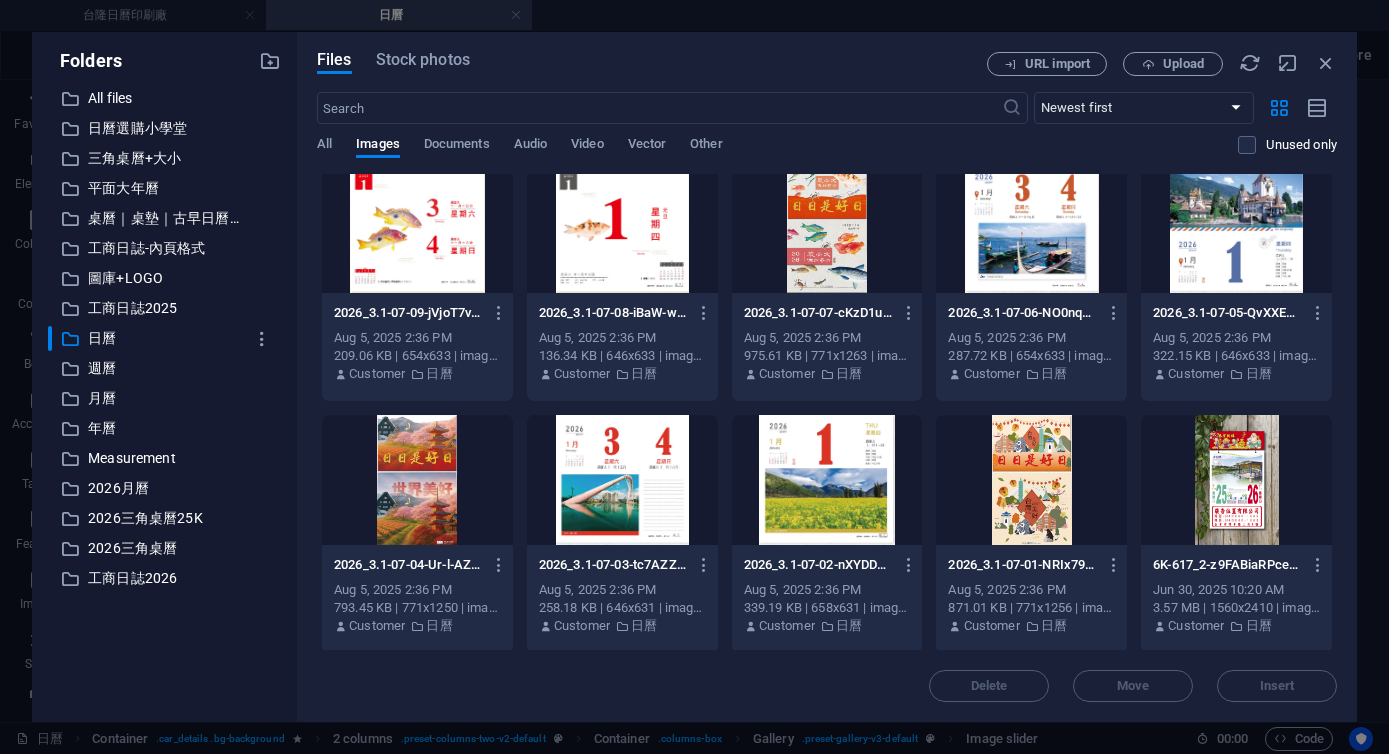click at bounding box center (827, 480) 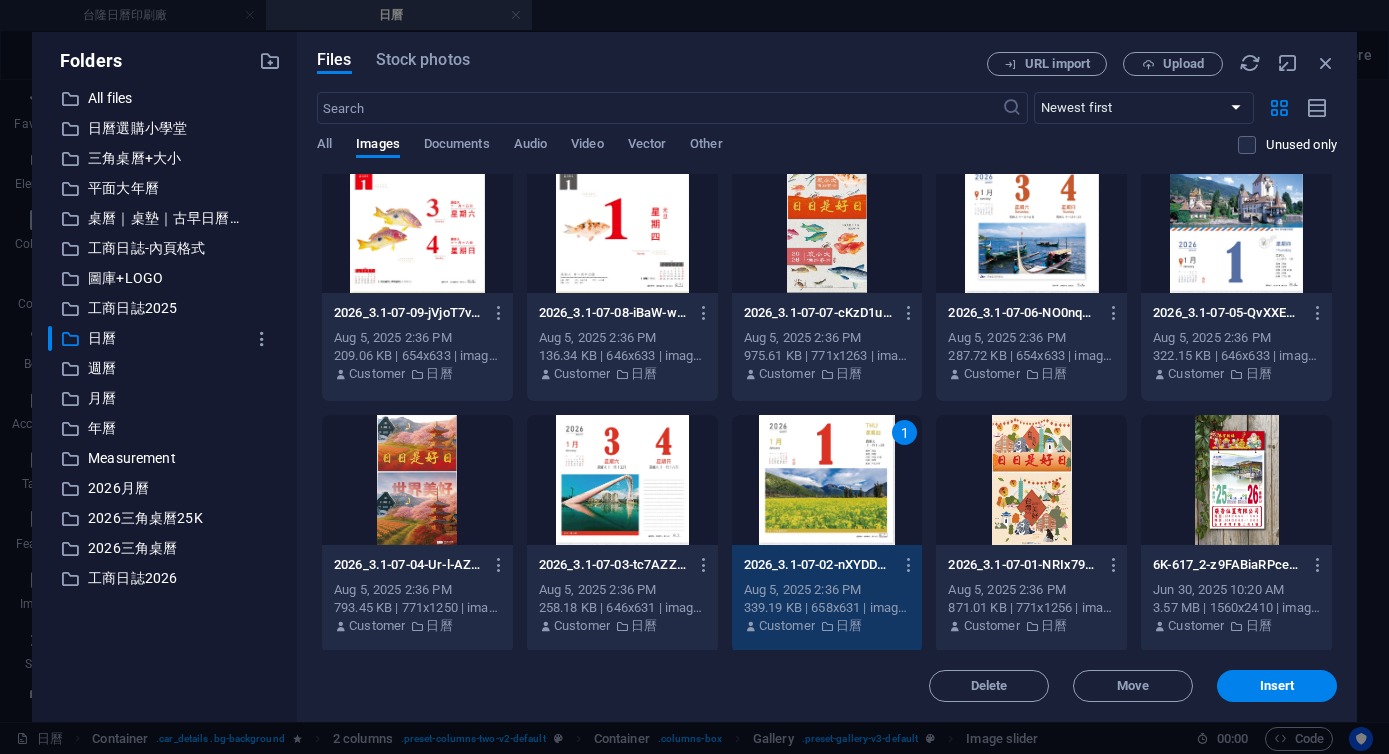 click at bounding box center [622, 480] 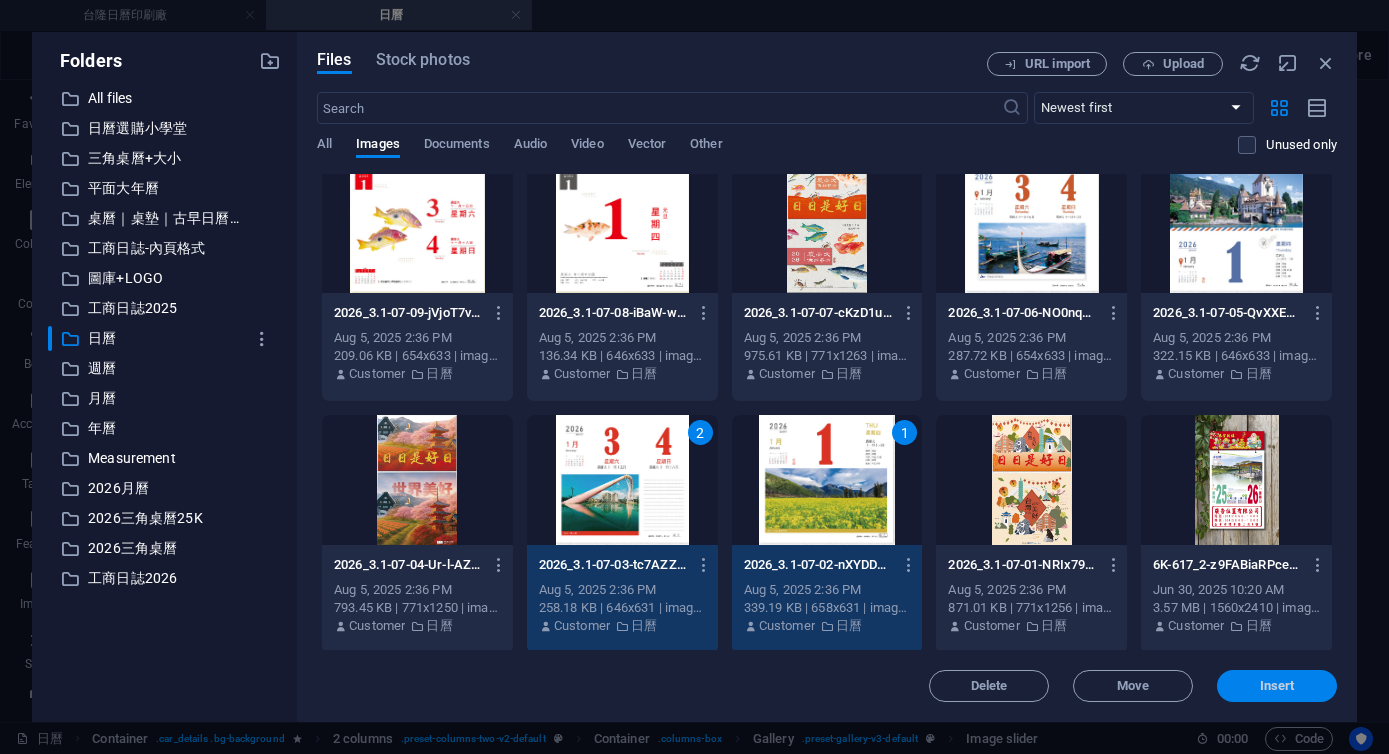 drag, startPoint x: 1275, startPoint y: 683, endPoint x: 887, endPoint y: 634, distance: 391.08182 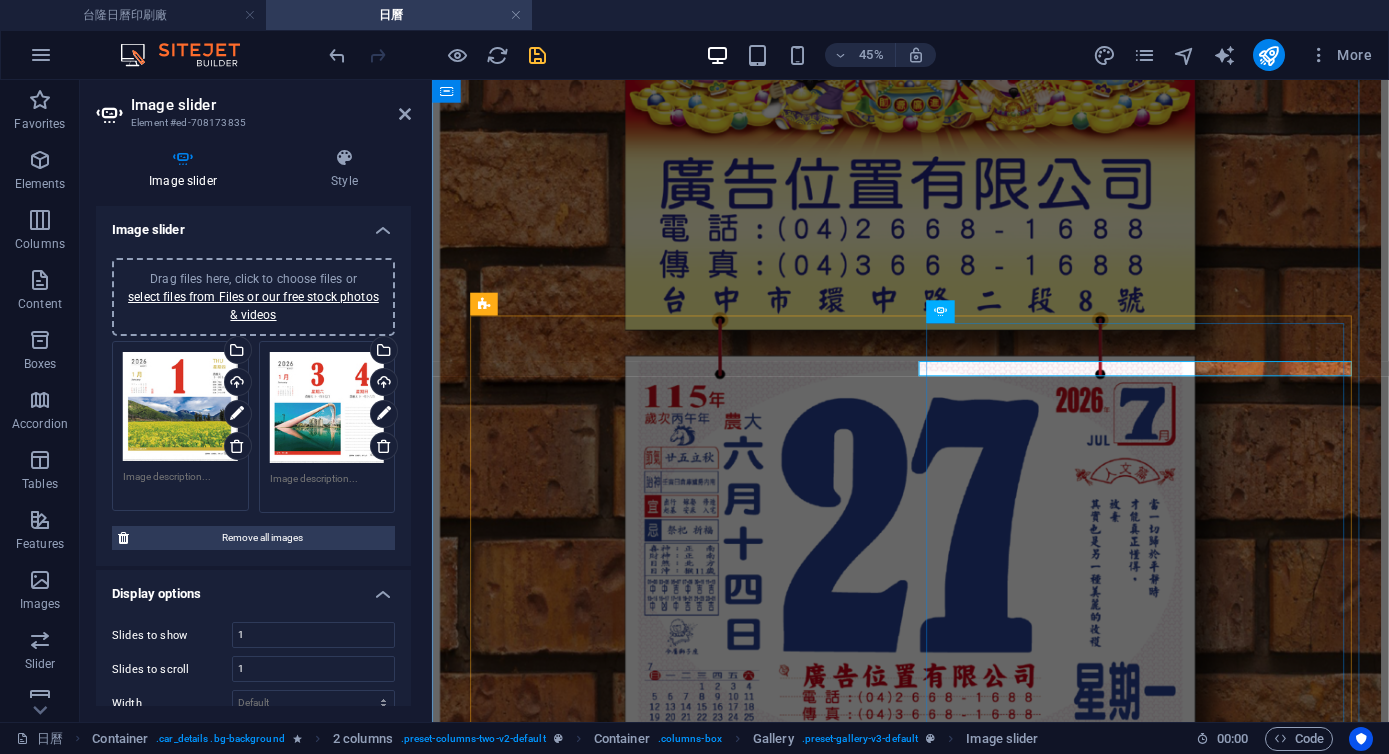 scroll, scrollTop: 24966, scrollLeft: 0, axis: vertical 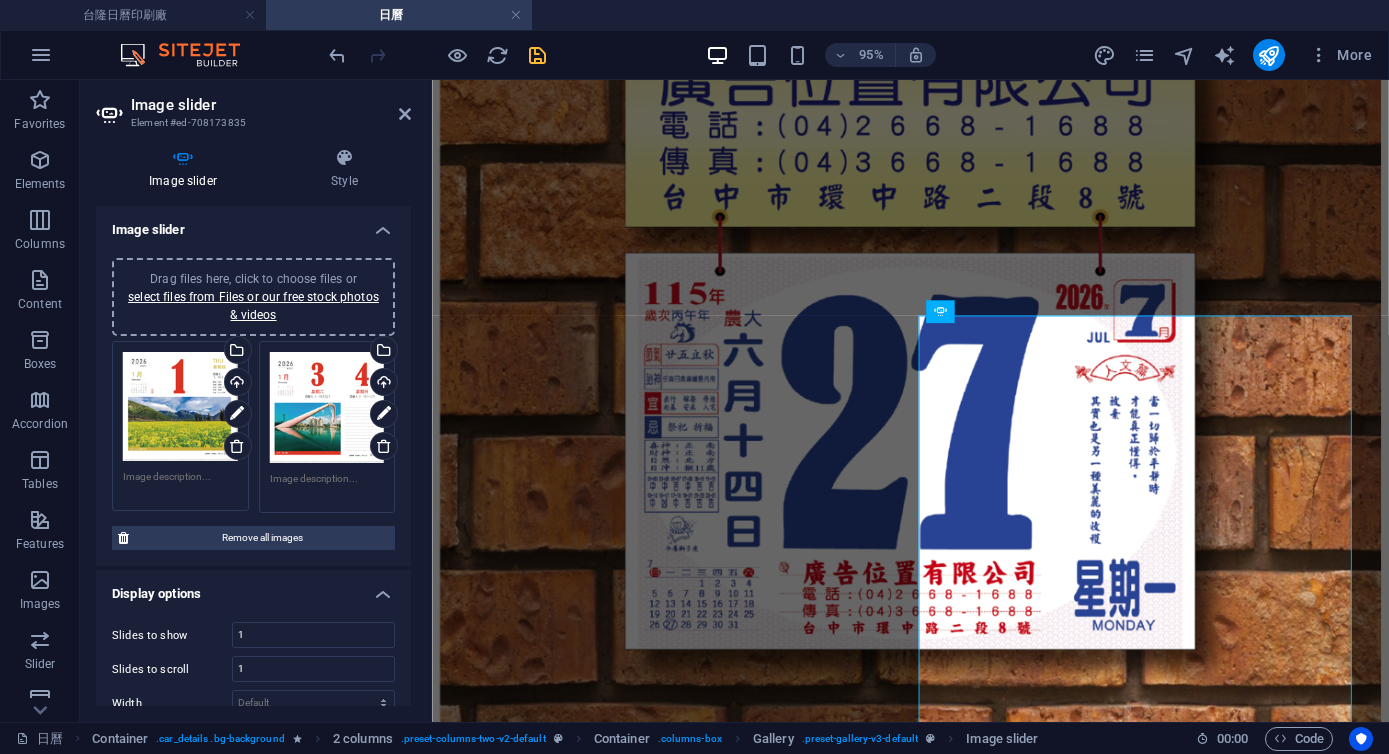 click at bounding box center (537, 55) 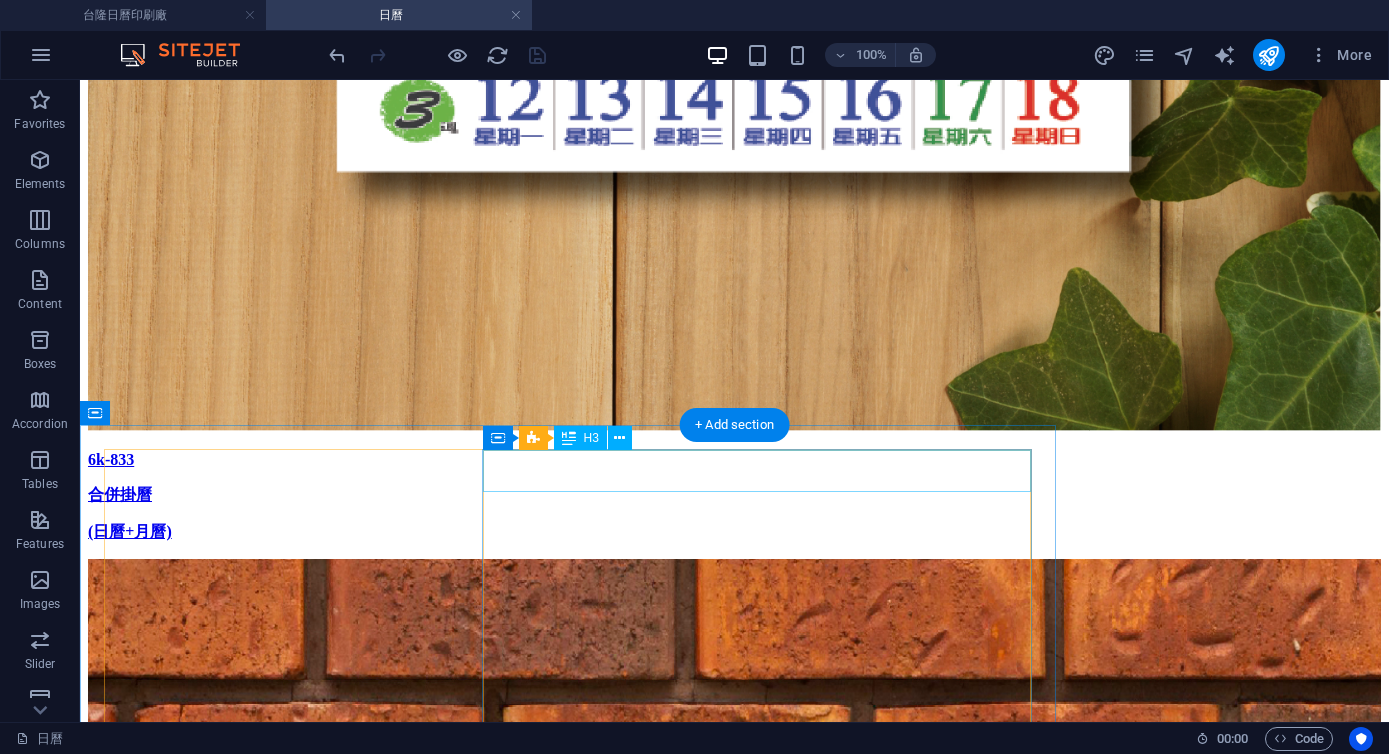 scroll, scrollTop: 22532, scrollLeft: 0, axis: vertical 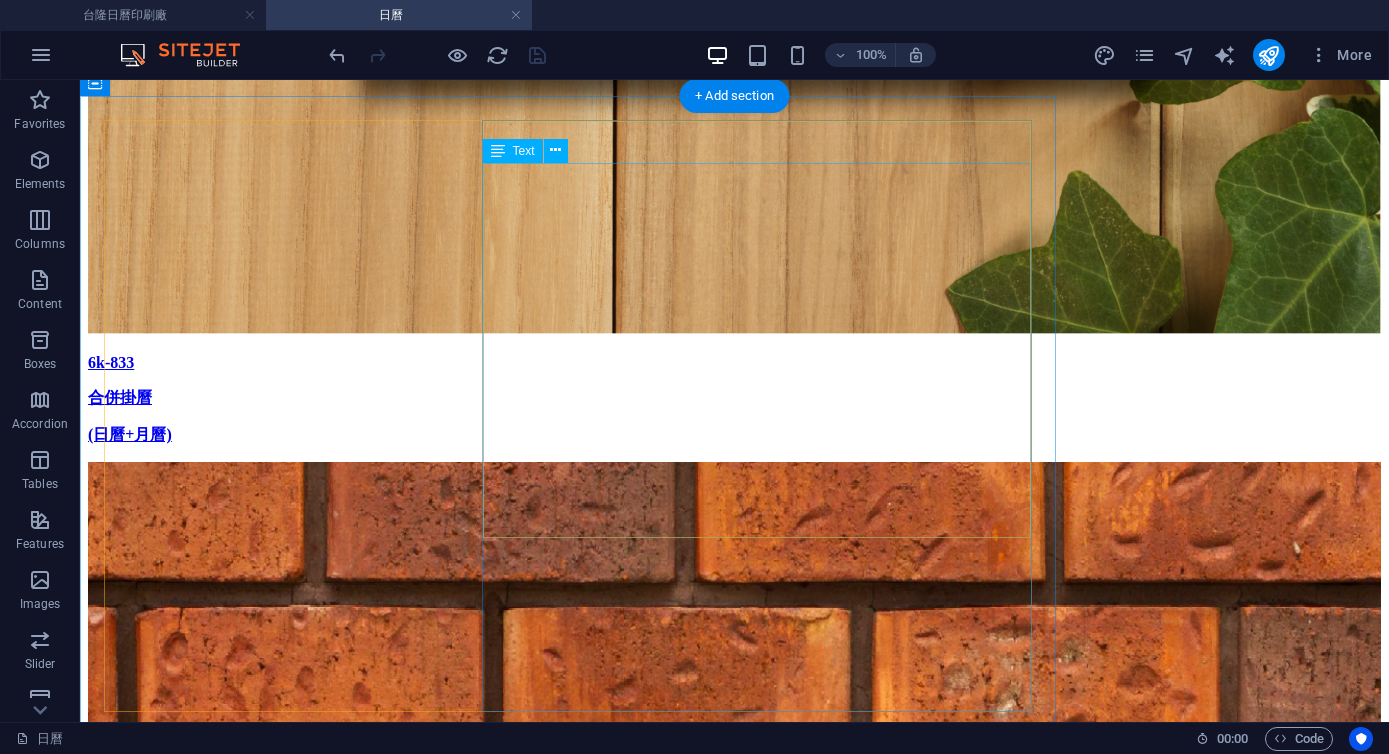 click on "每本牛皮紙裝 日曆收縮膜" at bounding box center (469, 251207) 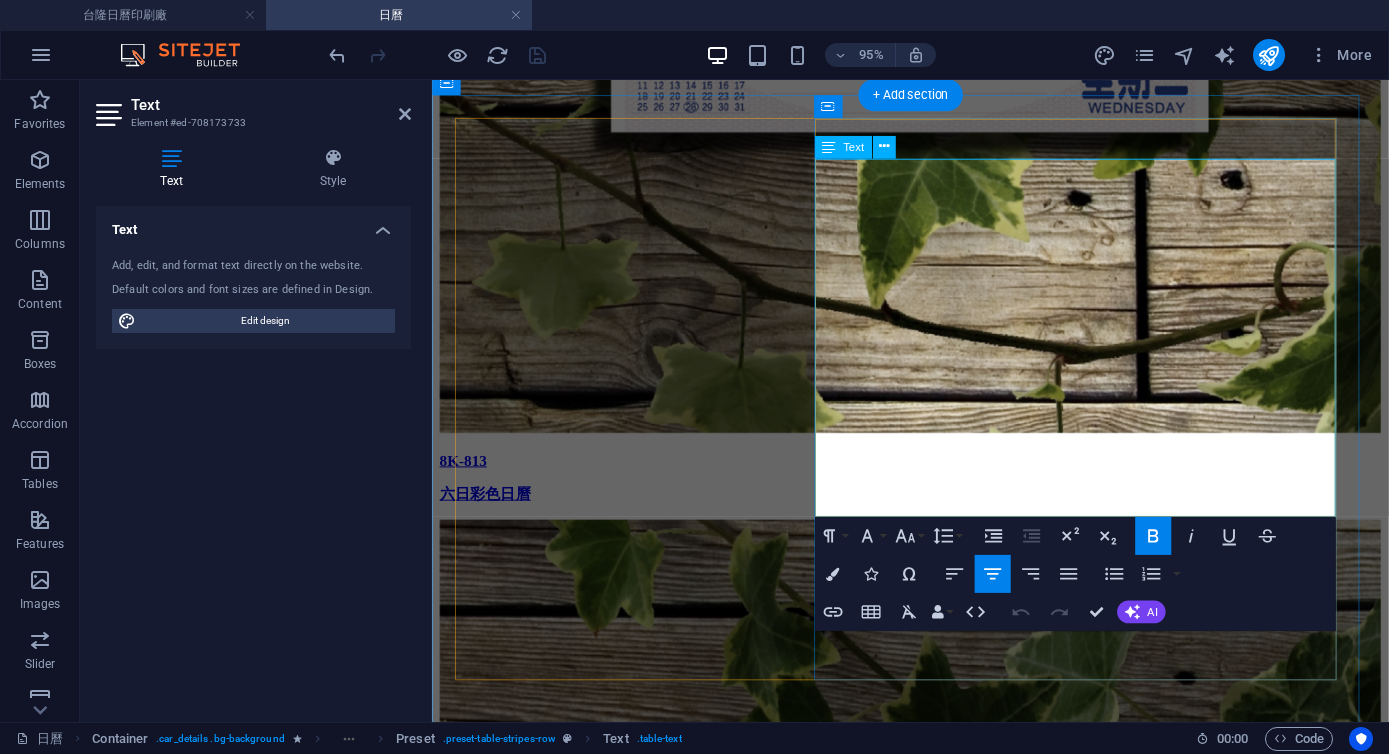 click on "每本牛皮紙裝 日曆收縮膜" at bounding box center [822, 237234] 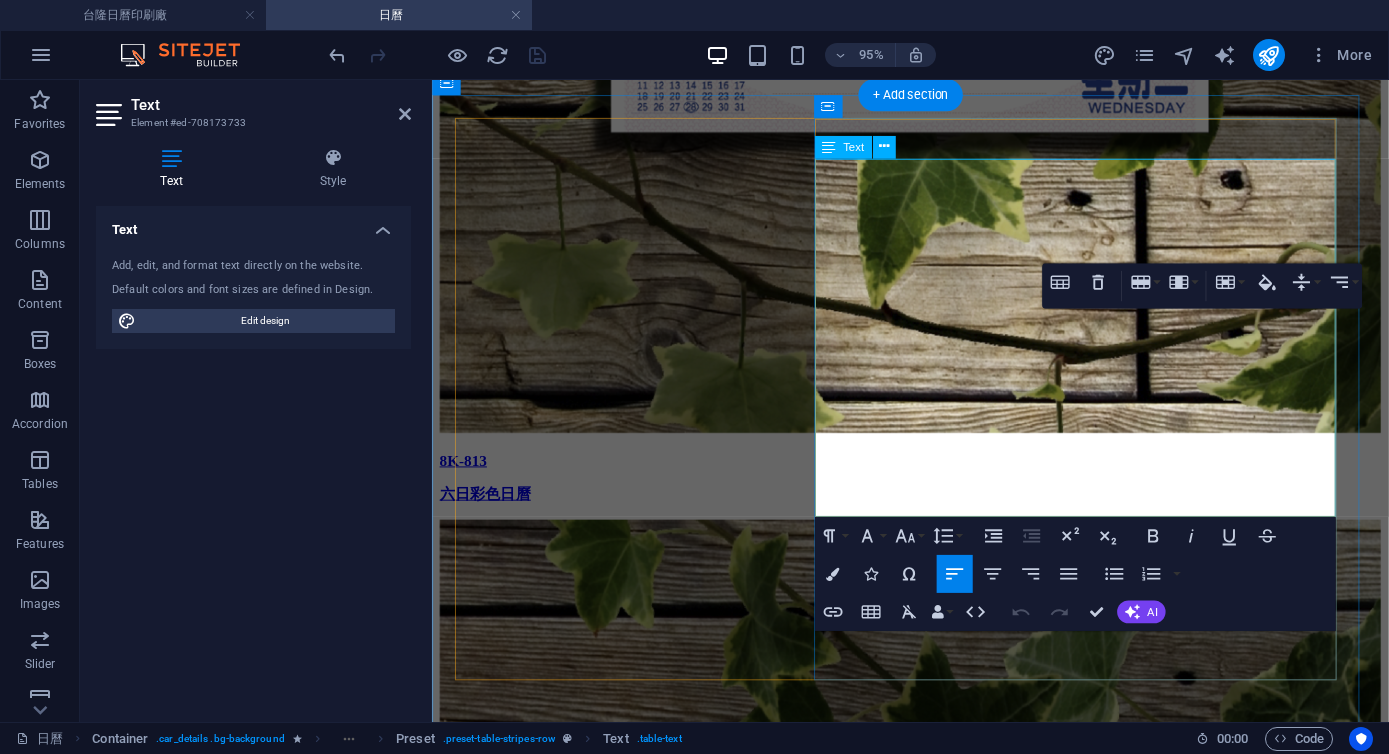 click on "每本牛皮紙裝 日曆收縮膜" at bounding box center (822, 237234) 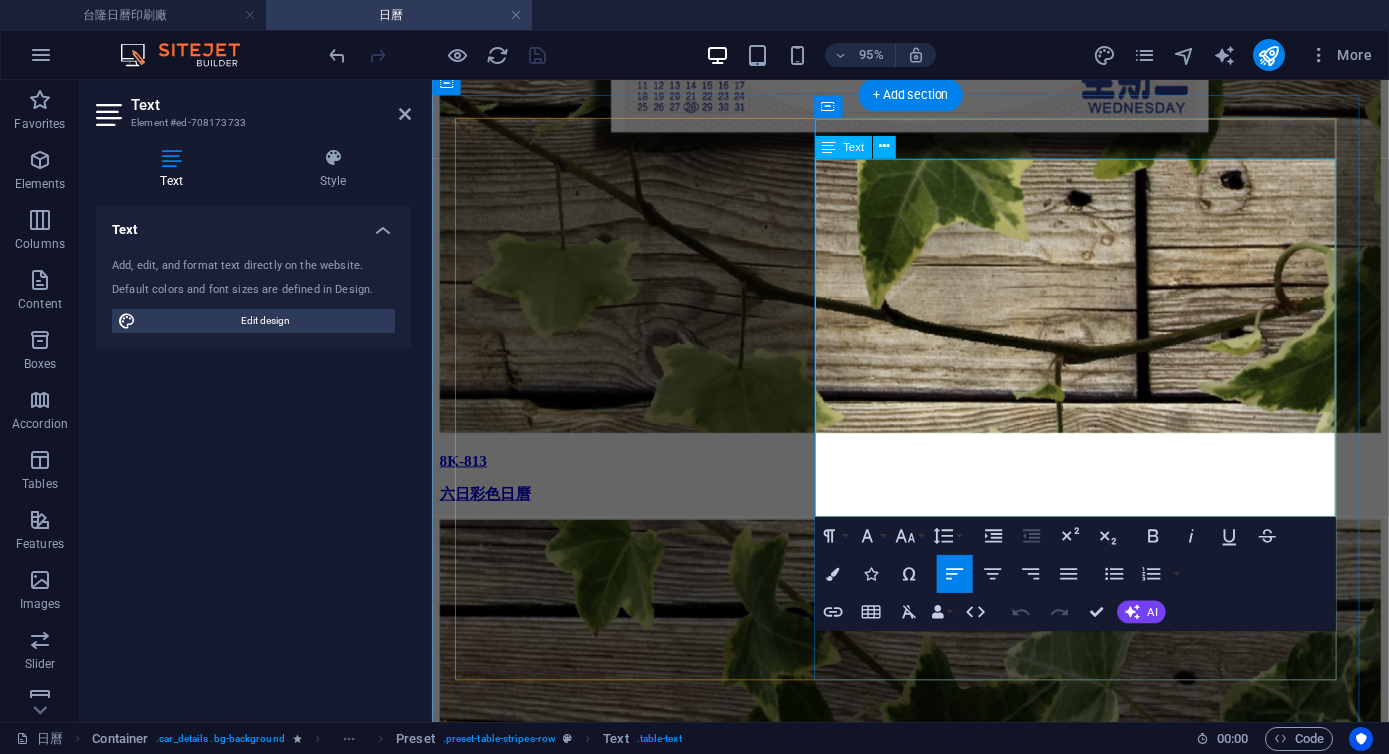 click on "每本牛皮紙裝 日曆收縮膜" at bounding box center (822, 237234) 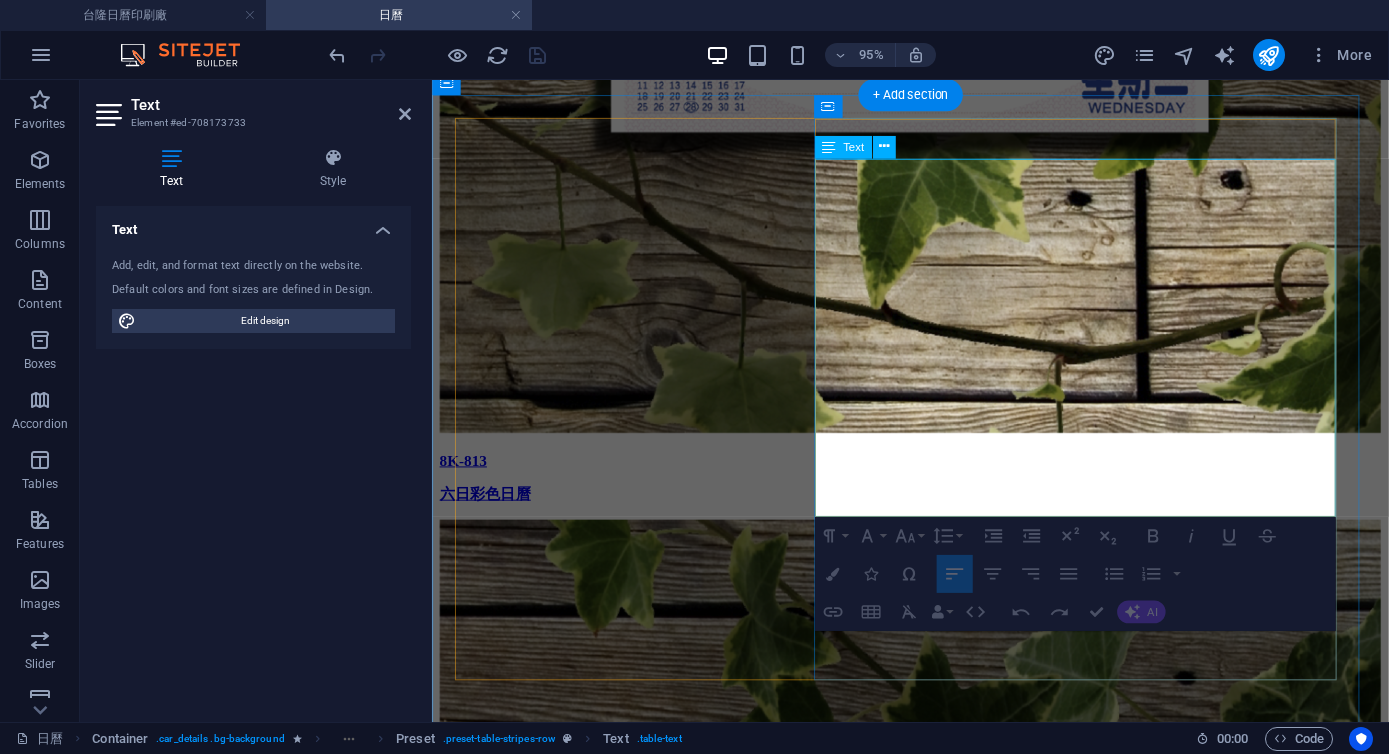 drag, startPoint x: 1193, startPoint y: 364, endPoint x: 1030, endPoint y: 357, distance: 163.15024 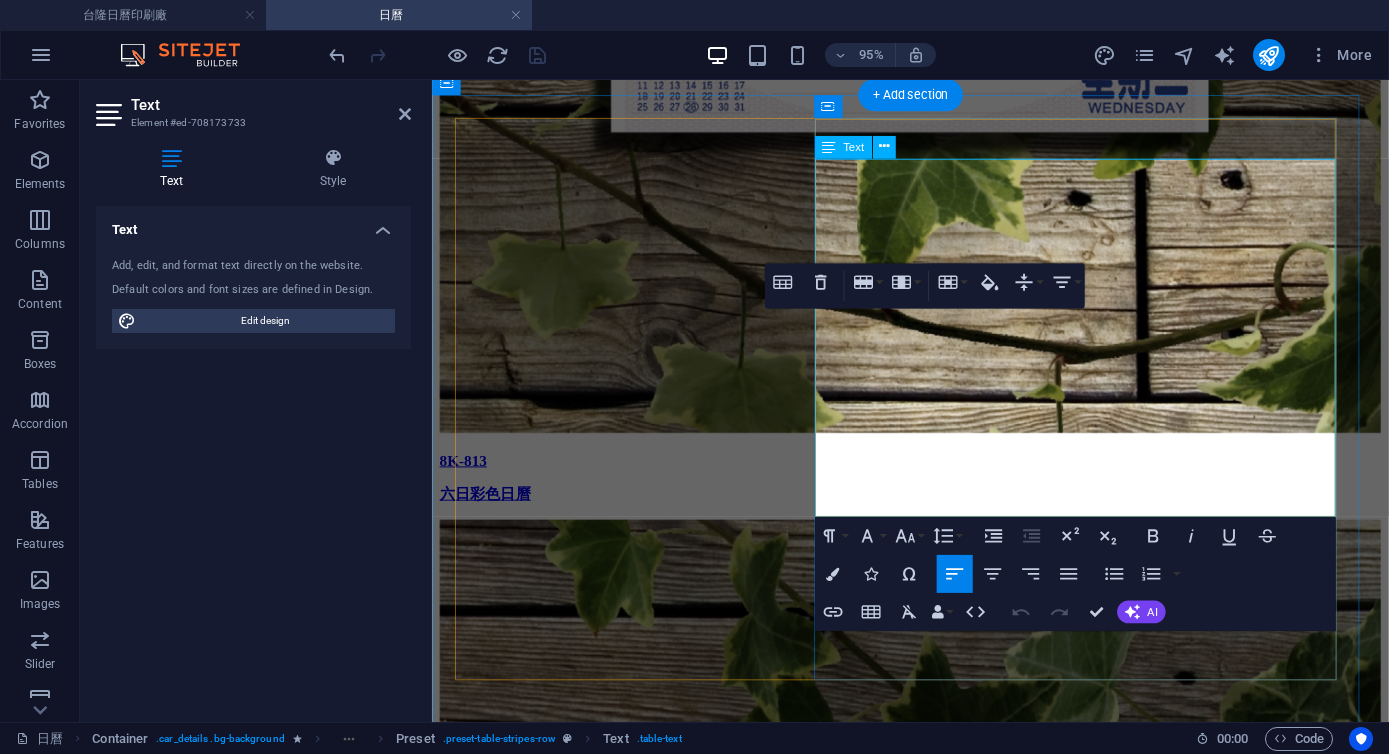 click on "每本牛皮紙裝 日曆收縮膜" at bounding box center [822, 237234] 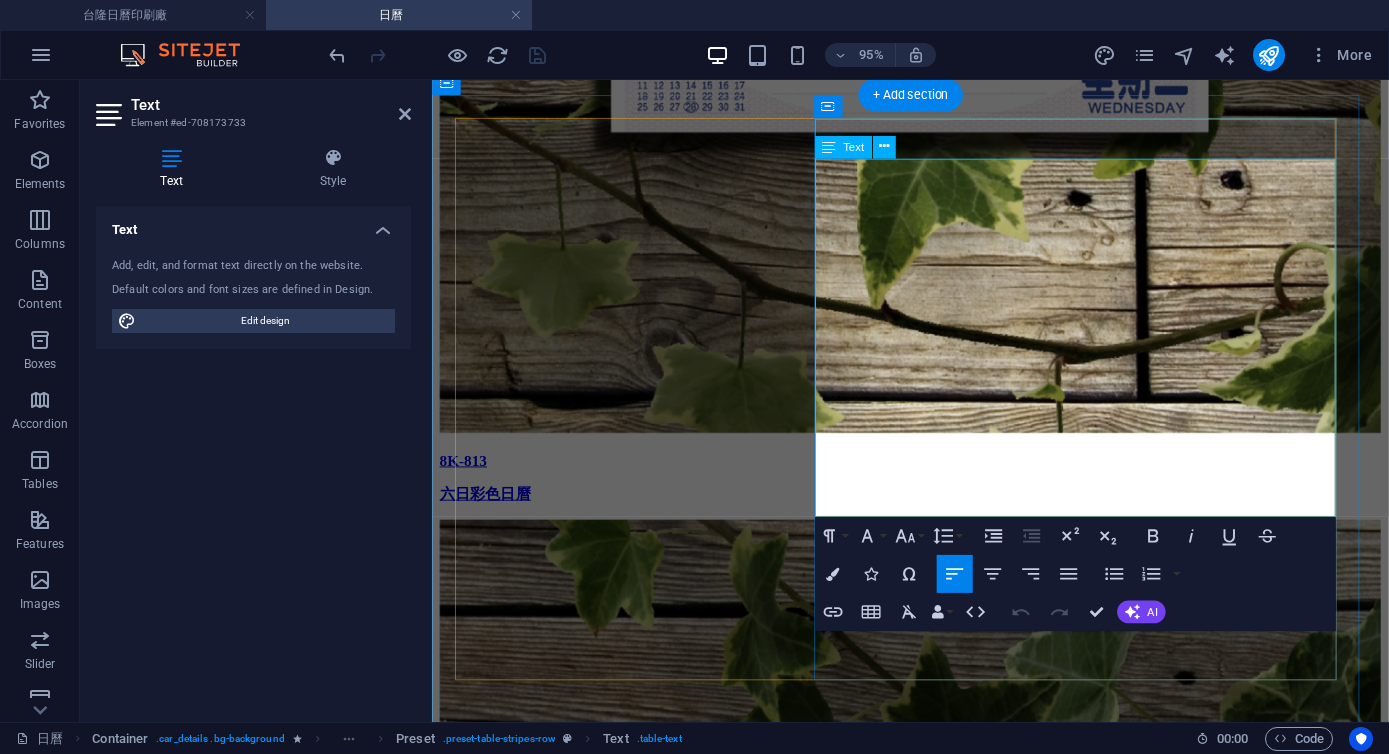 drag, startPoint x: 1193, startPoint y: 361, endPoint x: 1088, endPoint y: 364, distance: 105.04285 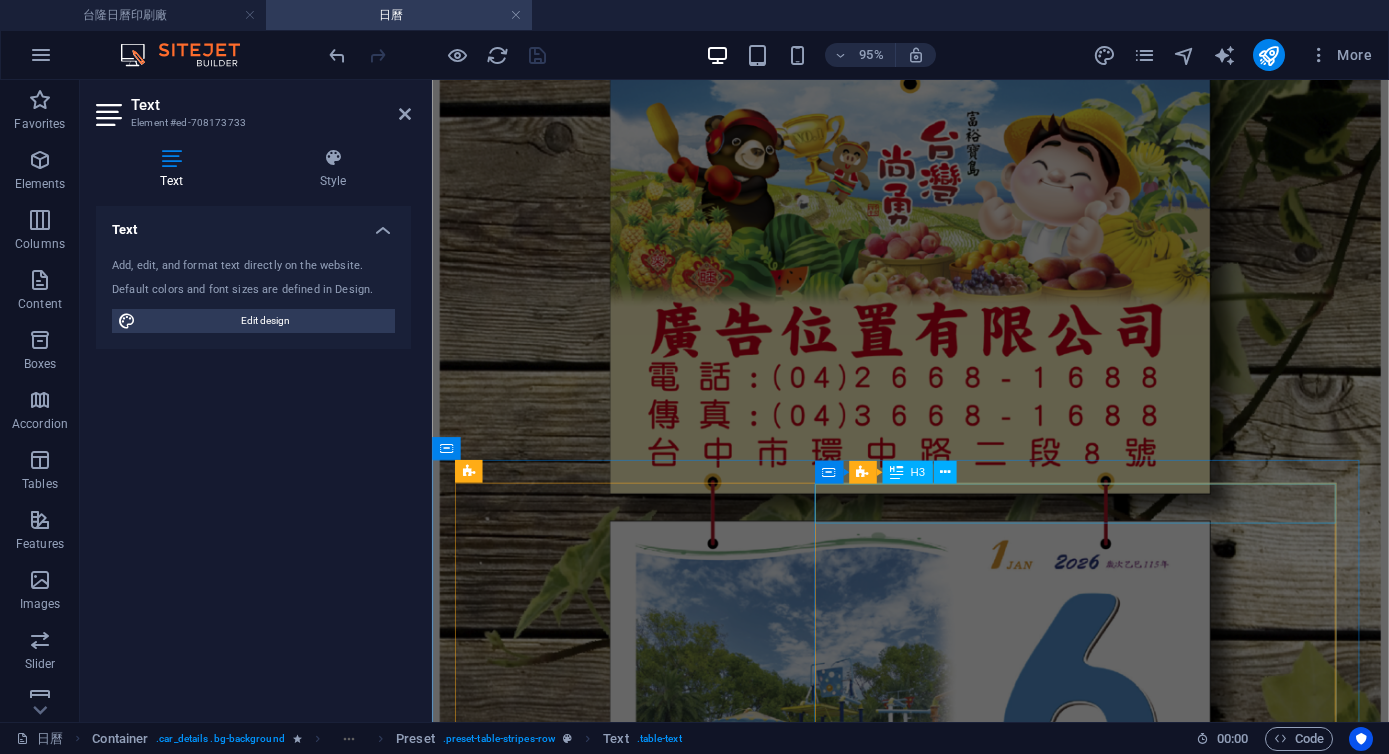 scroll, scrollTop: 23393, scrollLeft: 0, axis: vertical 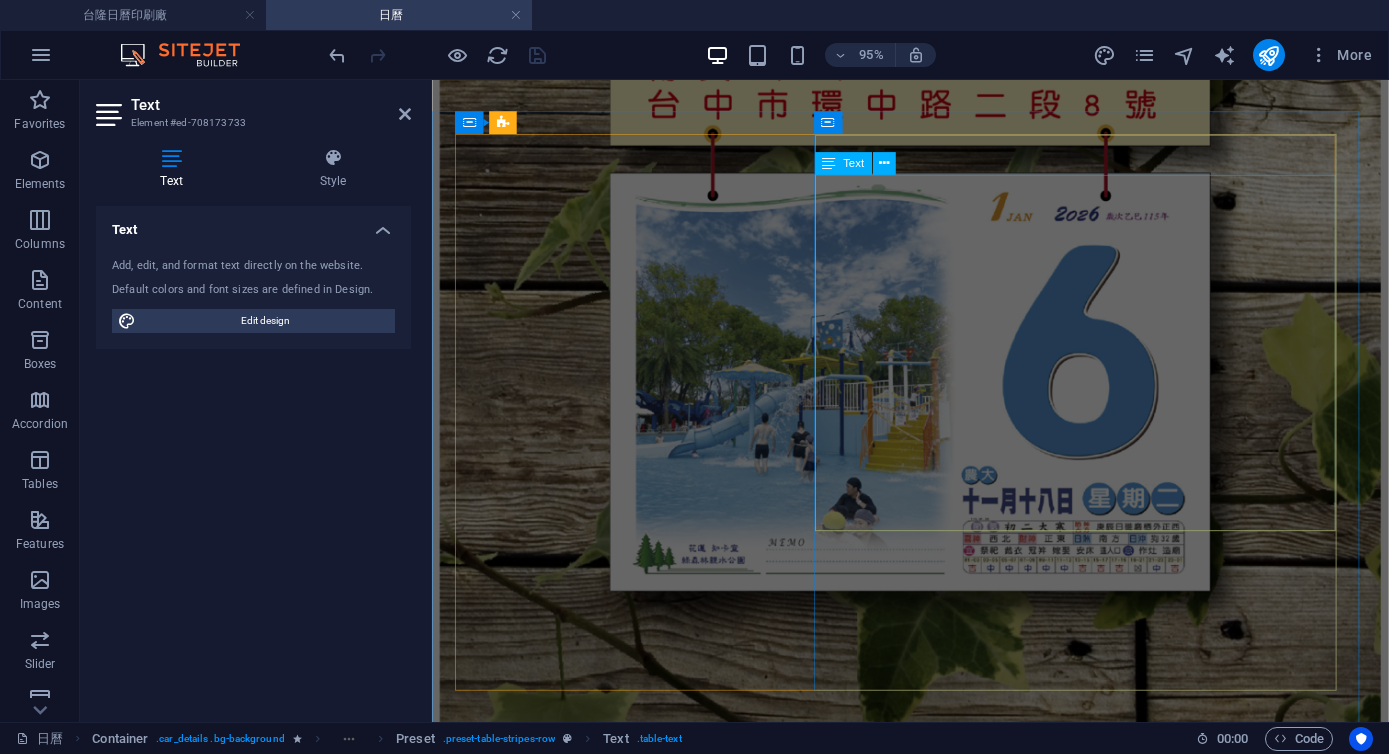 click on "每箱10本裝 (一箱約14KG)" at bounding box center [846, 241641] 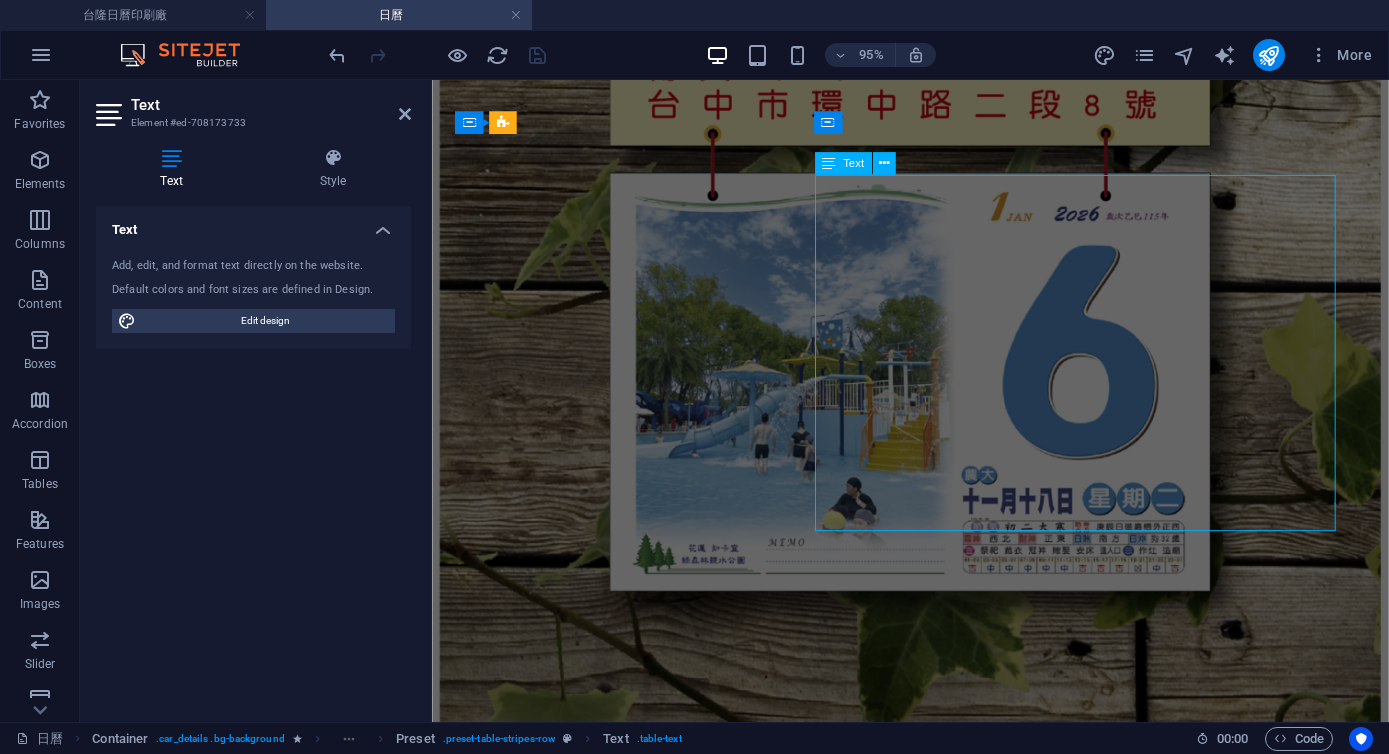 click on "每箱10本裝 (一箱約14KG)" at bounding box center [846, 241641] 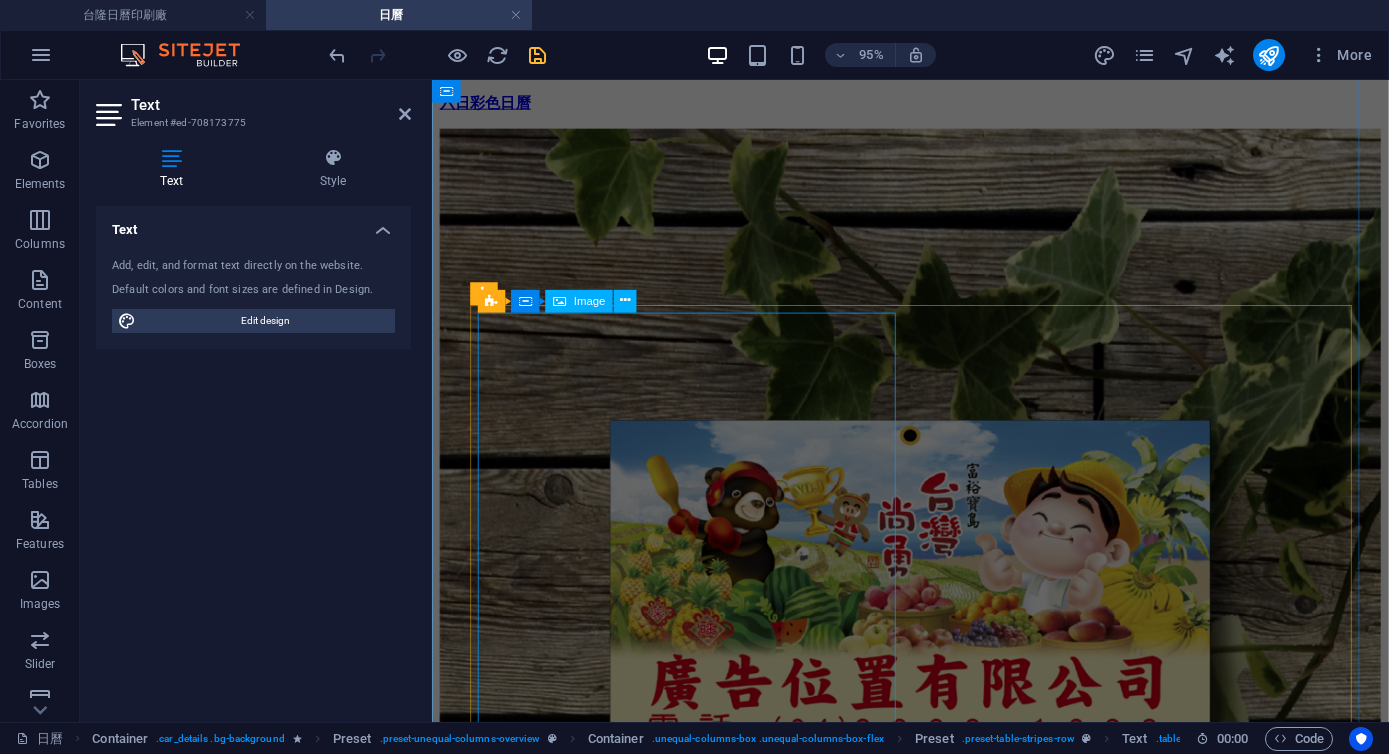 scroll, scrollTop: 22181, scrollLeft: 0, axis: vertical 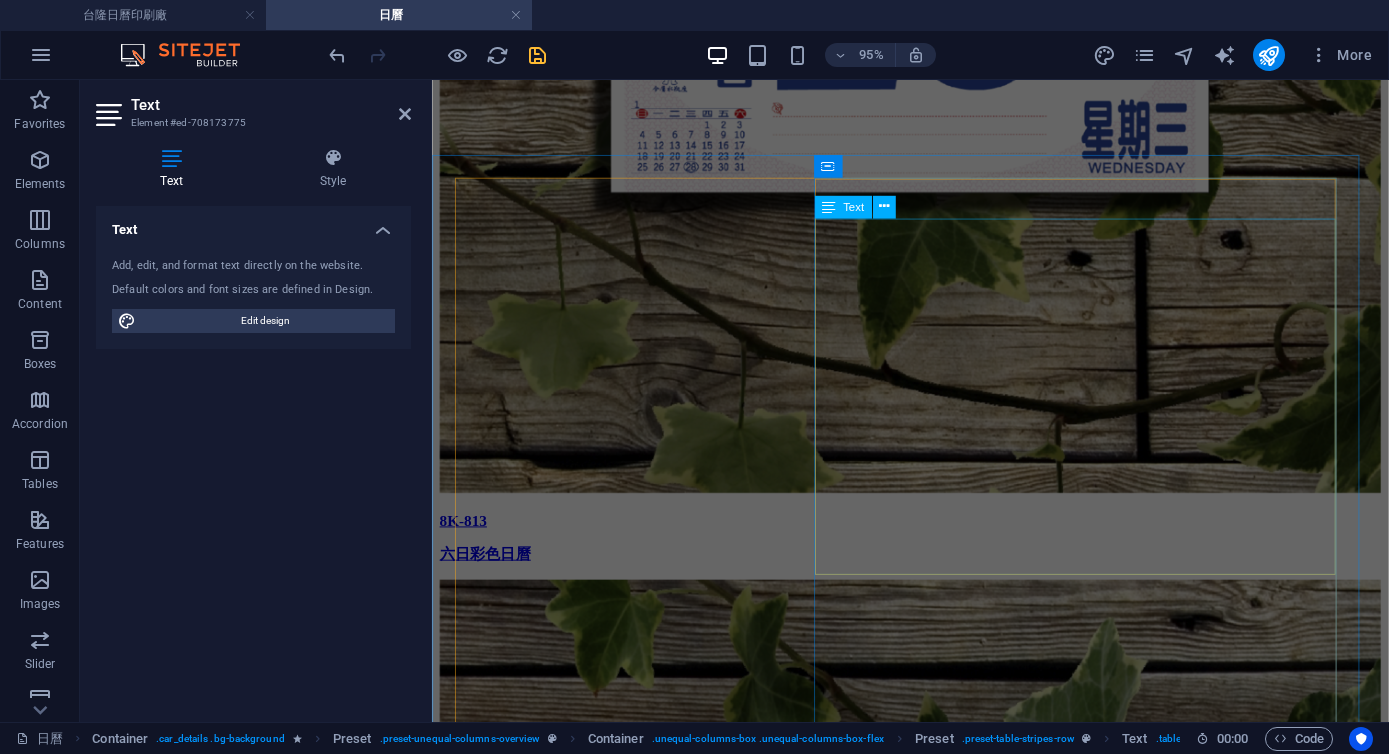 click on "日曆收縮膜" at bounding box center [759, 237296] 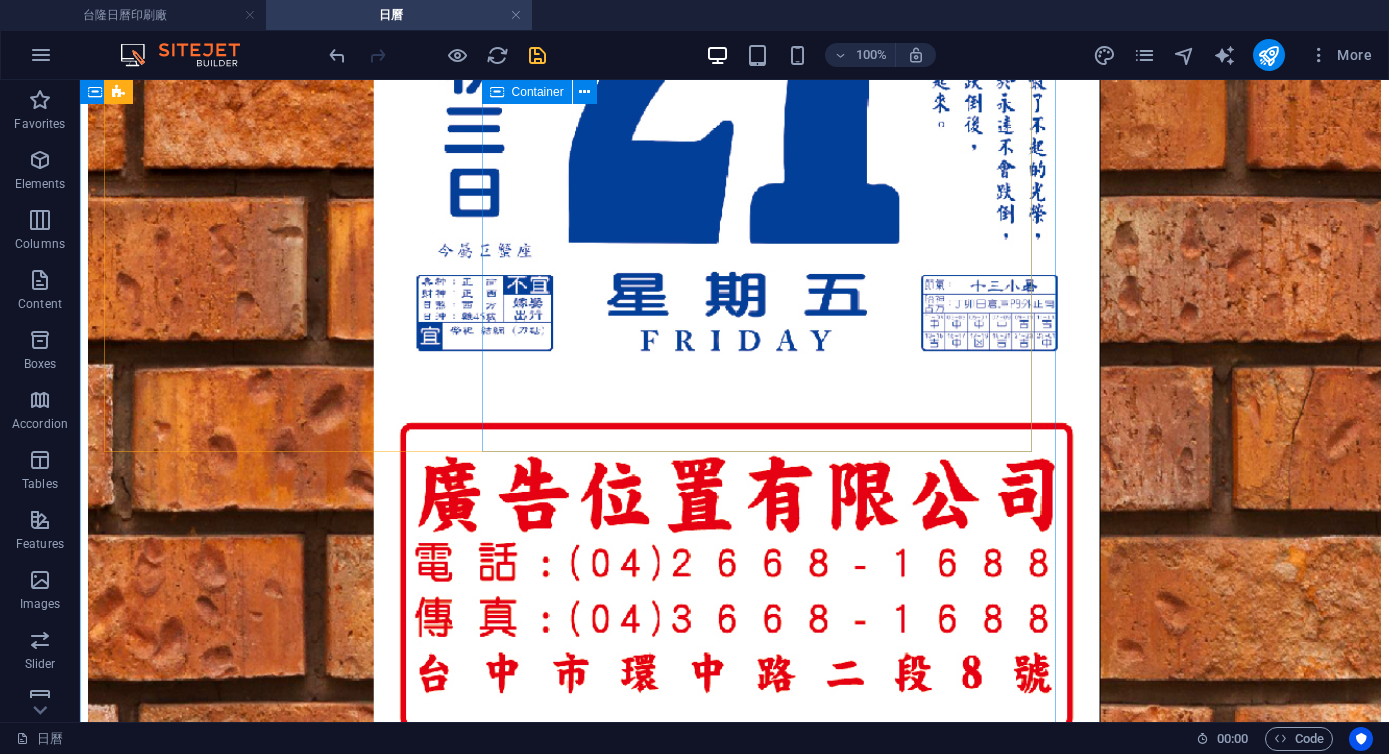 scroll, scrollTop: 23702, scrollLeft: 0, axis: vertical 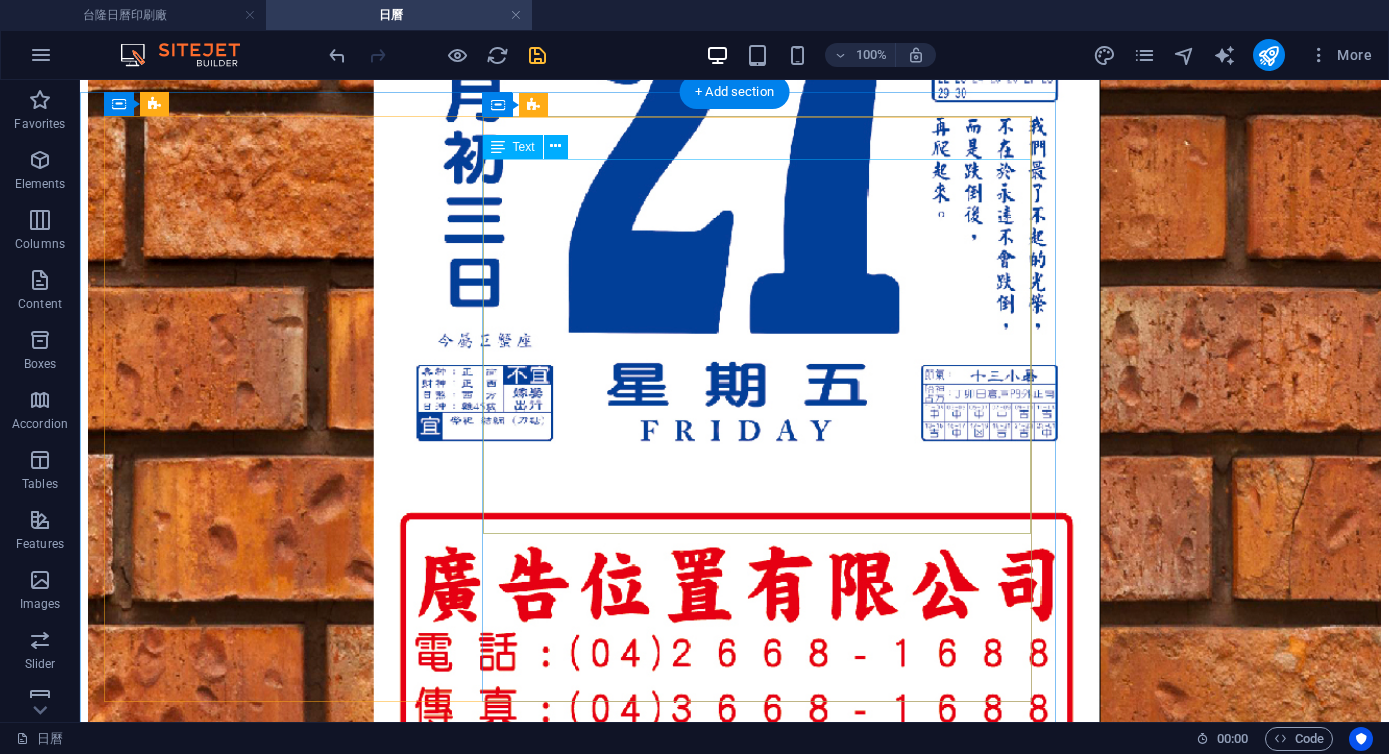click on "每本牛皮紙裝 日曆收縮膜" at bounding box center [469, 255895] 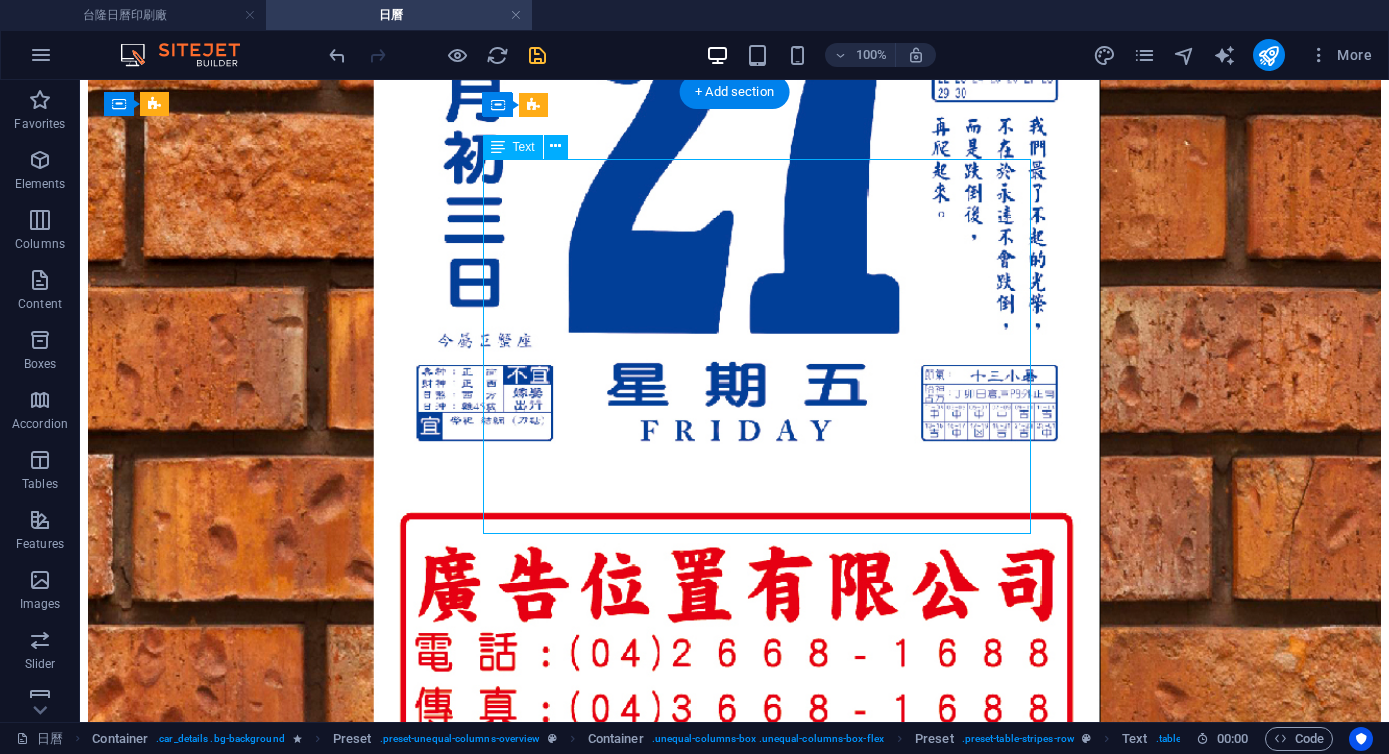 click on "每本牛皮紙裝 日曆收縮膜" at bounding box center (469, 255895) 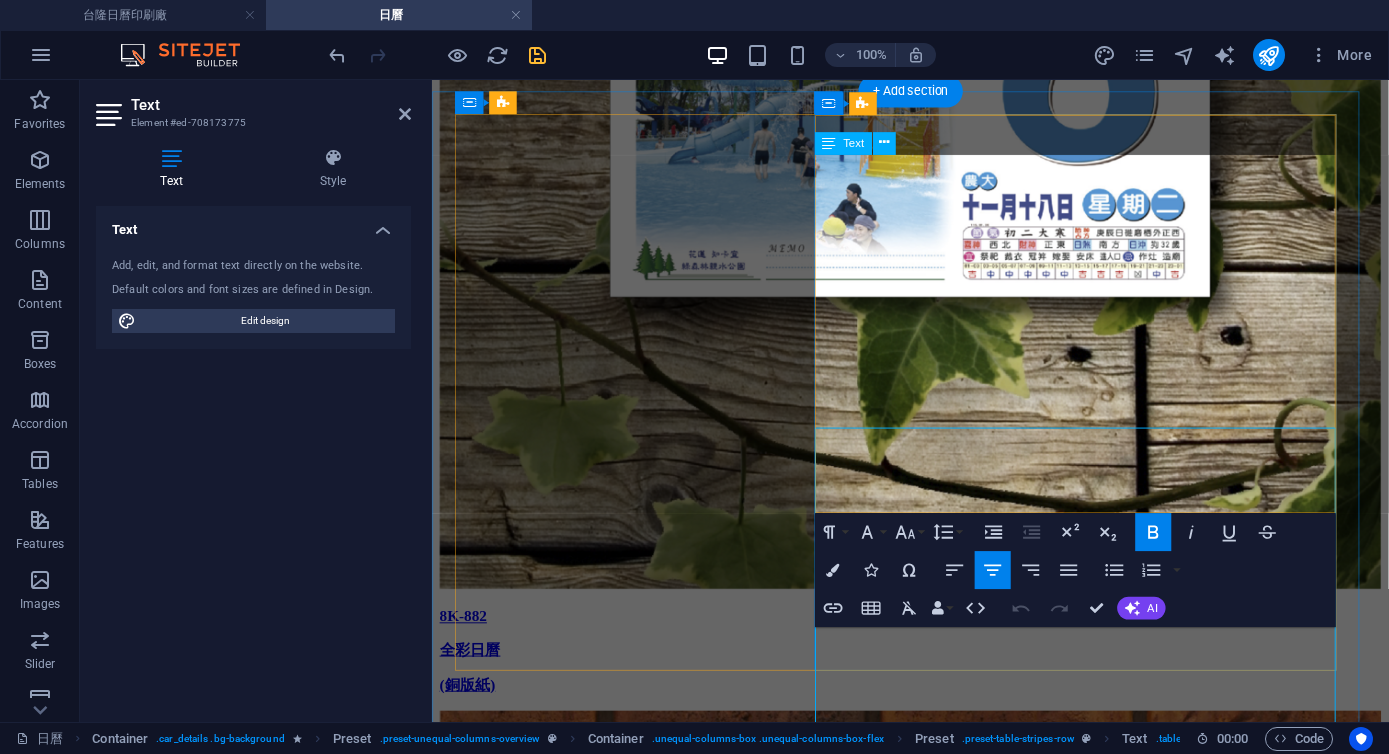 scroll, scrollTop: 23414, scrollLeft: 0, axis: vertical 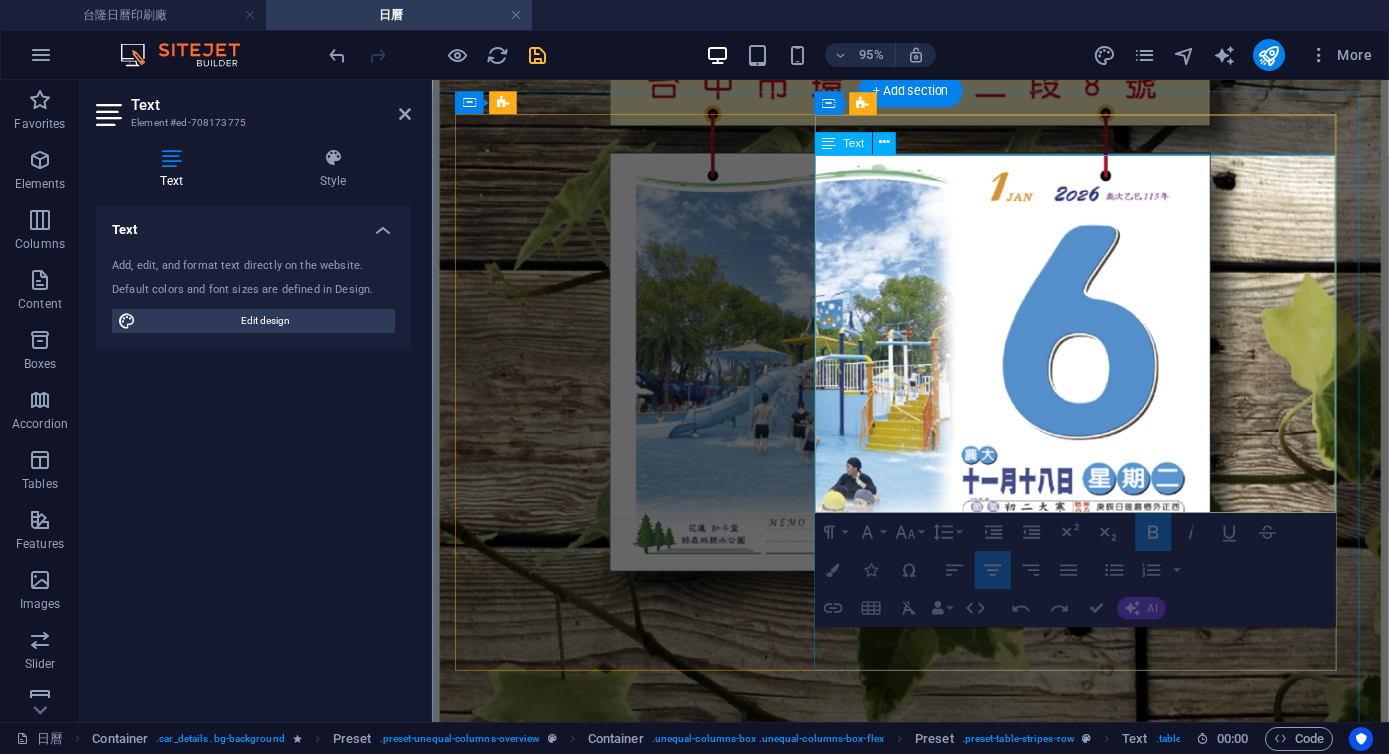 drag, startPoint x: 1187, startPoint y: 359, endPoint x: 1073, endPoint y: 360, distance: 114.00439 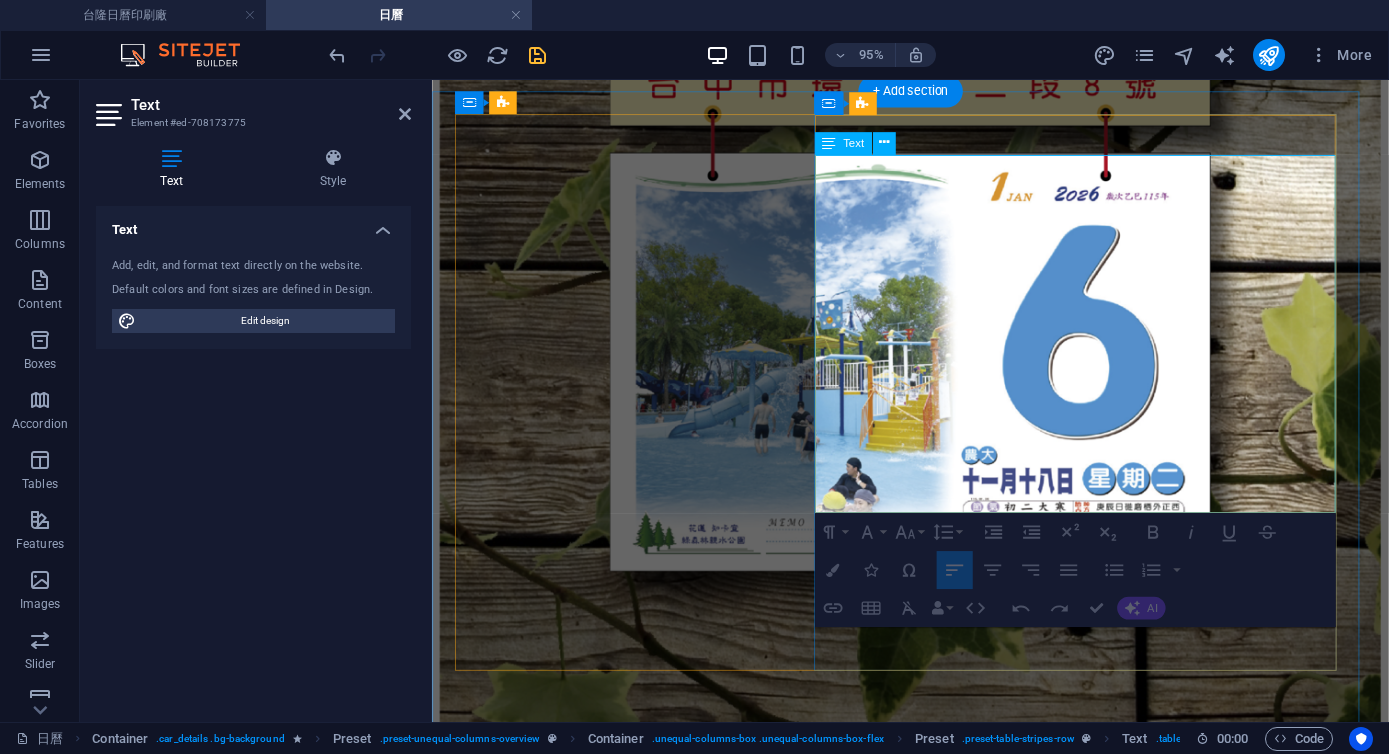 drag, startPoint x: 1188, startPoint y: 357, endPoint x: 1167, endPoint y: 354, distance: 21.213203 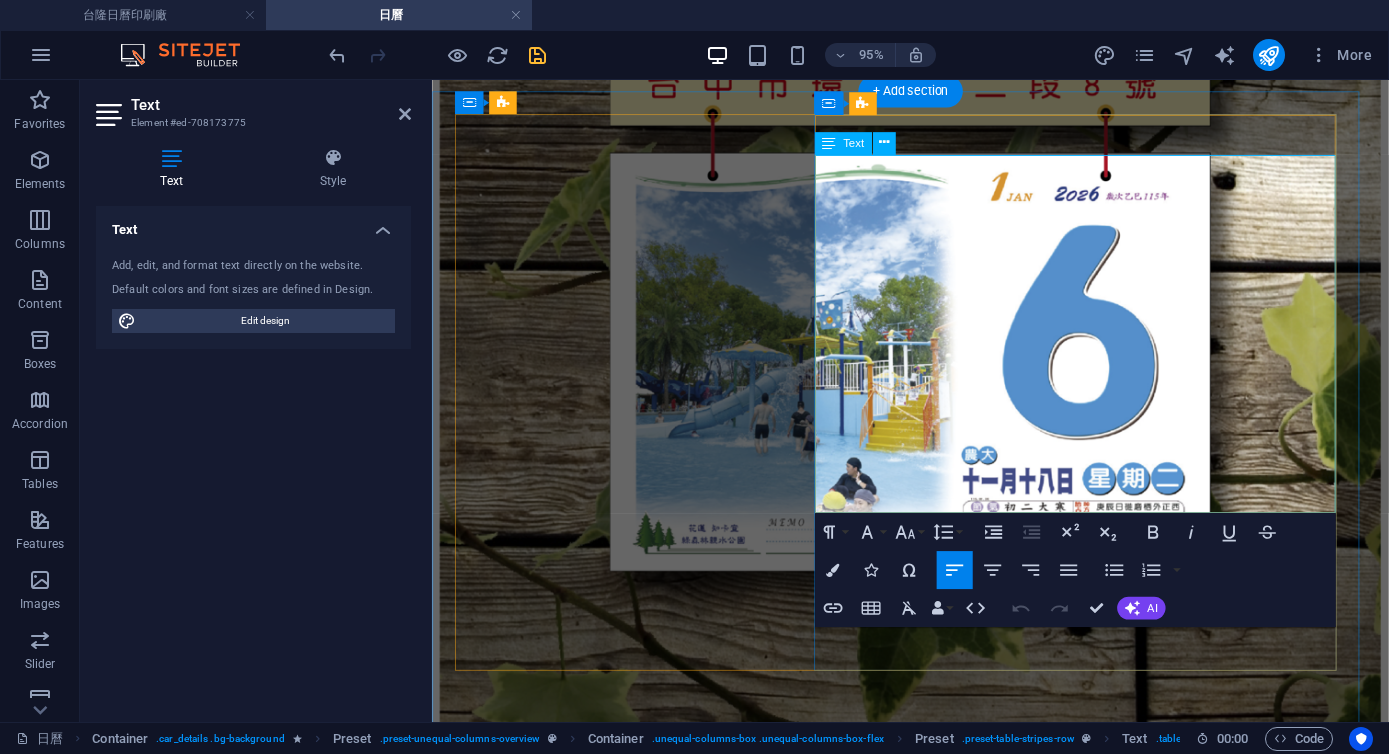 drag, startPoint x: 1184, startPoint y: 363, endPoint x: 1084, endPoint y: 357, distance: 100.17984 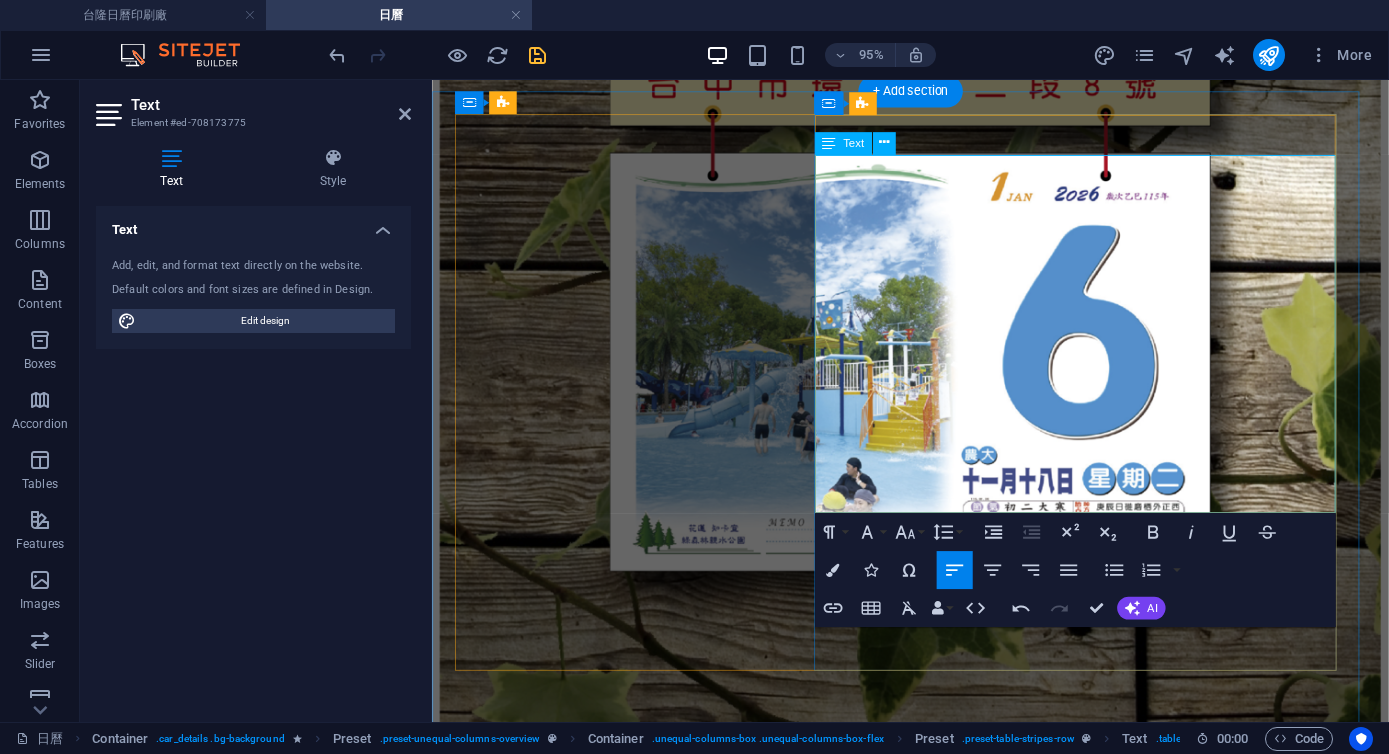 click on "日曆收縮膜" at bounding box center [760, 241595] 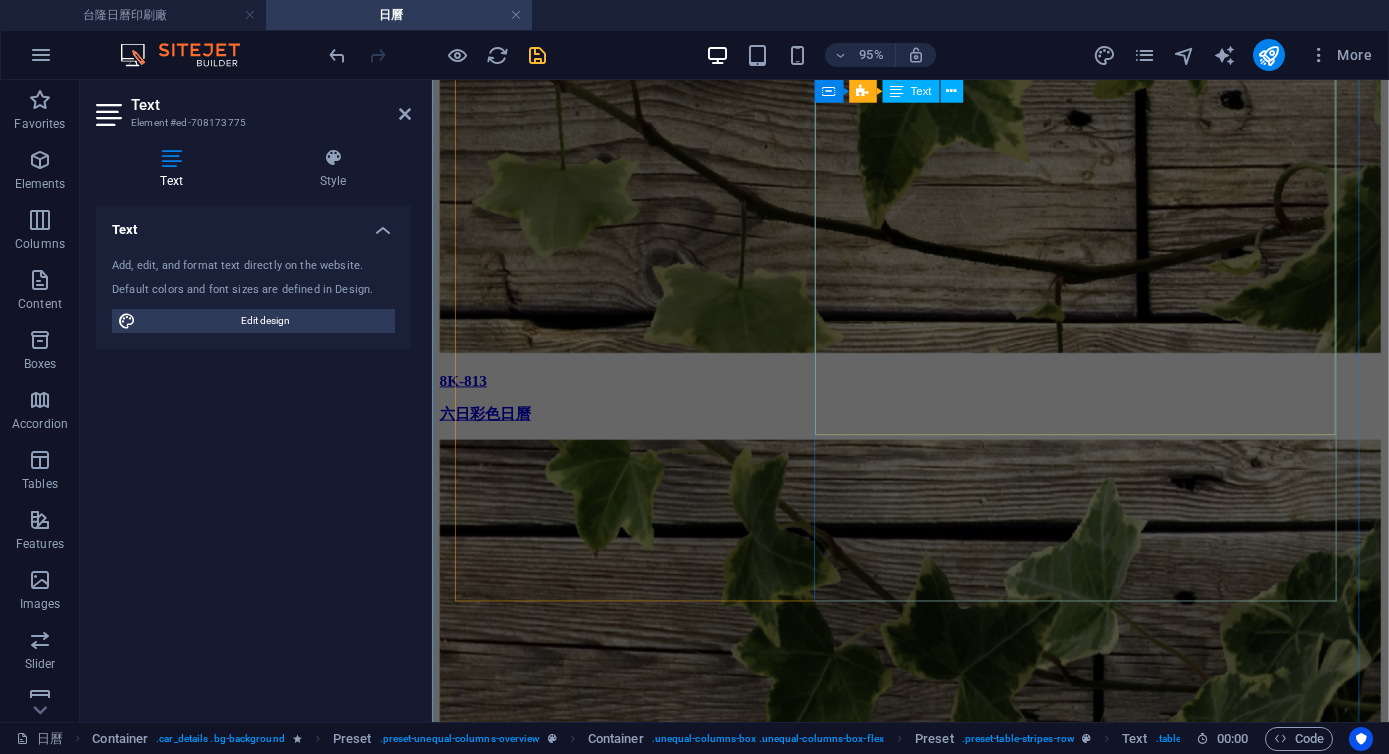 click on "每箱10本裝 (一箱約14KG)" at bounding box center (846, 237173) 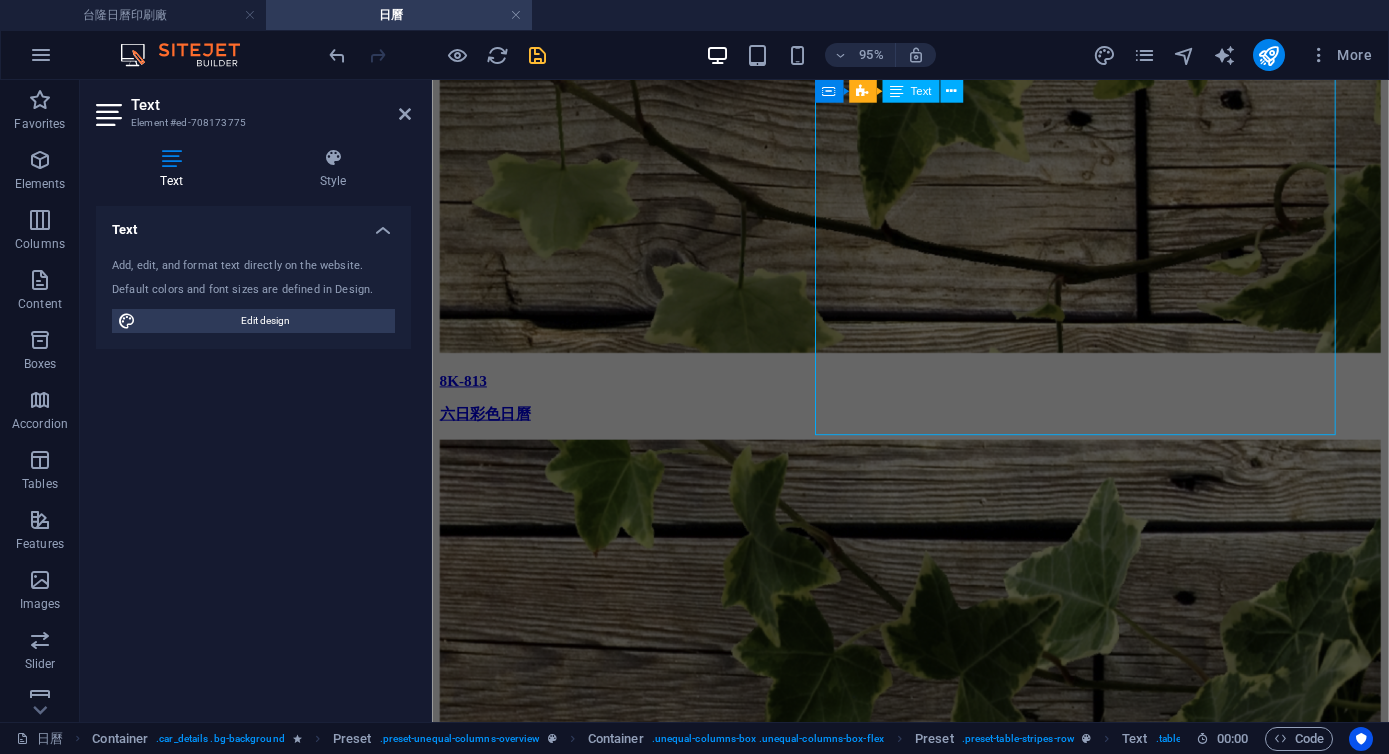 click on "每箱10本裝 (一箱約14KG)" at bounding box center (846, 237173) 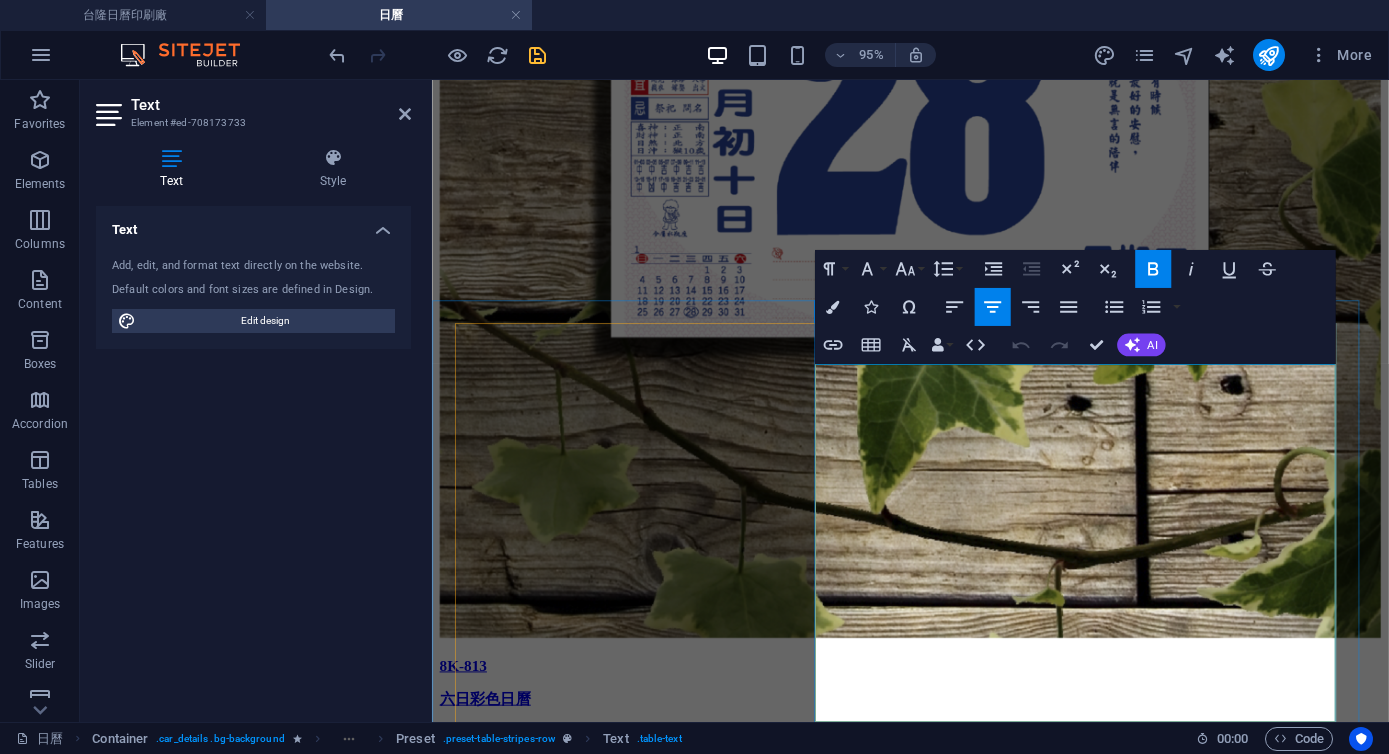 click on "日曆收縮膜" at bounding box center (760, 237450) 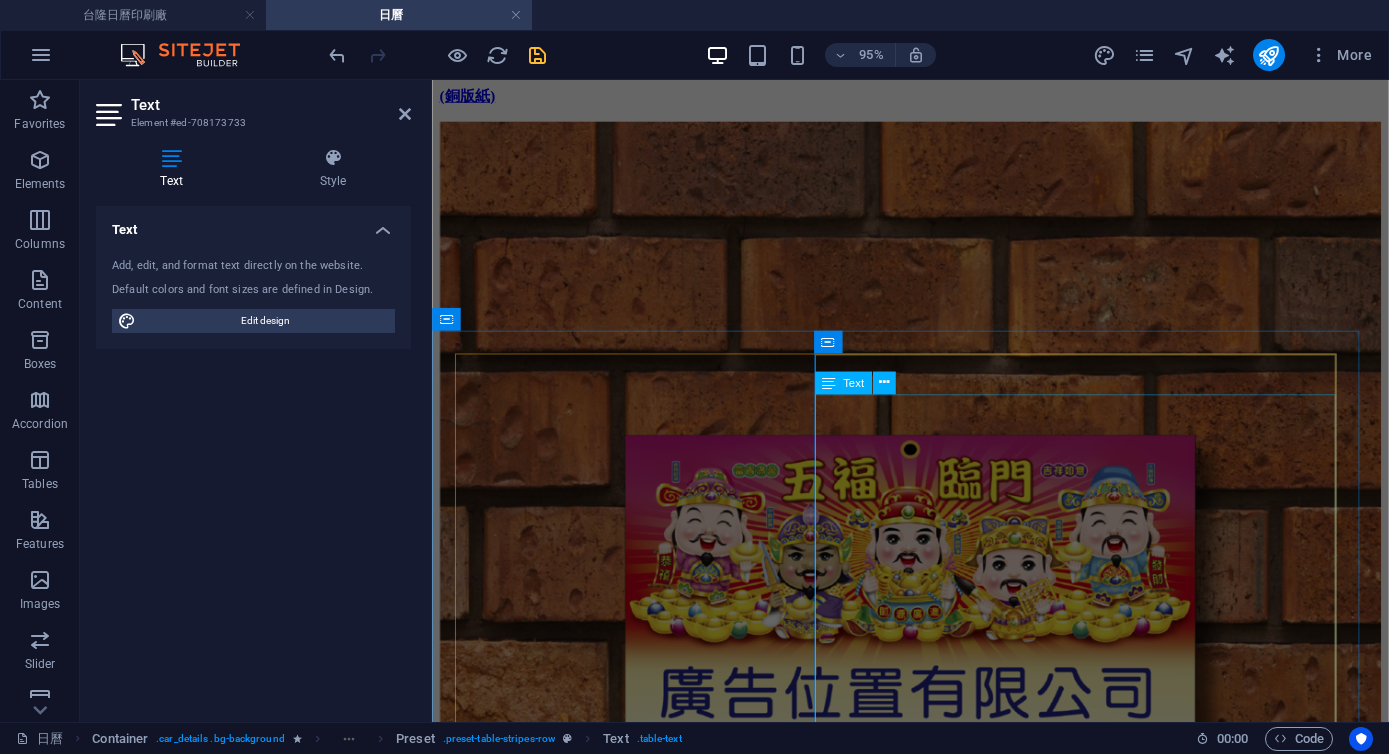 click on "每箱10本裝 (一箱約14KG)" at bounding box center [846, 246249] 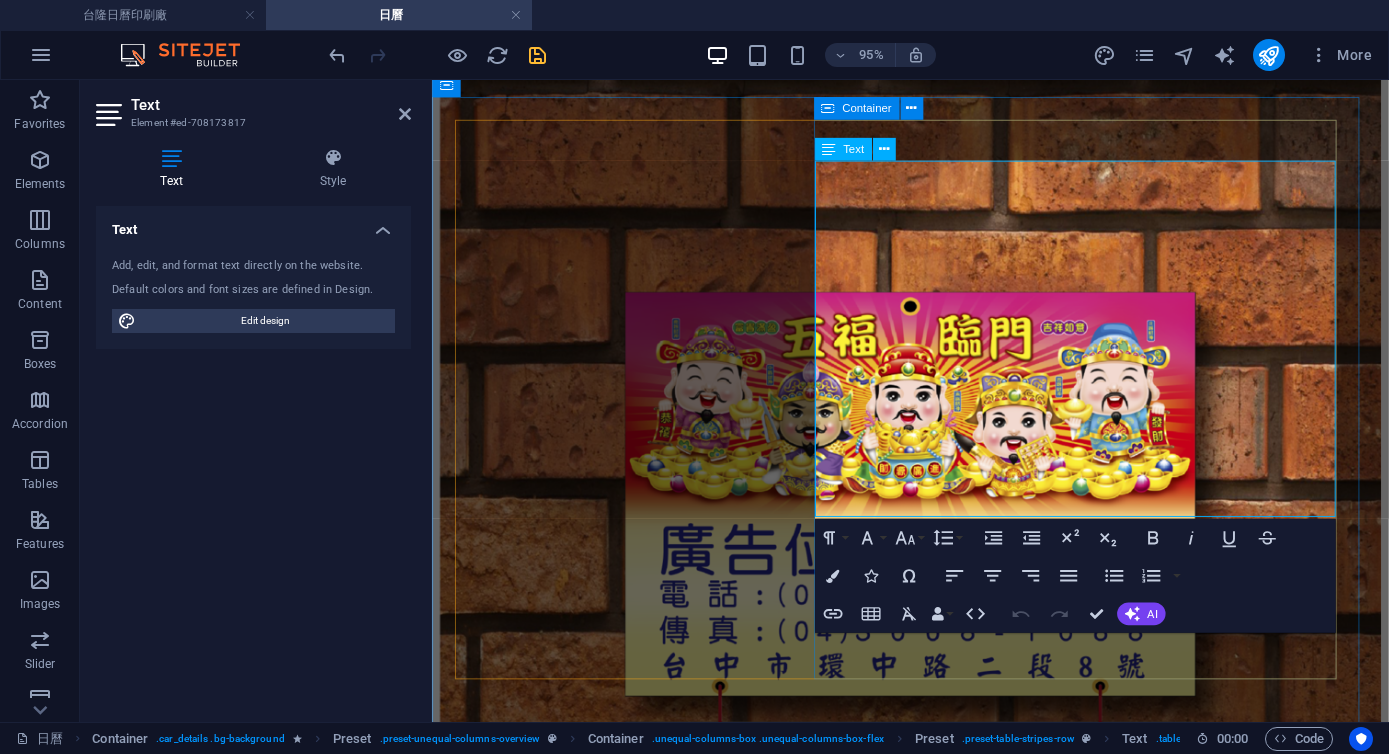 scroll, scrollTop: 24503, scrollLeft: 0, axis: vertical 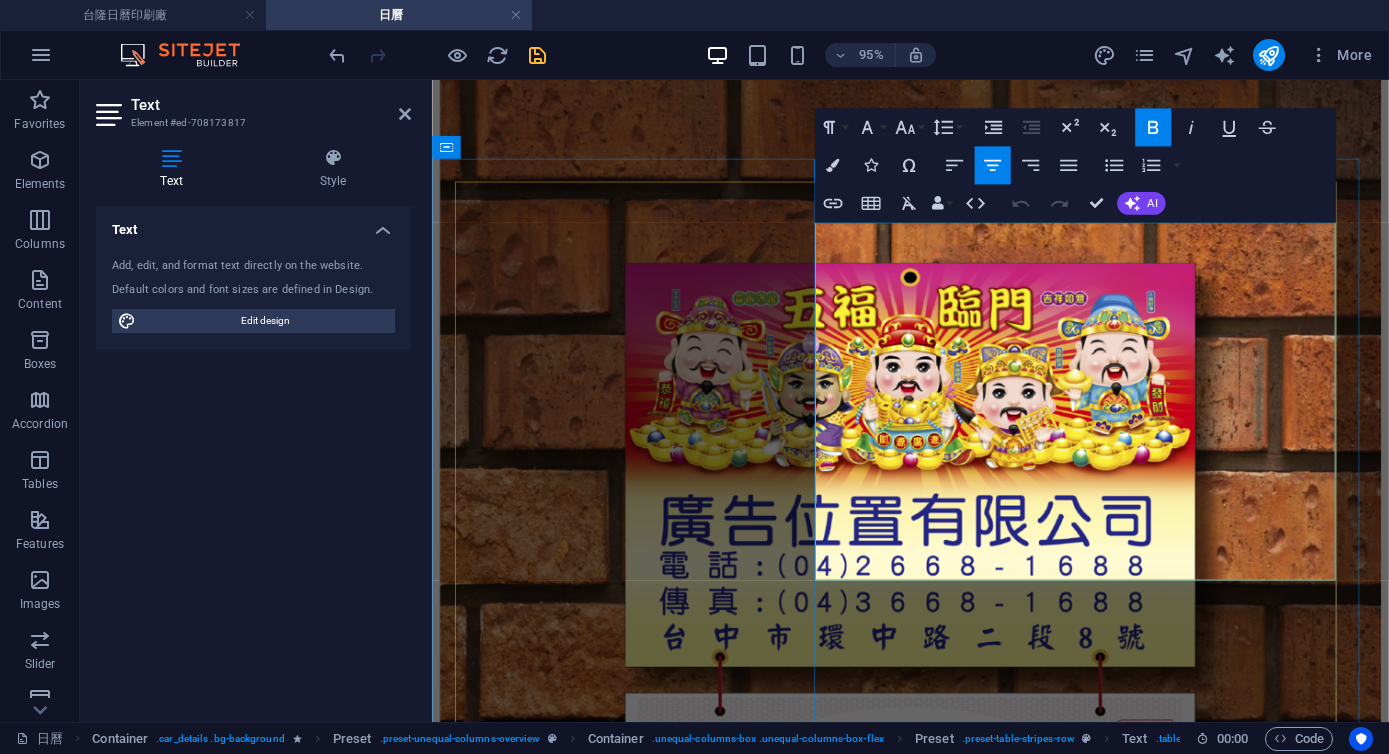 click on "每本牛皮紙裝 日曆收縮膜" at bounding box center (822, 246043) 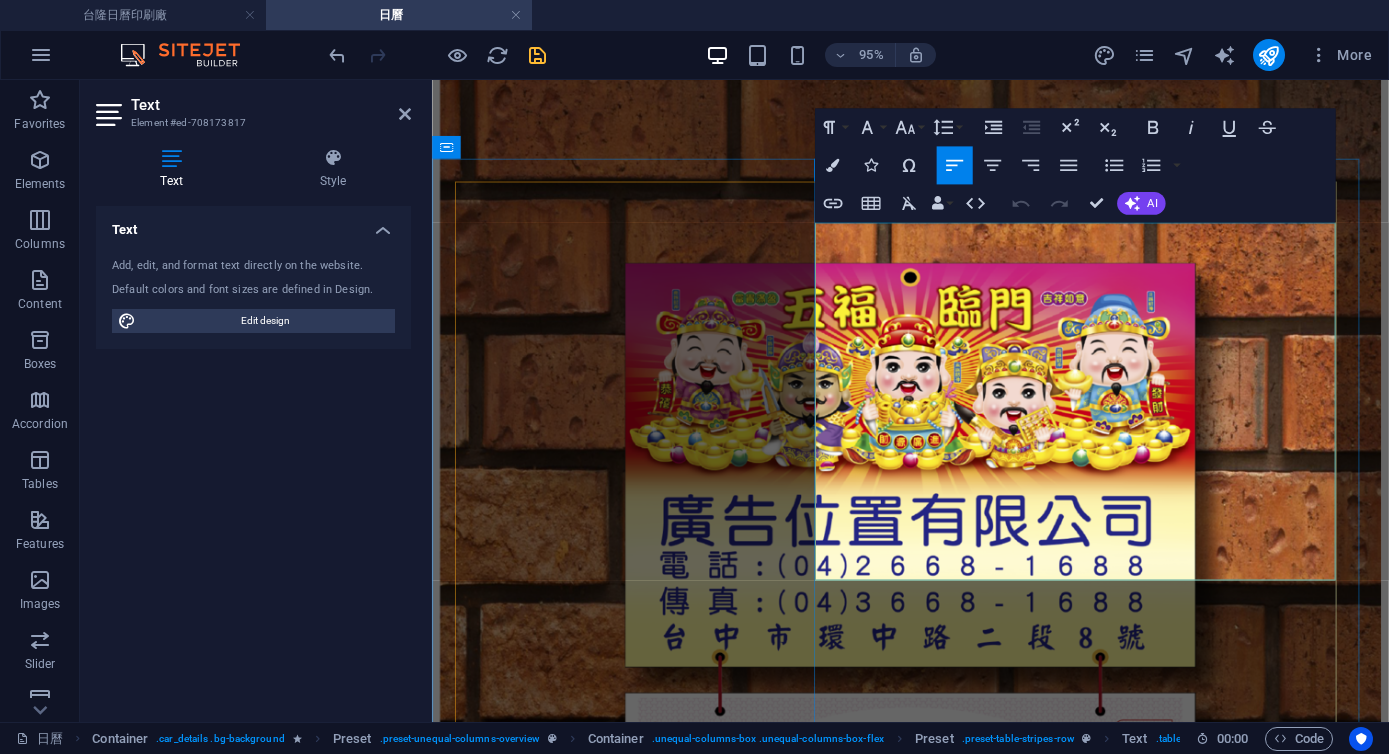 drag, startPoint x: 1221, startPoint y: 423, endPoint x: 1088, endPoint y: 422, distance: 133.00375 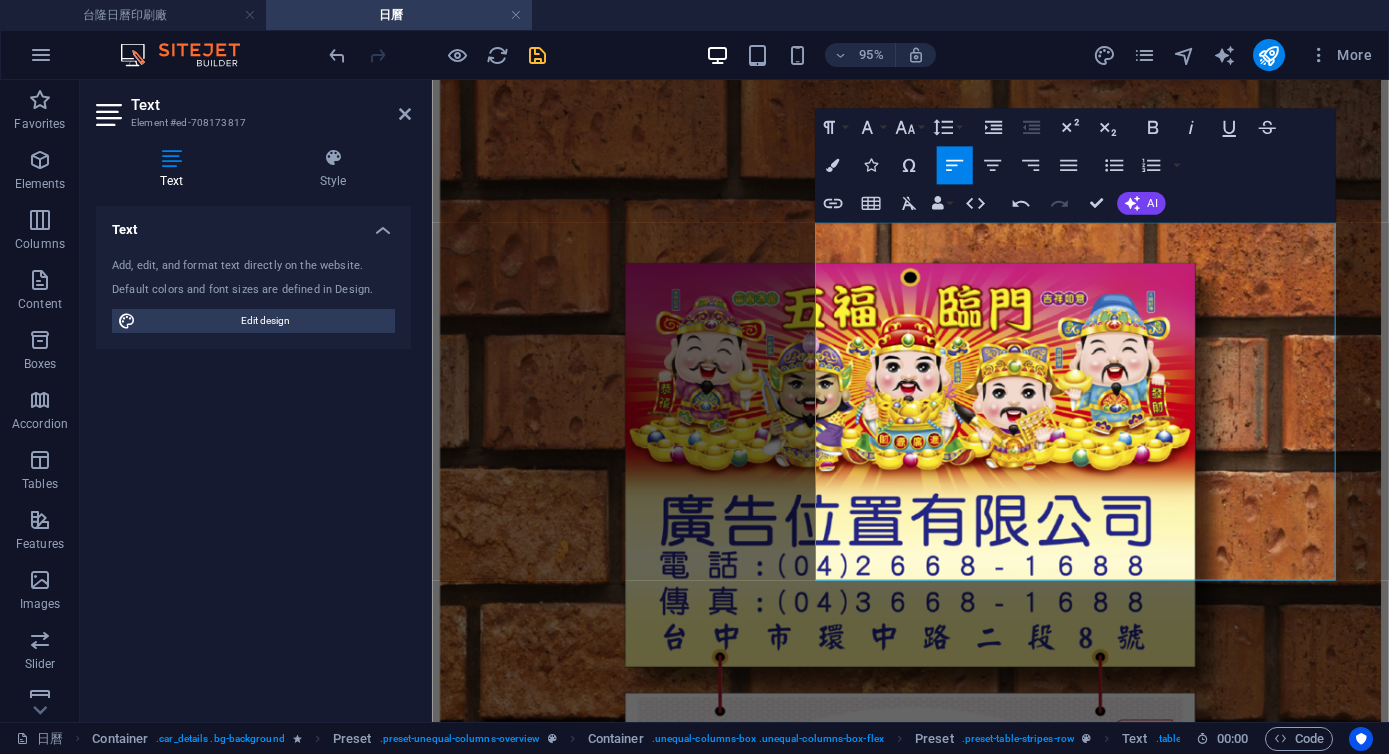 click on "95% More" at bounding box center (852, 55) 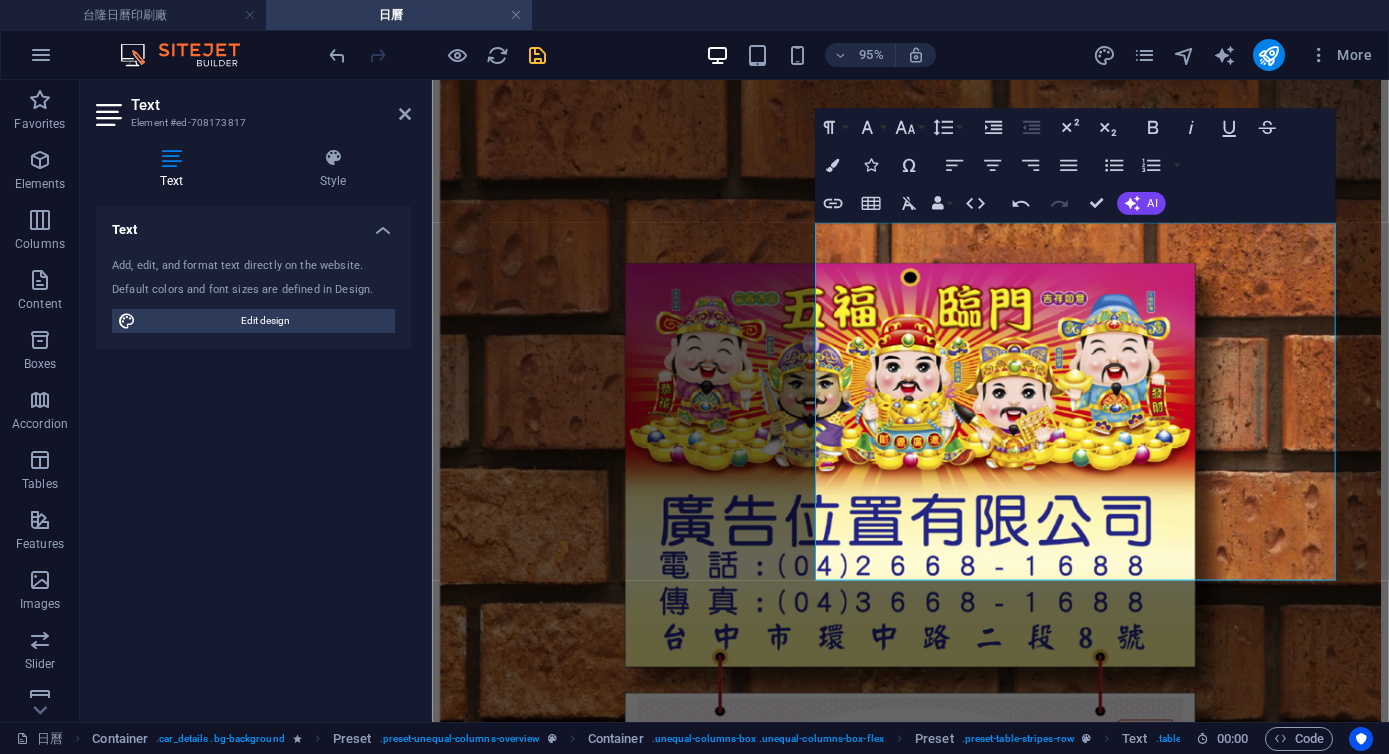 click on "95% More" at bounding box center (852, 55) 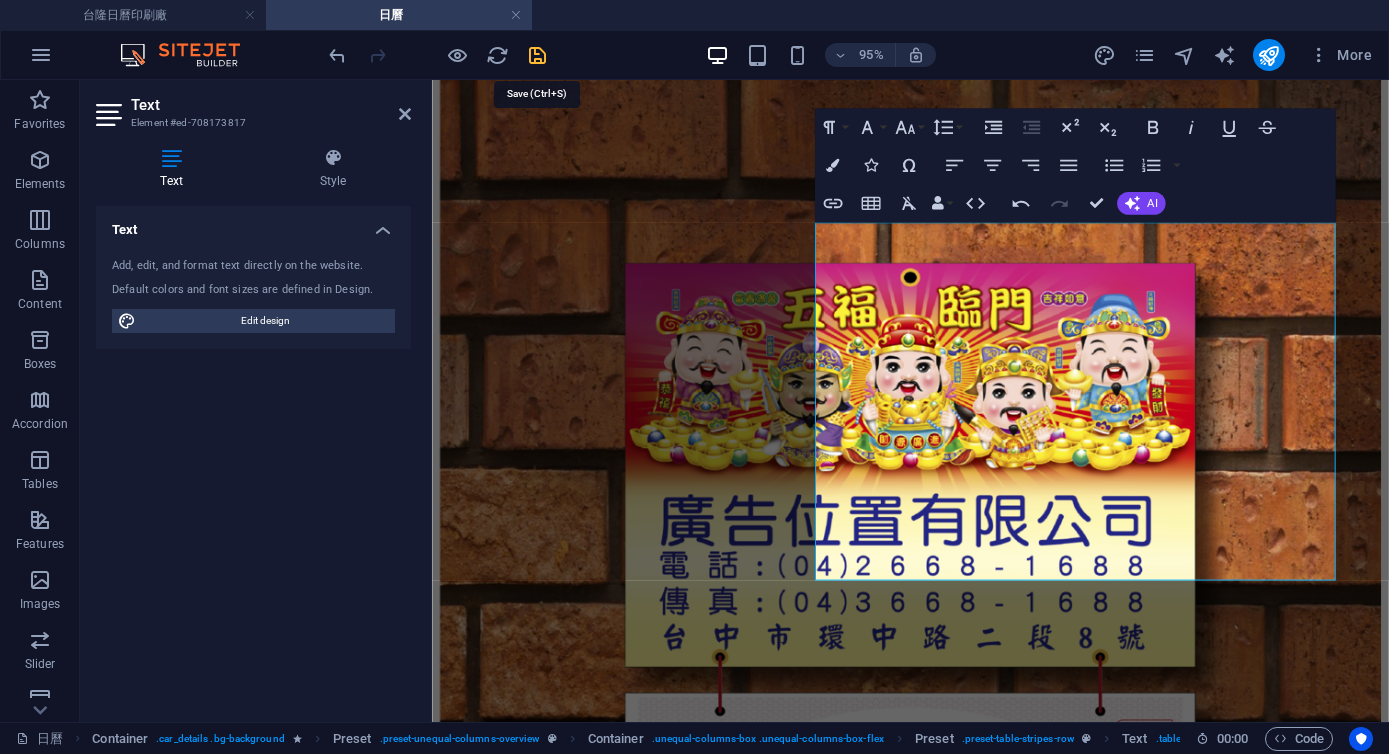 click at bounding box center (537, 55) 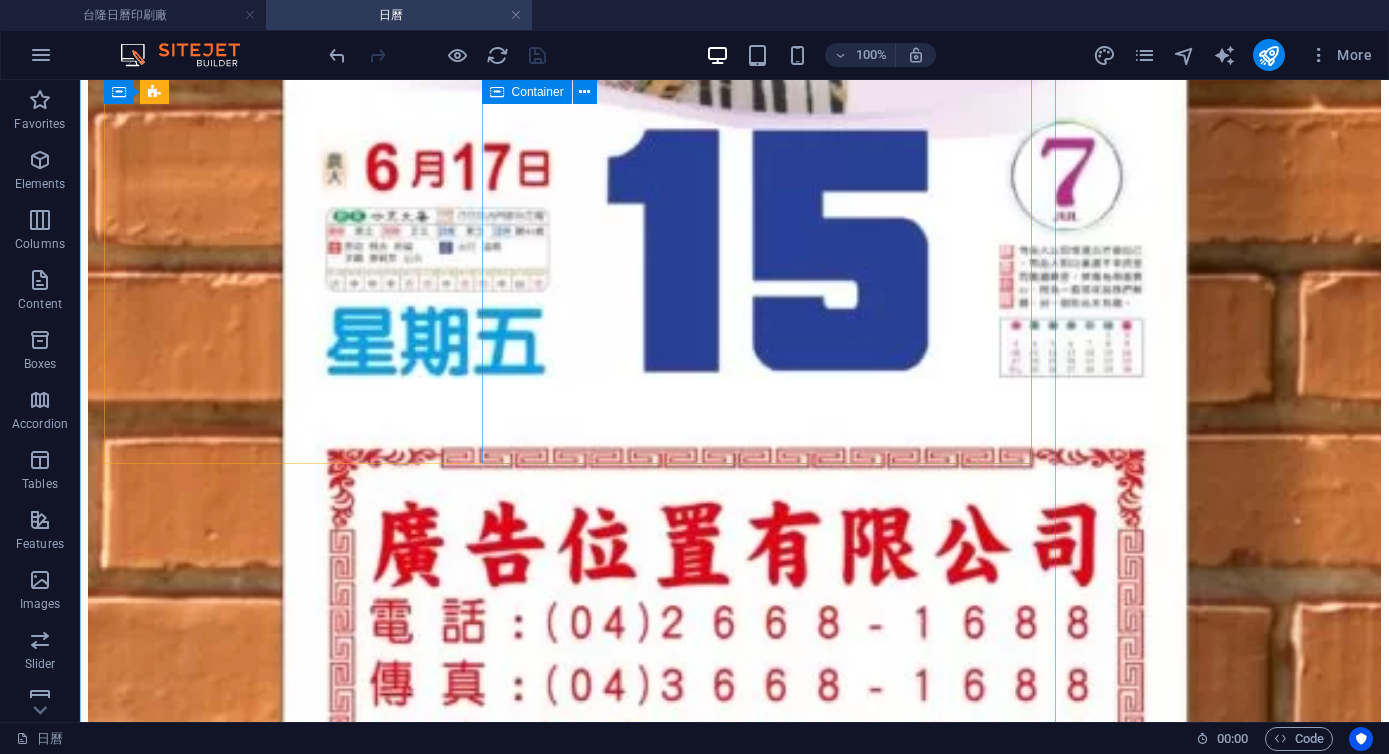 scroll, scrollTop: 0, scrollLeft: 0, axis: both 